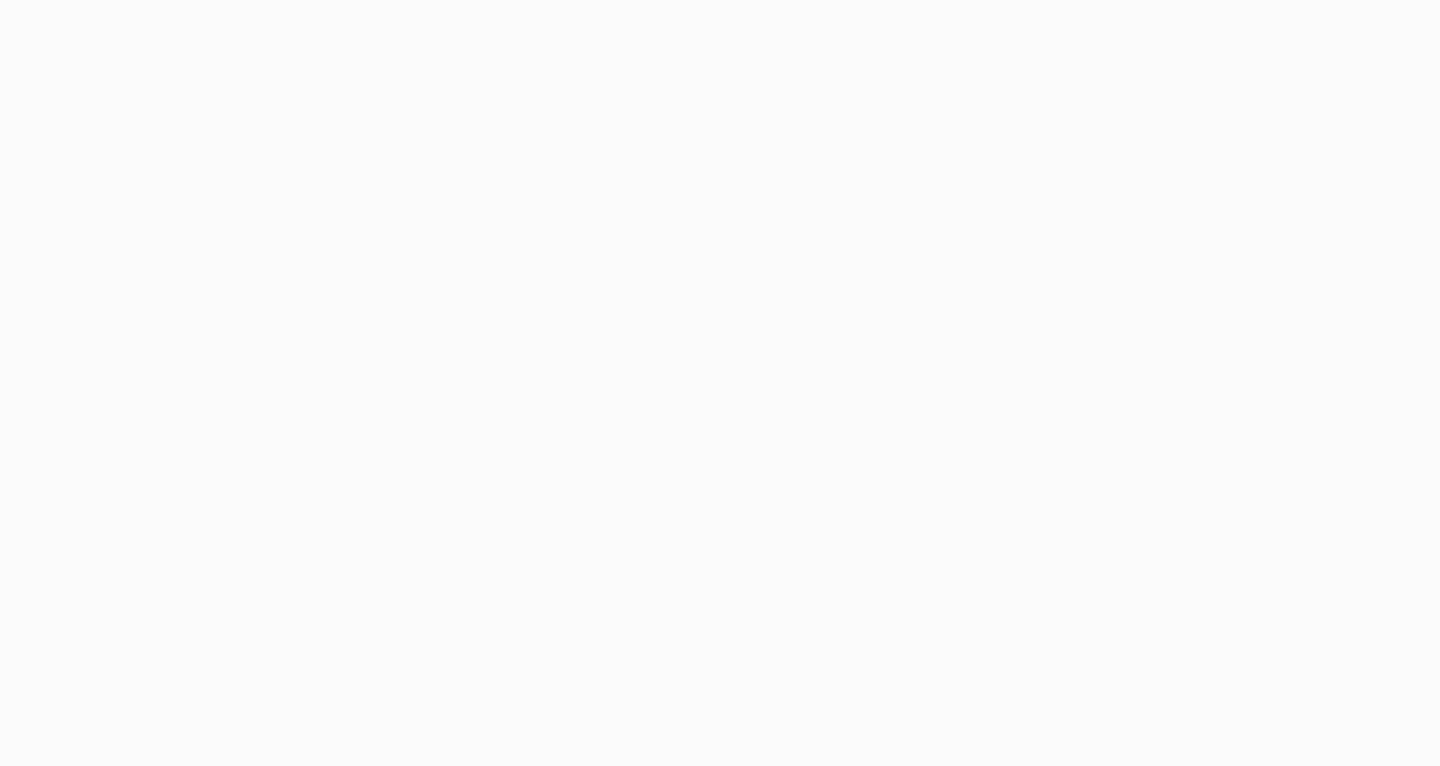 scroll, scrollTop: 0, scrollLeft: 0, axis: both 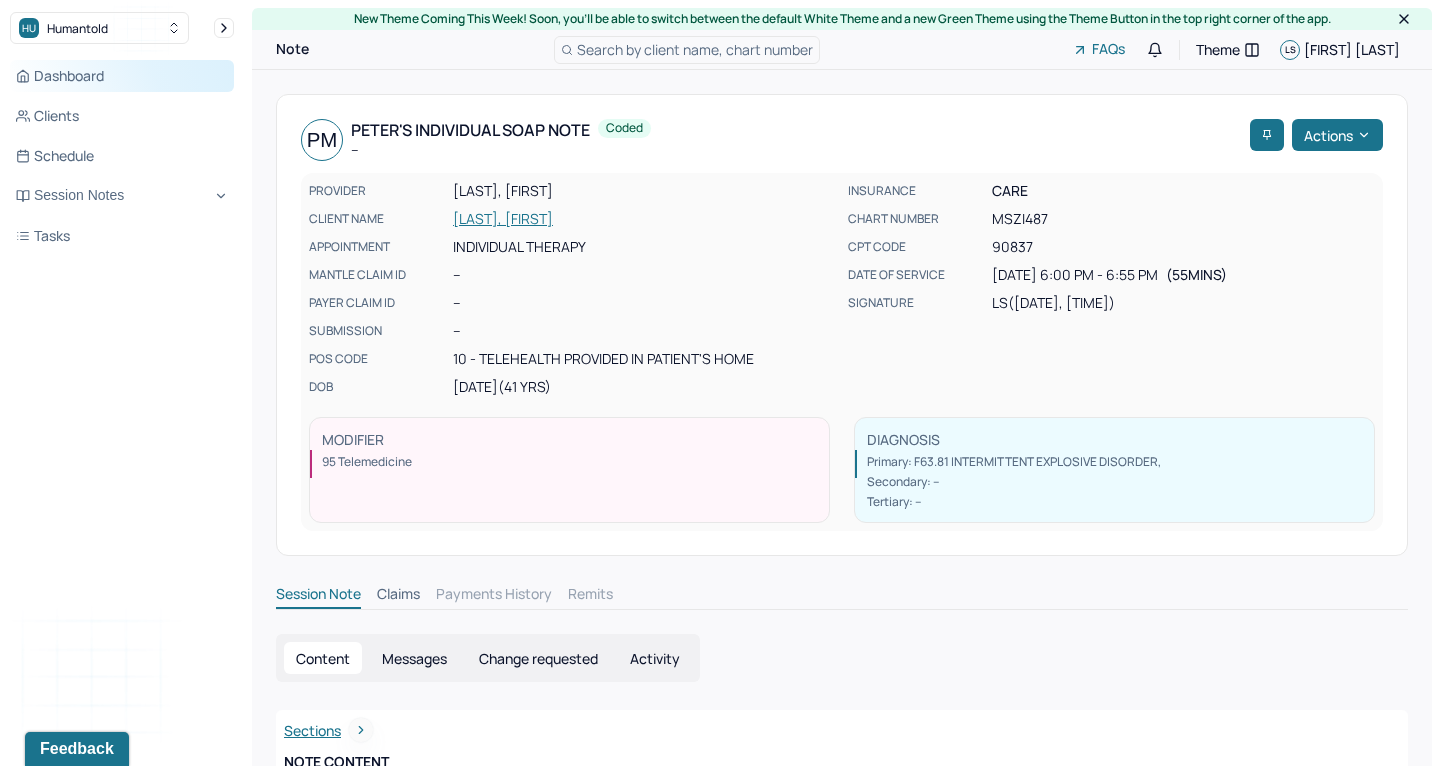 click on "Dashboard" at bounding box center [122, 76] 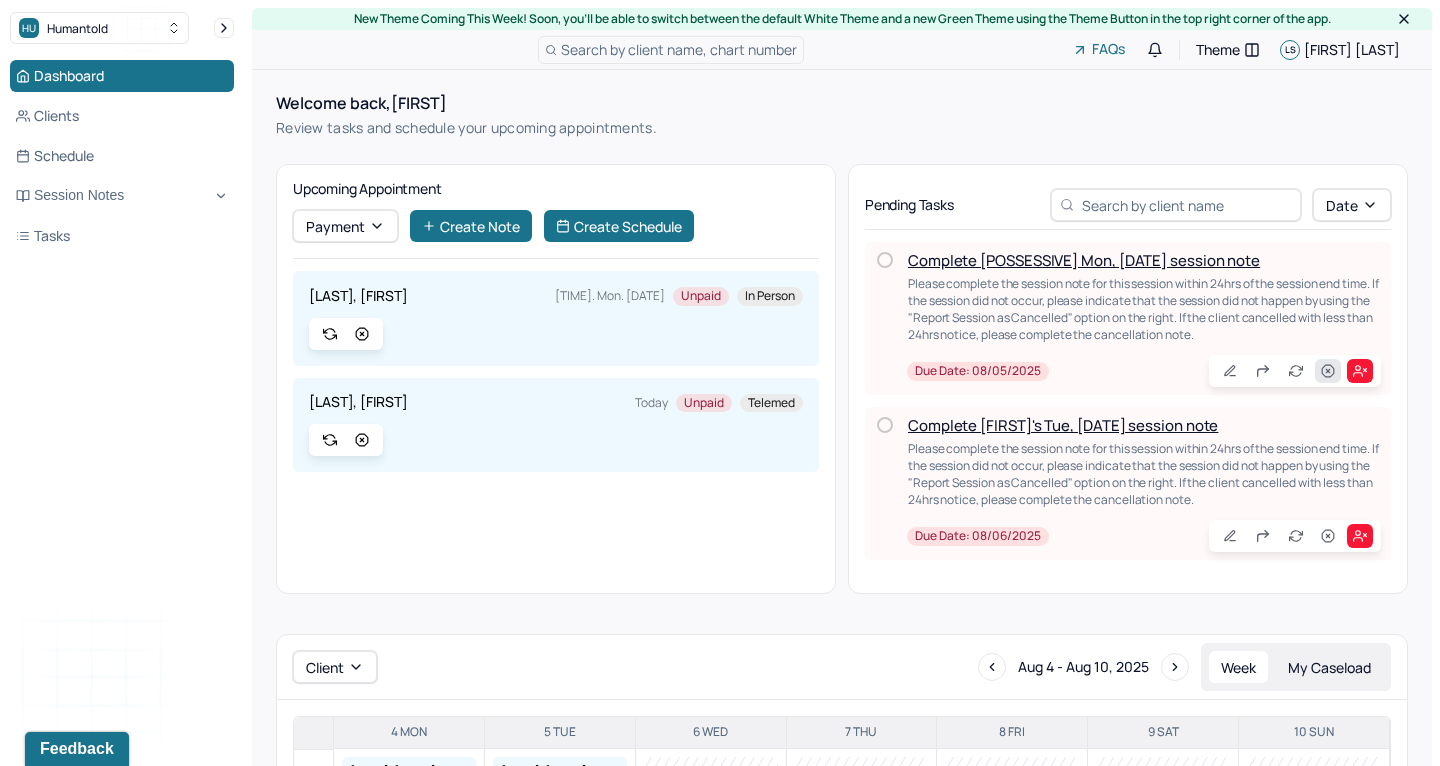 click 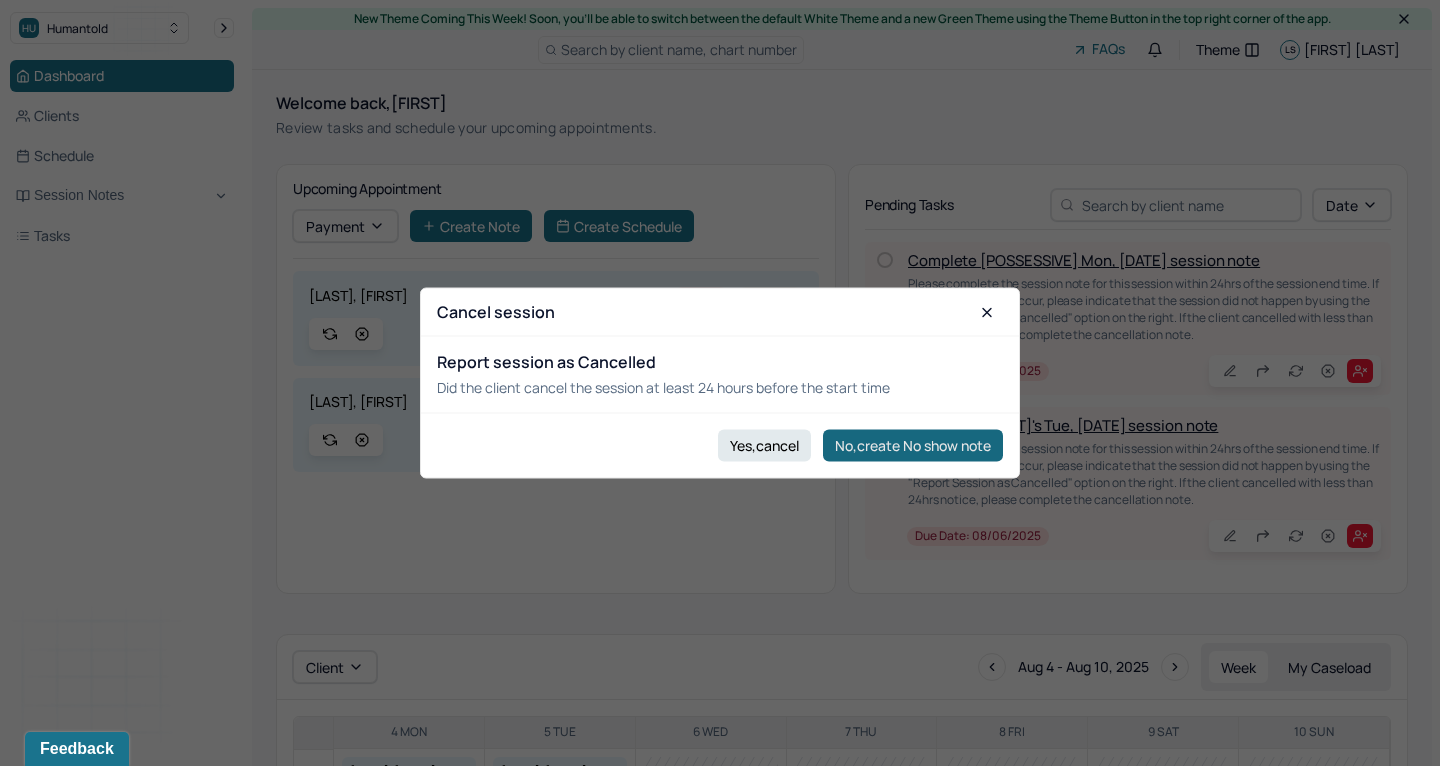 click on "No,create No show note" at bounding box center [913, 445] 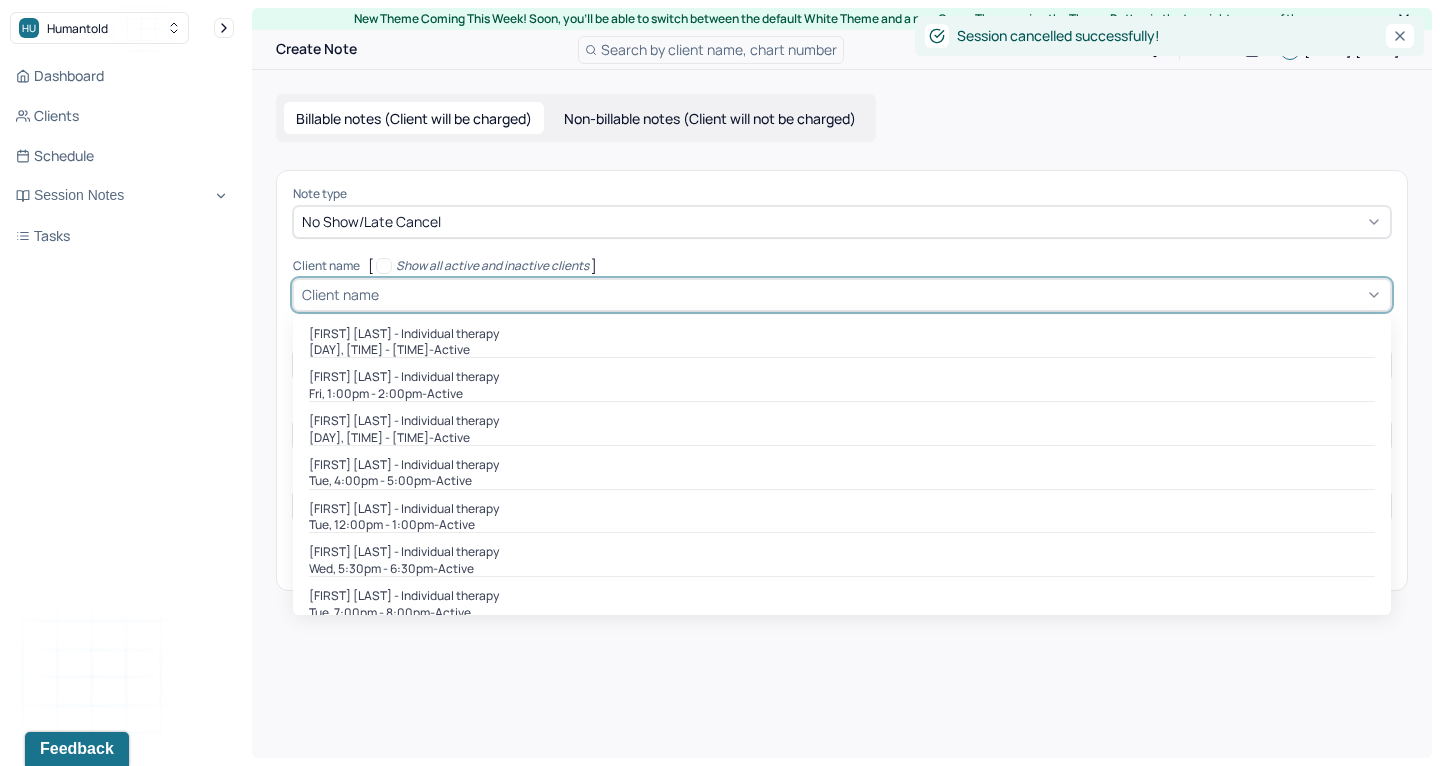 click at bounding box center (882, 294) 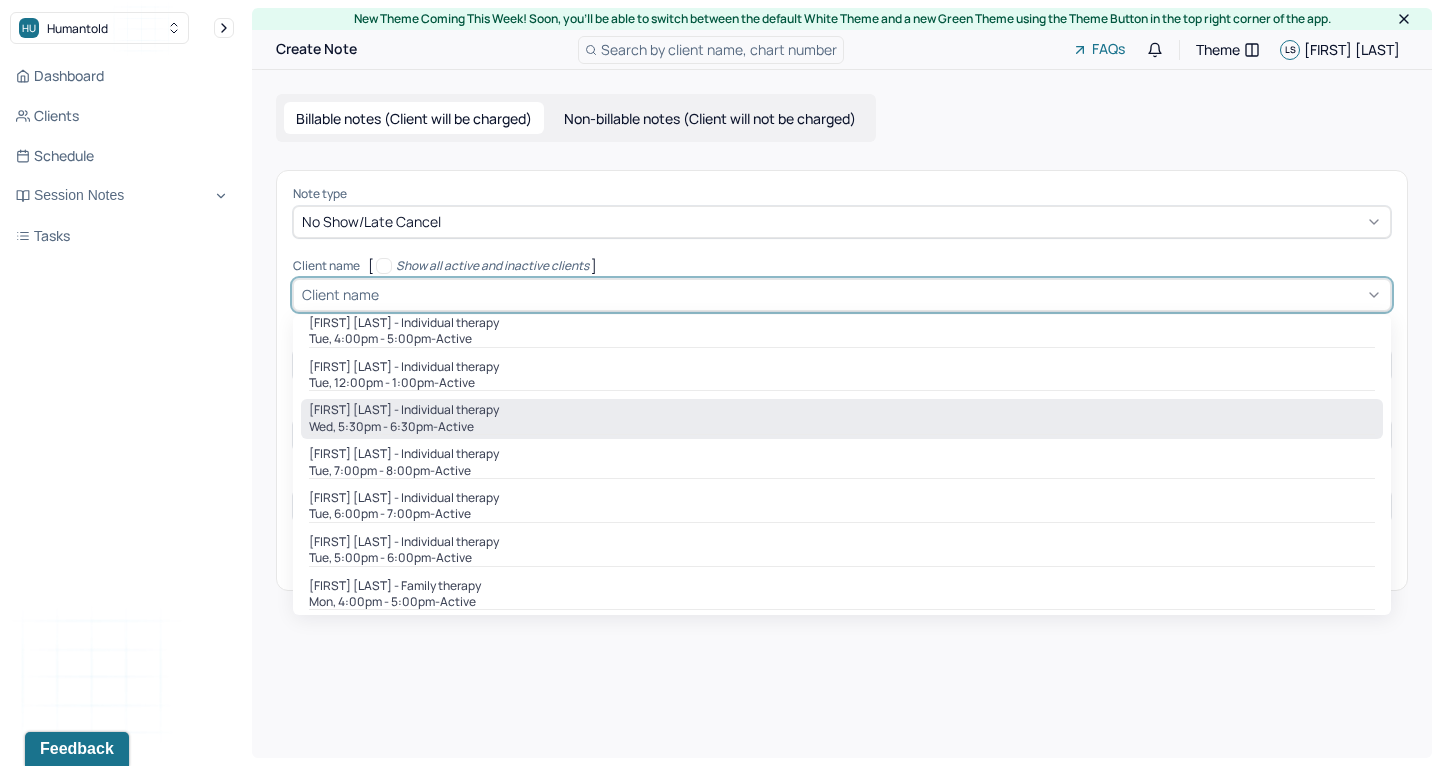 scroll, scrollTop: 142, scrollLeft: 0, axis: vertical 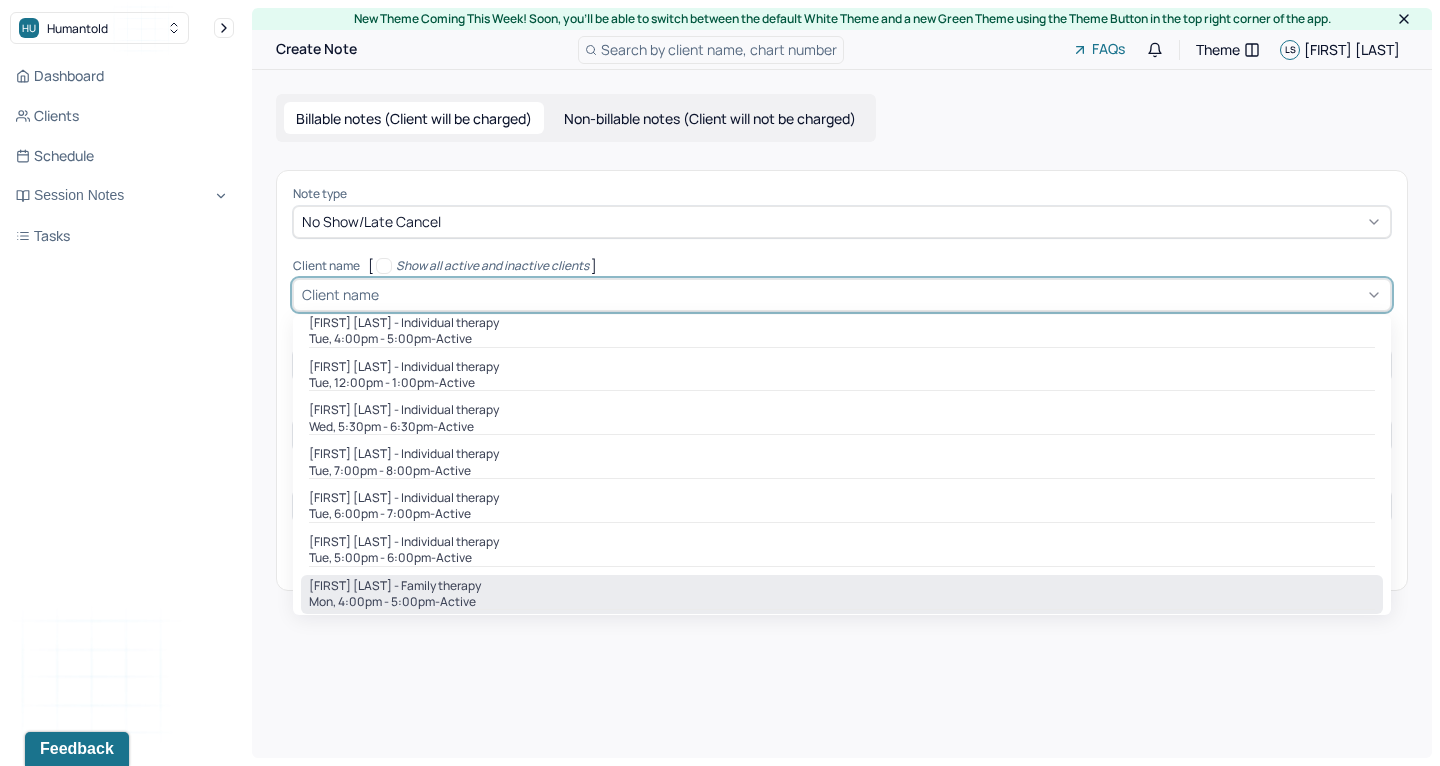 click on "active" at bounding box center (458, 602) 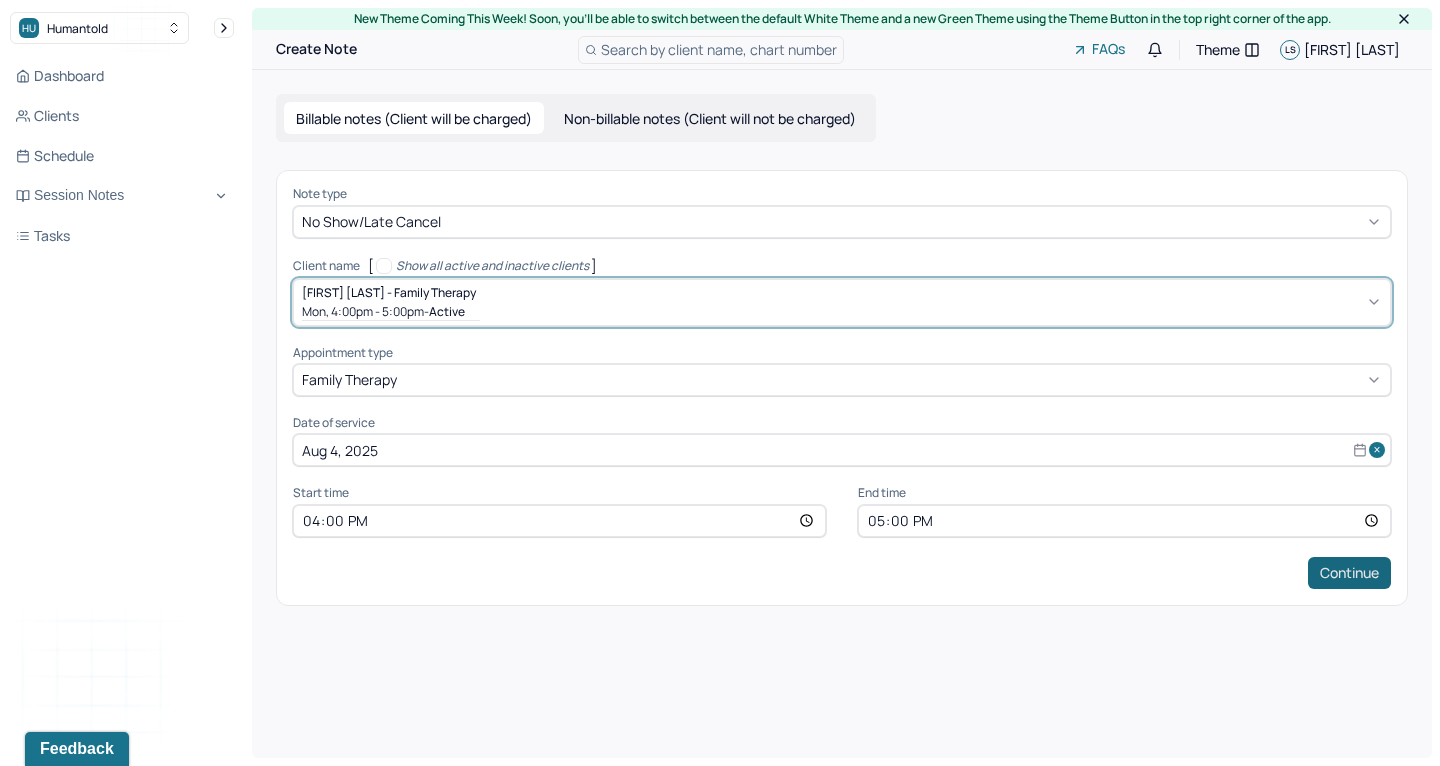 click on "Continue" at bounding box center (1349, 573) 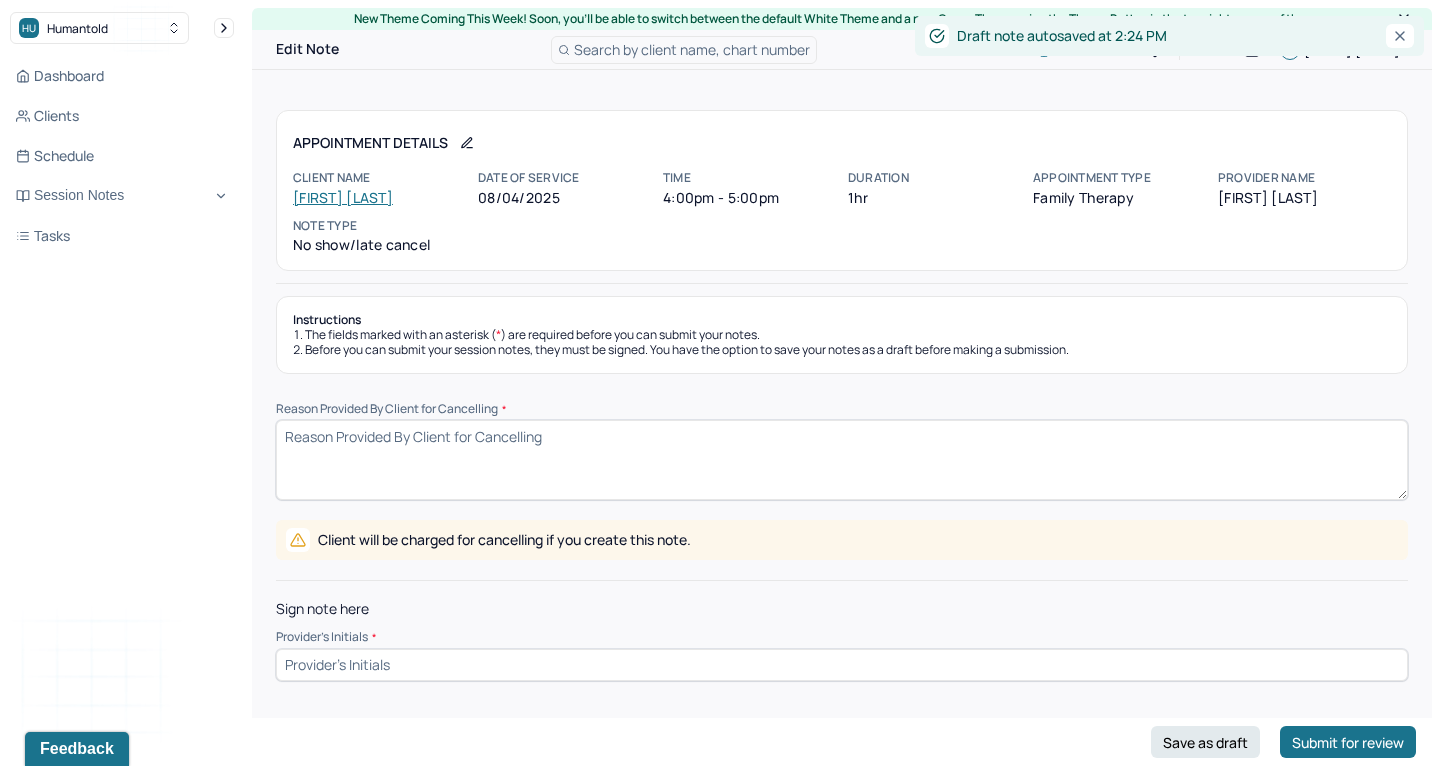 click on "Reason Provided By Client for Cancelling *" at bounding box center (842, 460) 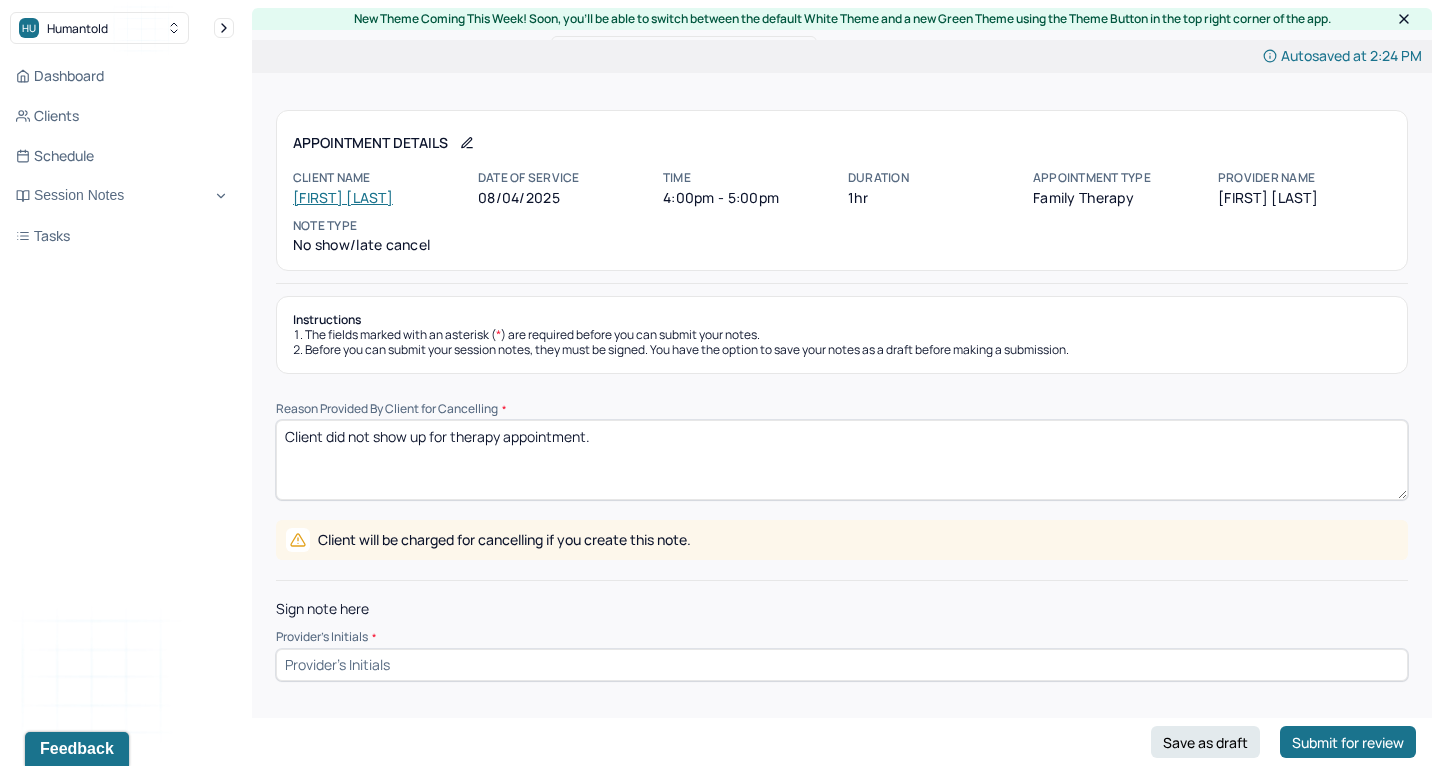 type on "Client did not show up for therapy appointment." 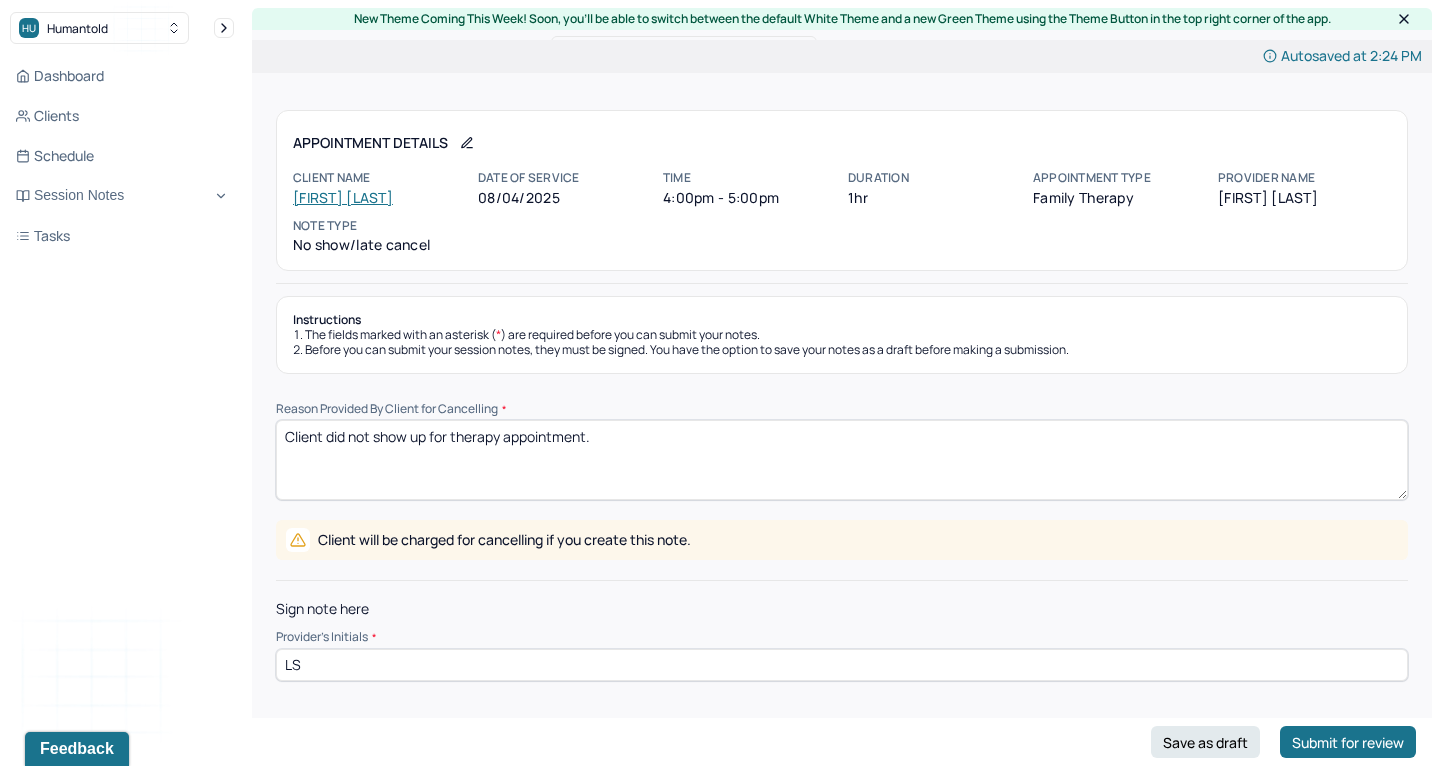 scroll, scrollTop: 0, scrollLeft: 0, axis: both 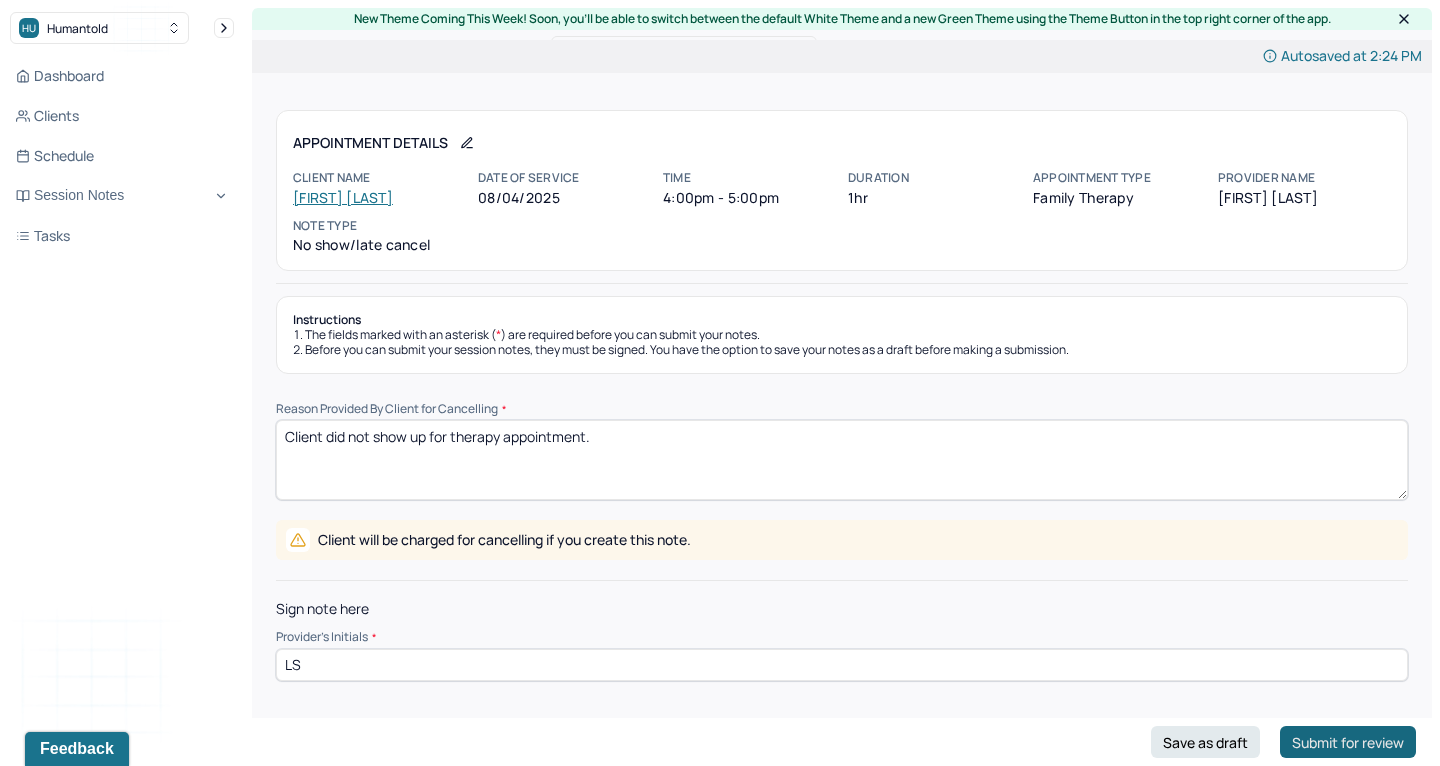 type on "LS" 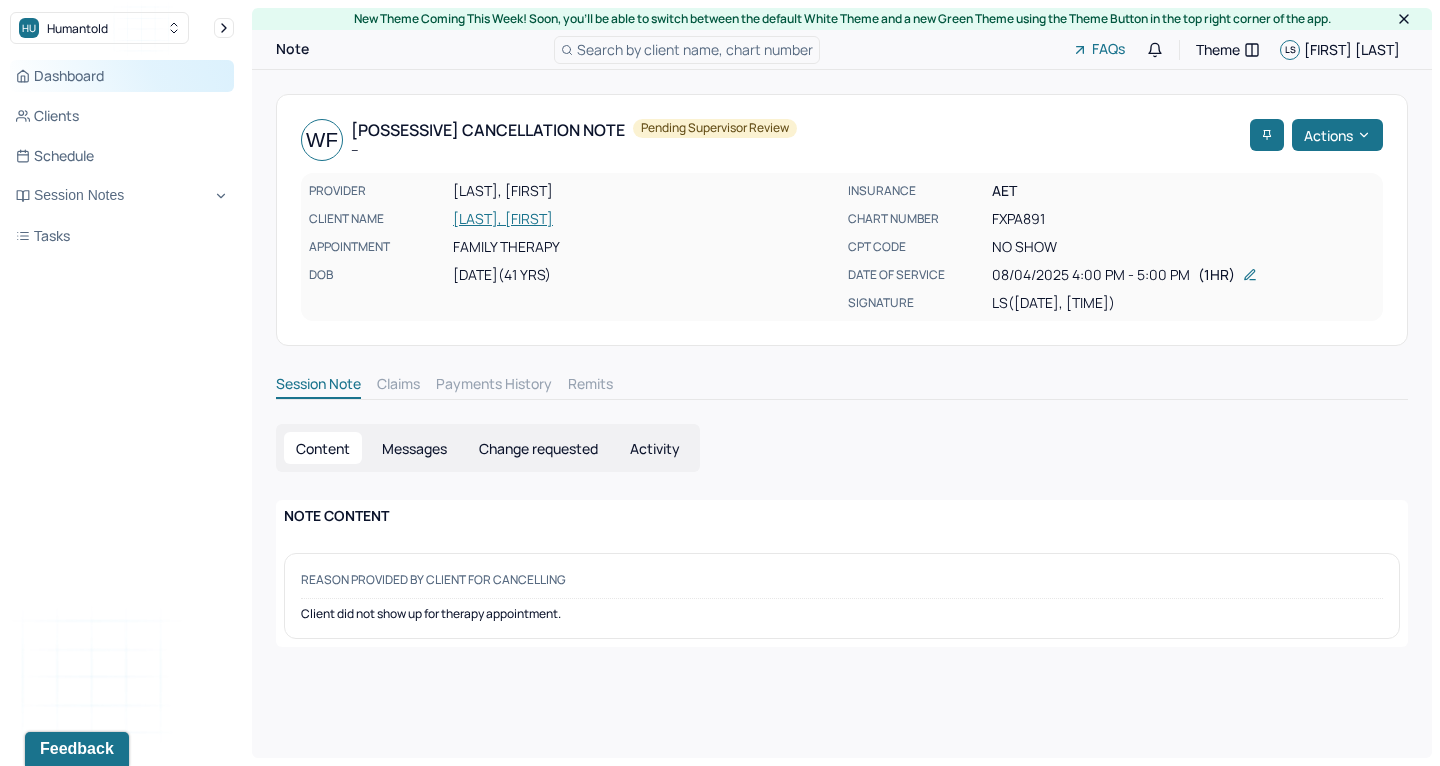 click on "Dashboard" at bounding box center [122, 76] 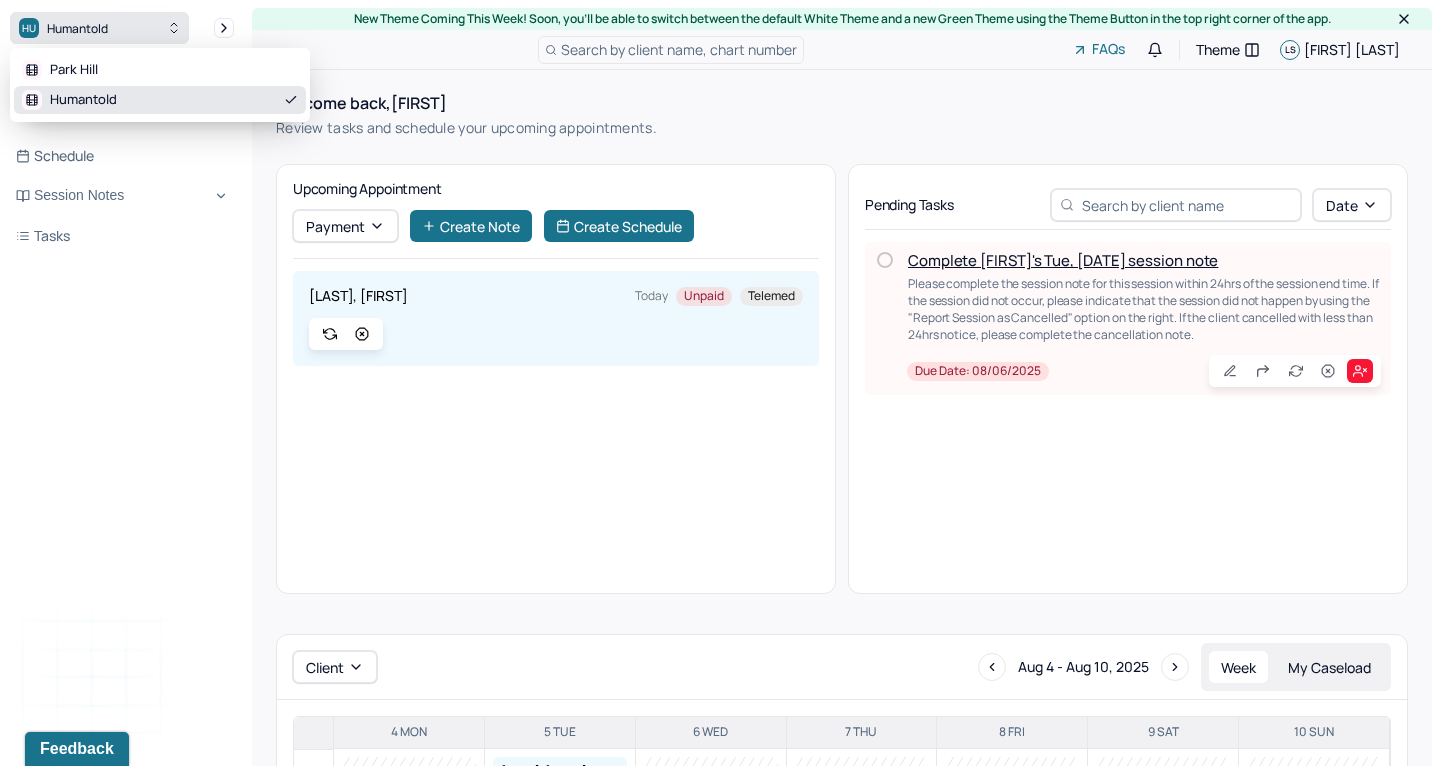 click on "HU Humantold" at bounding box center (99, 28) 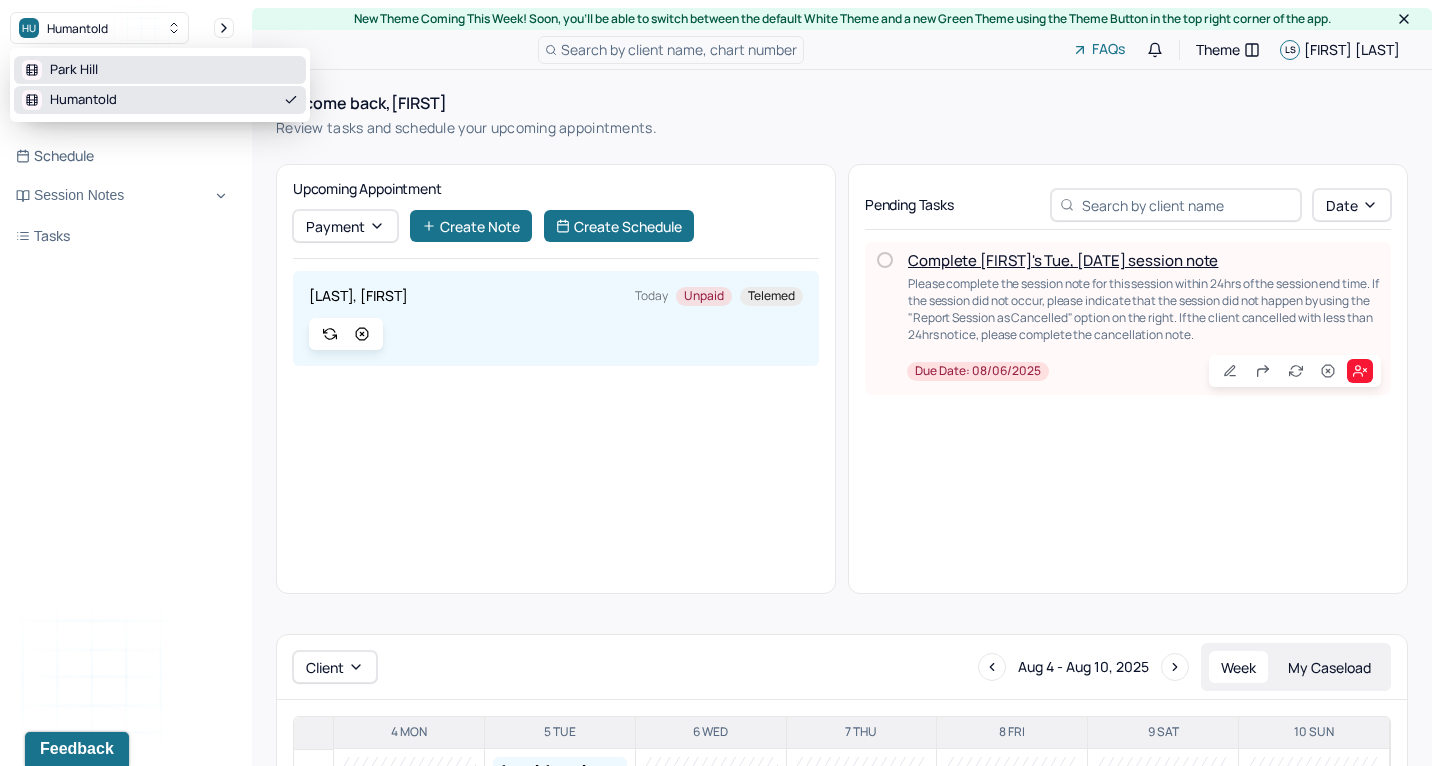 click on "Park Hill" at bounding box center (160, 70) 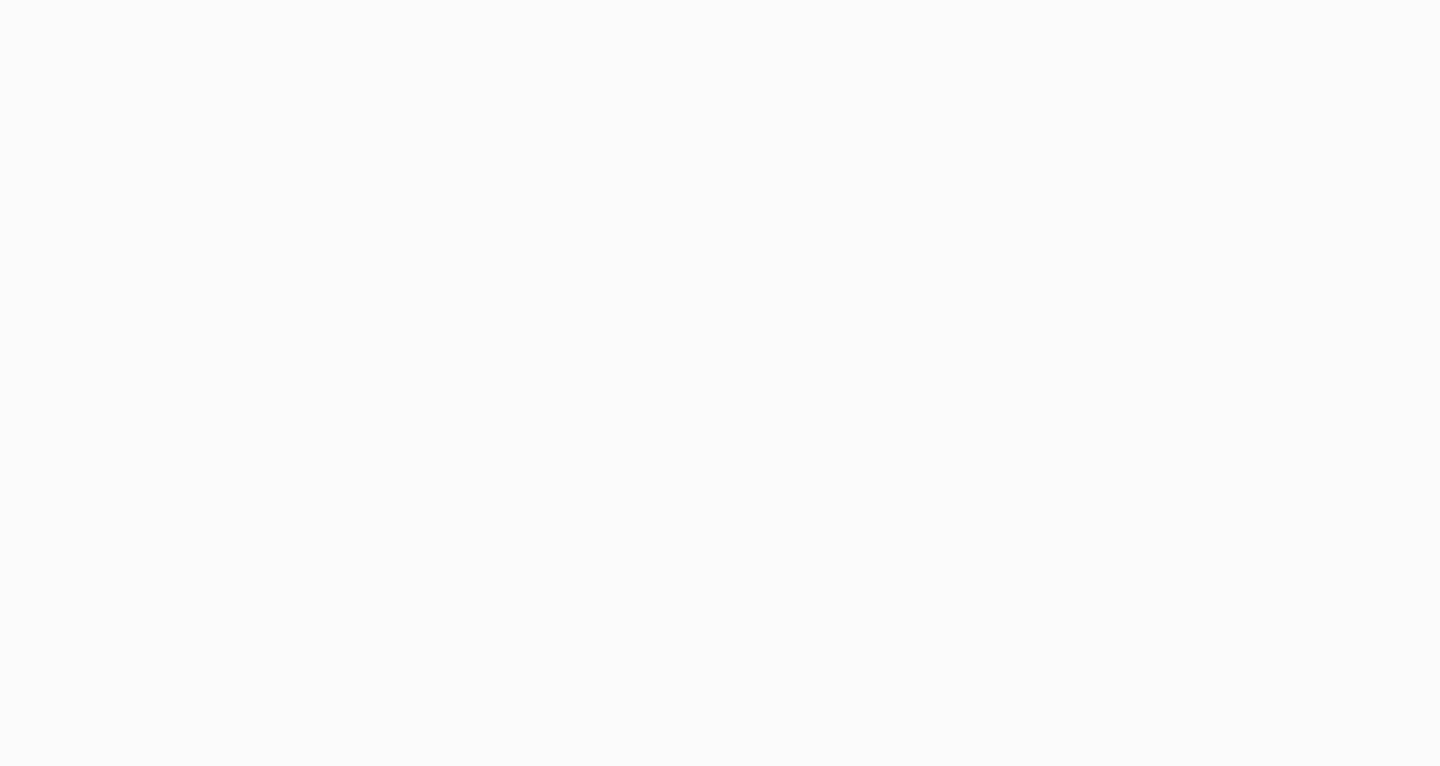 scroll, scrollTop: 0, scrollLeft: 0, axis: both 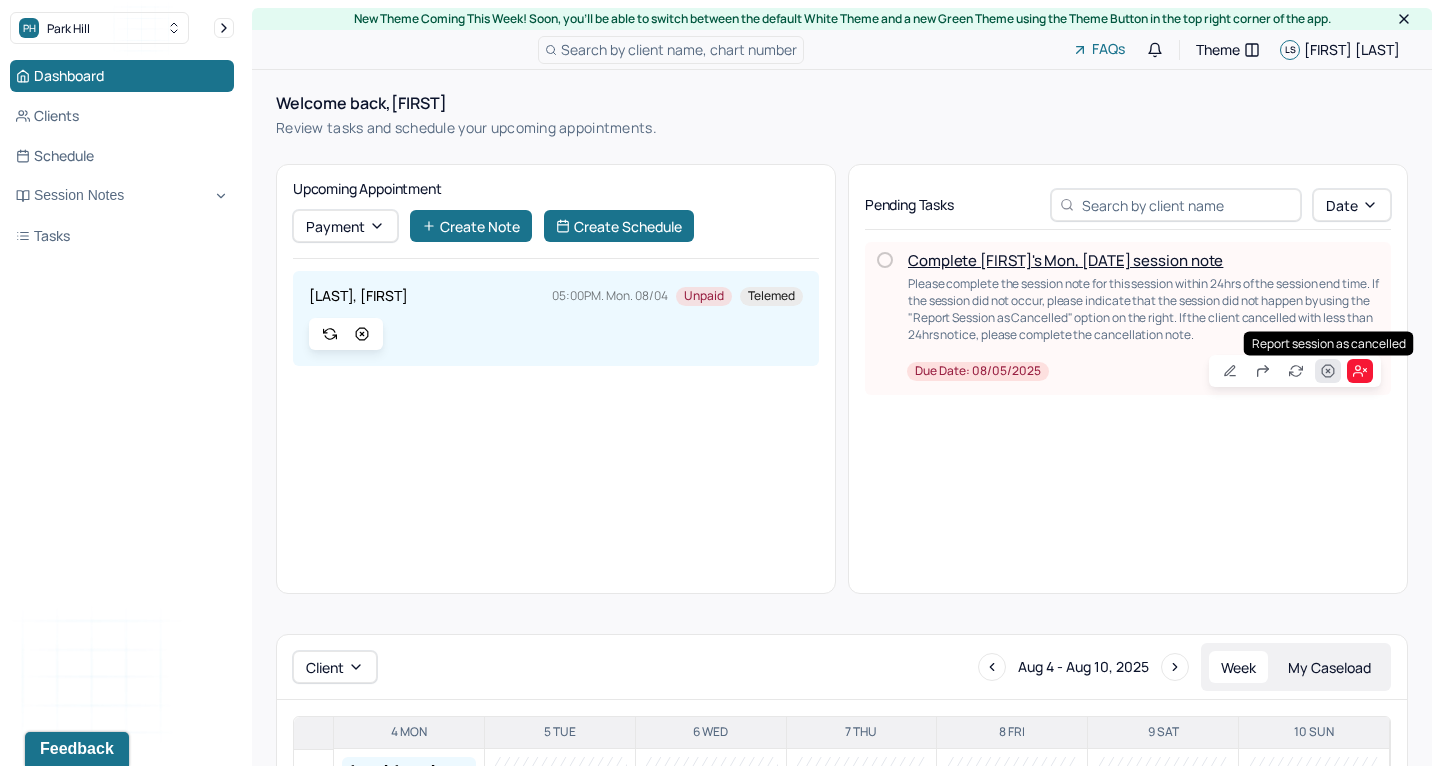 click 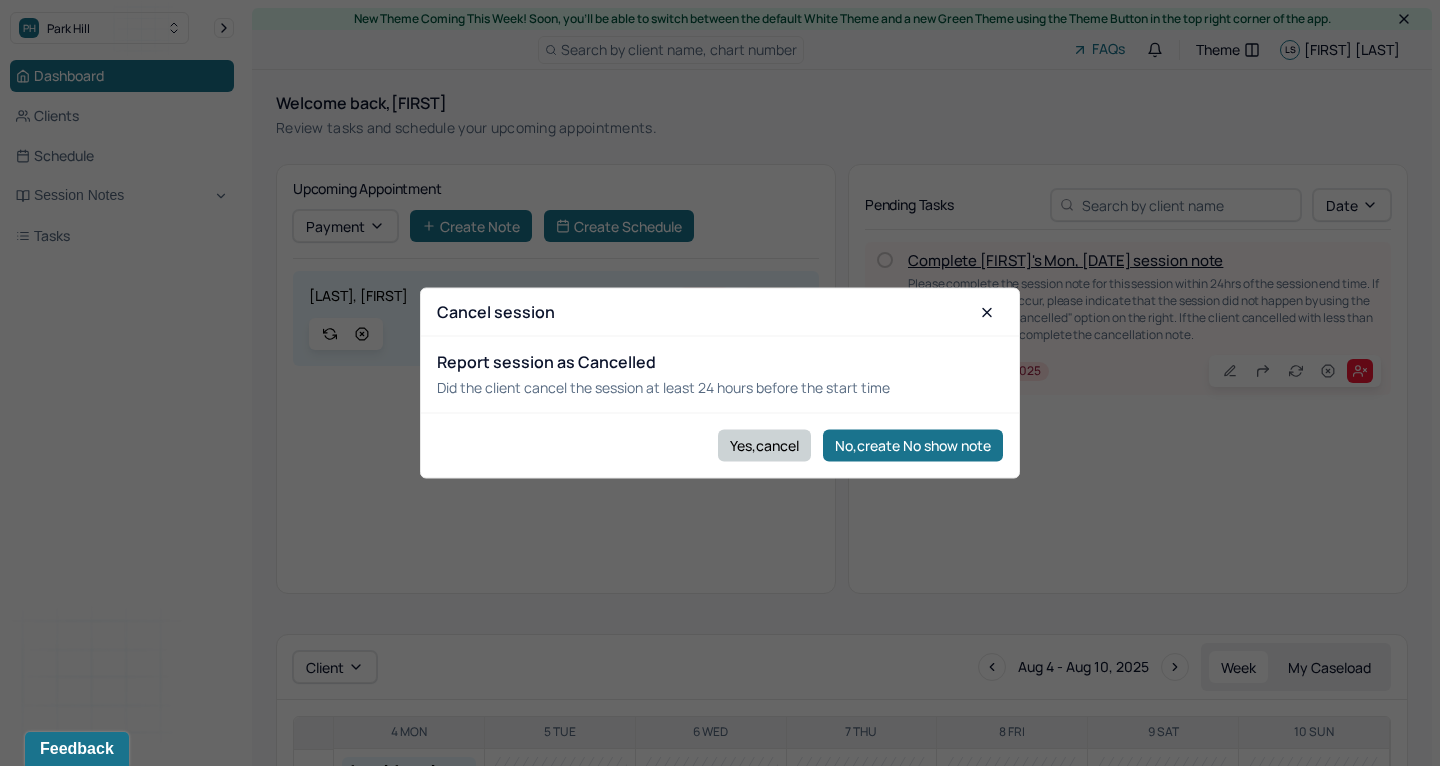 click on "Yes,cancel" at bounding box center (764, 445) 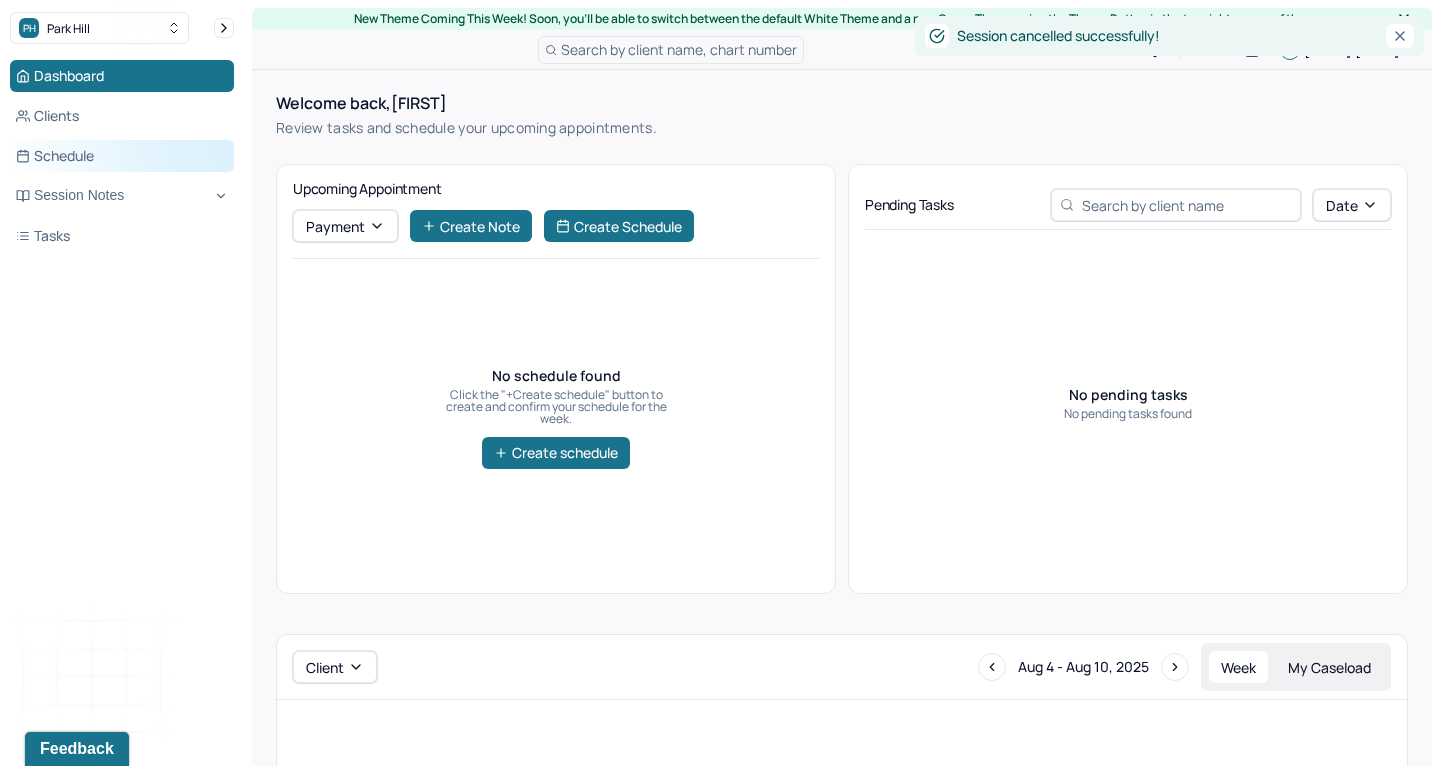 scroll, scrollTop: 0, scrollLeft: 0, axis: both 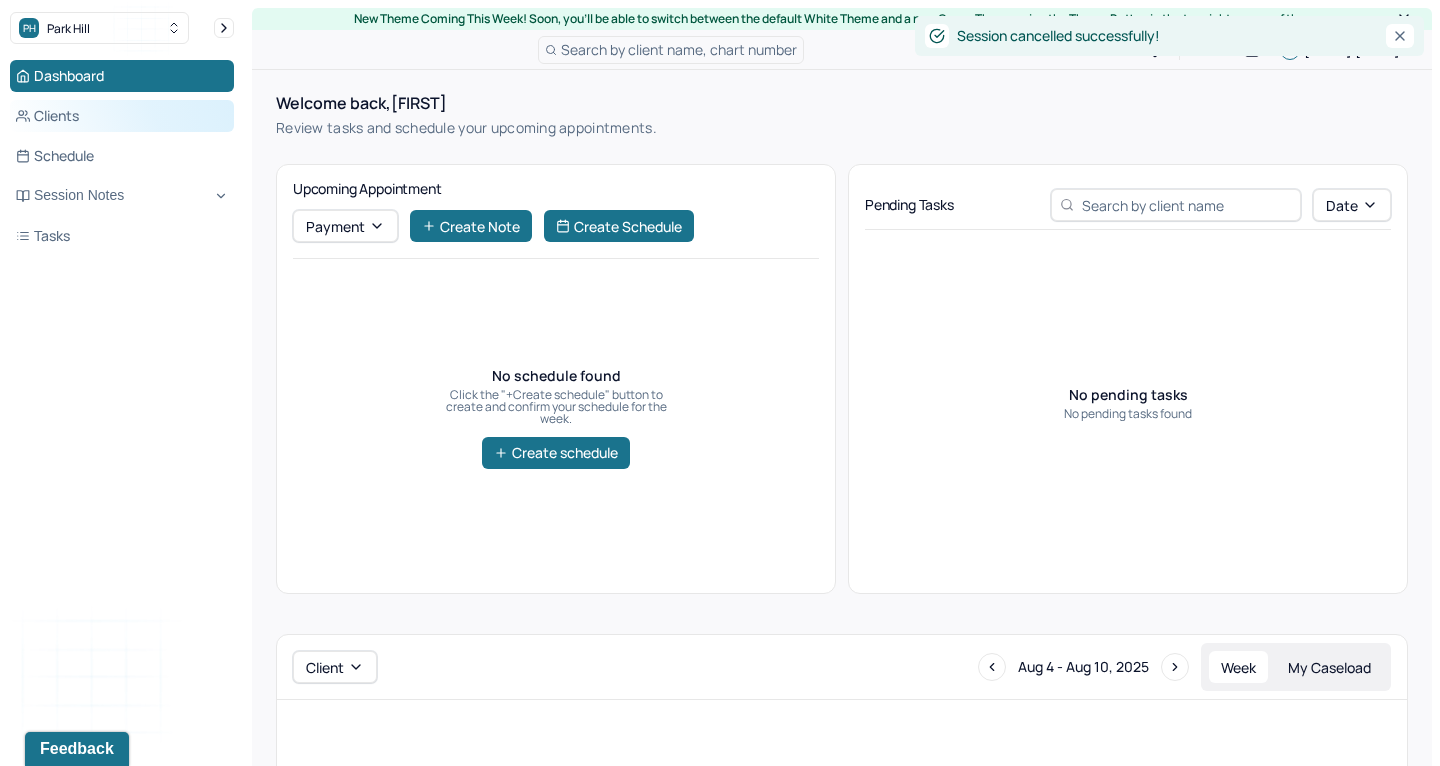 click on "Clients" at bounding box center (122, 116) 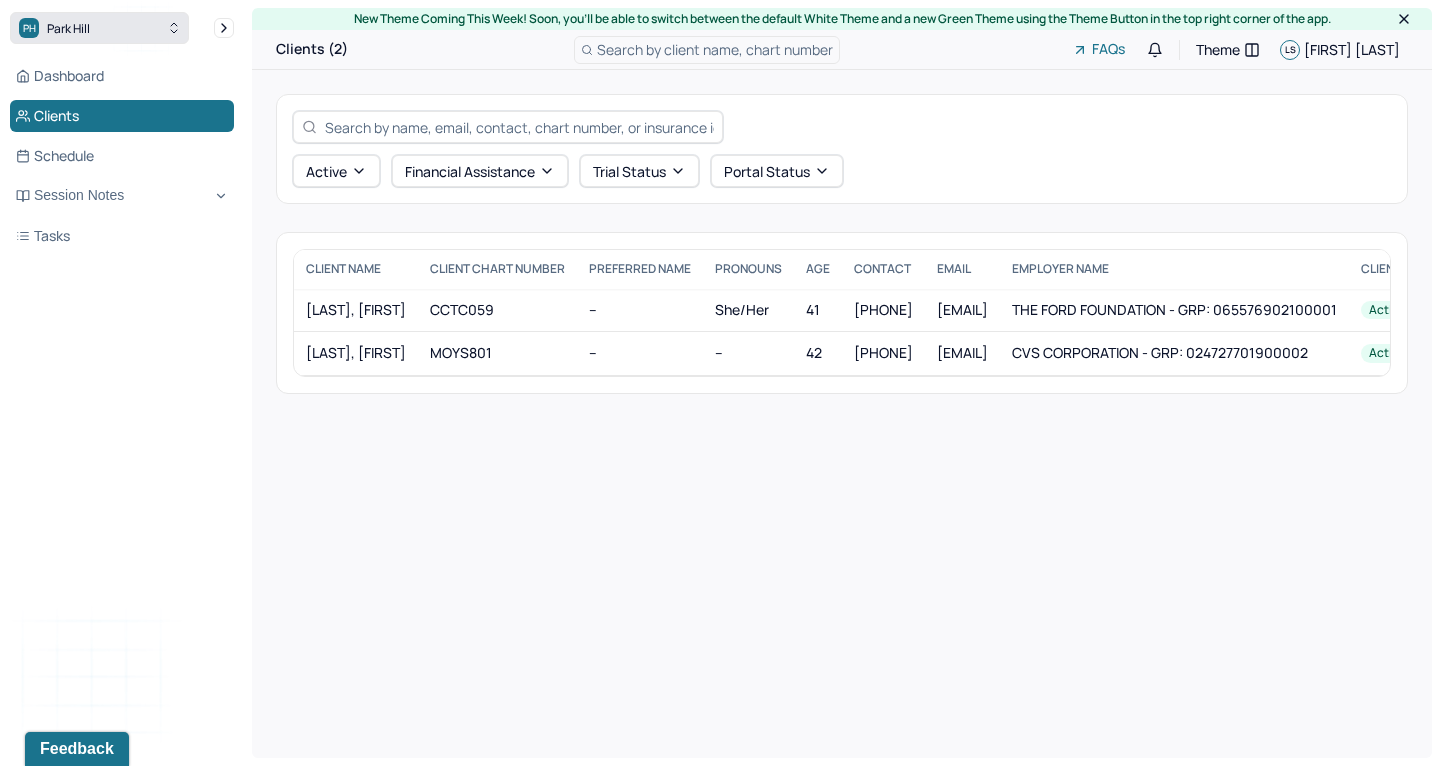 click on "PH Park Hill" at bounding box center (99, 28) 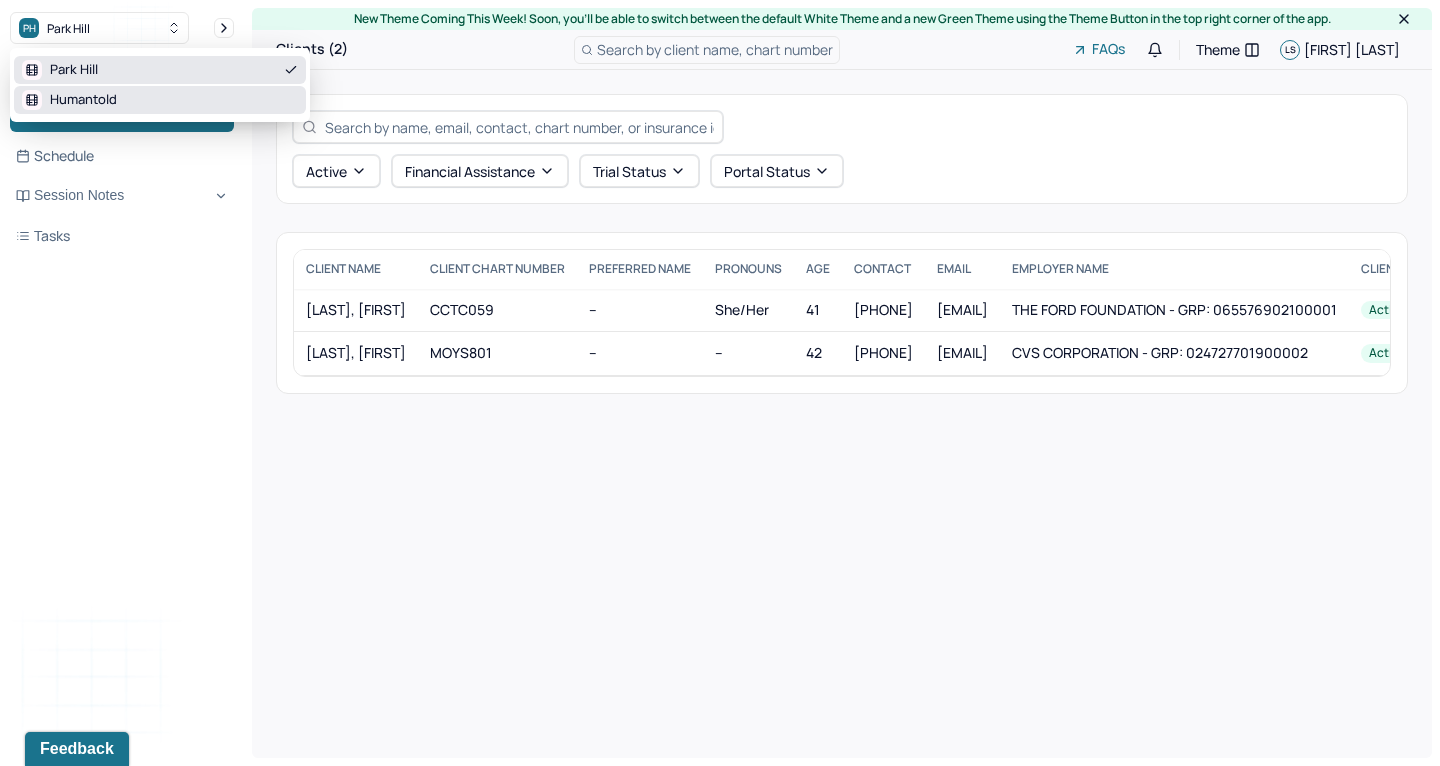 click on "Humantold" at bounding box center (83, 100) 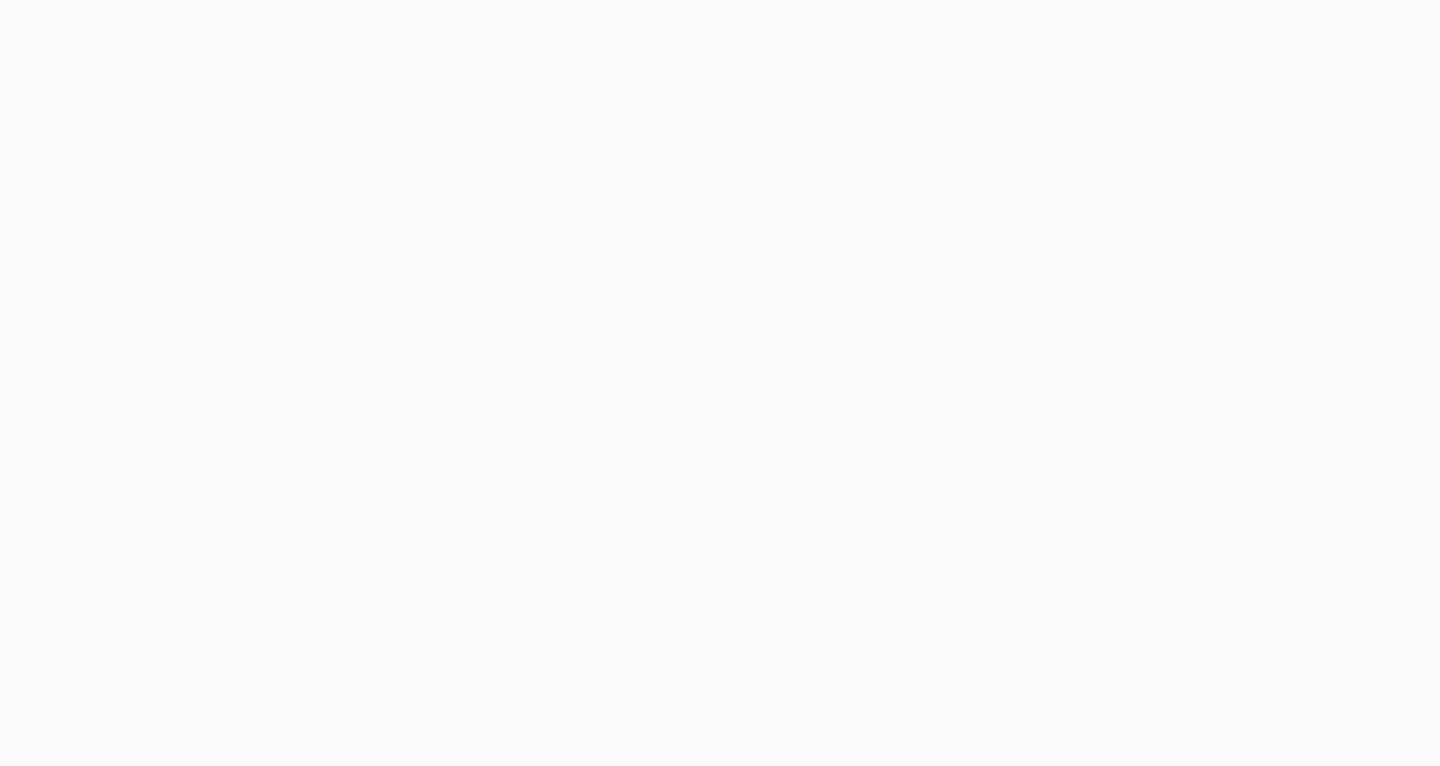 scroll, scrollTop: 0, scrollLeft: 0, axis: both 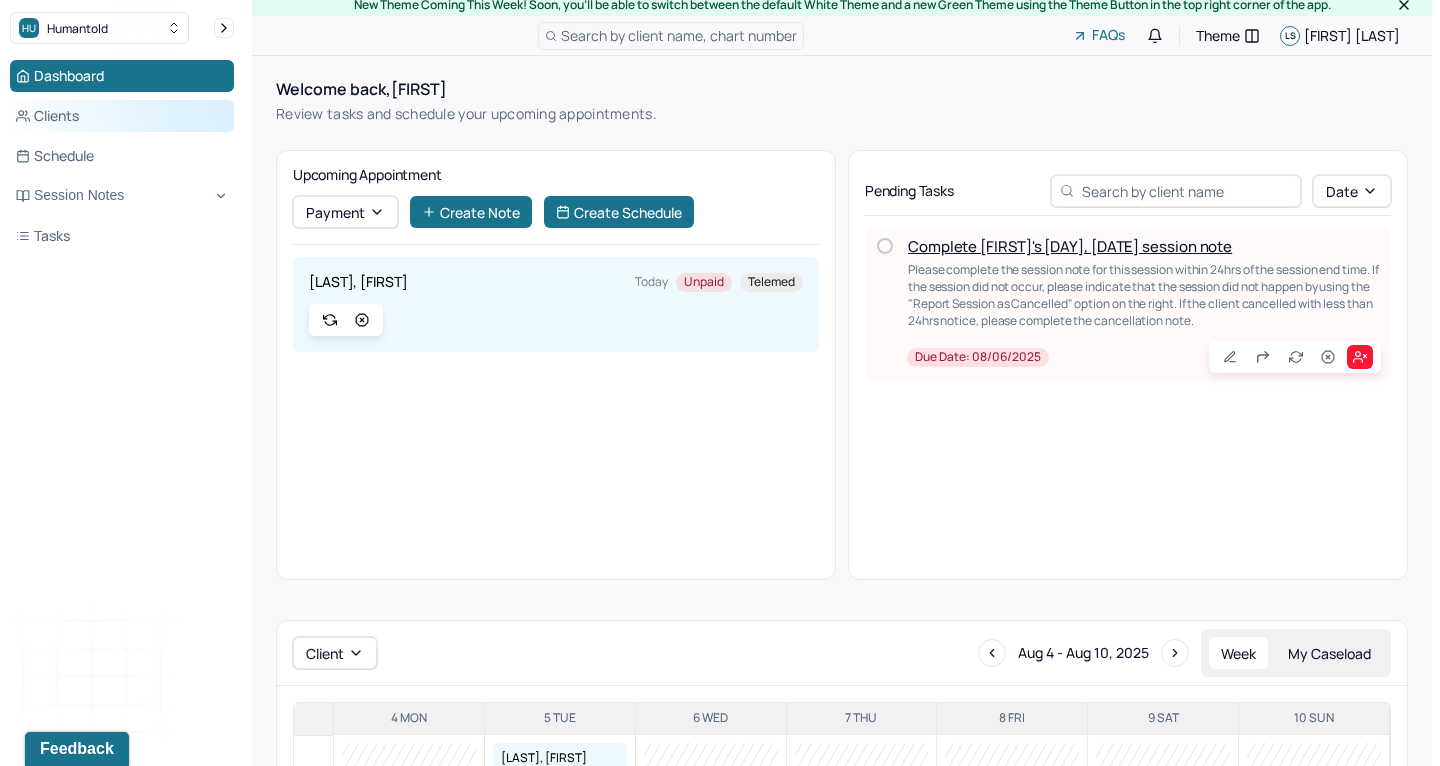 click on "Clients" at bounding box center (122, 116) 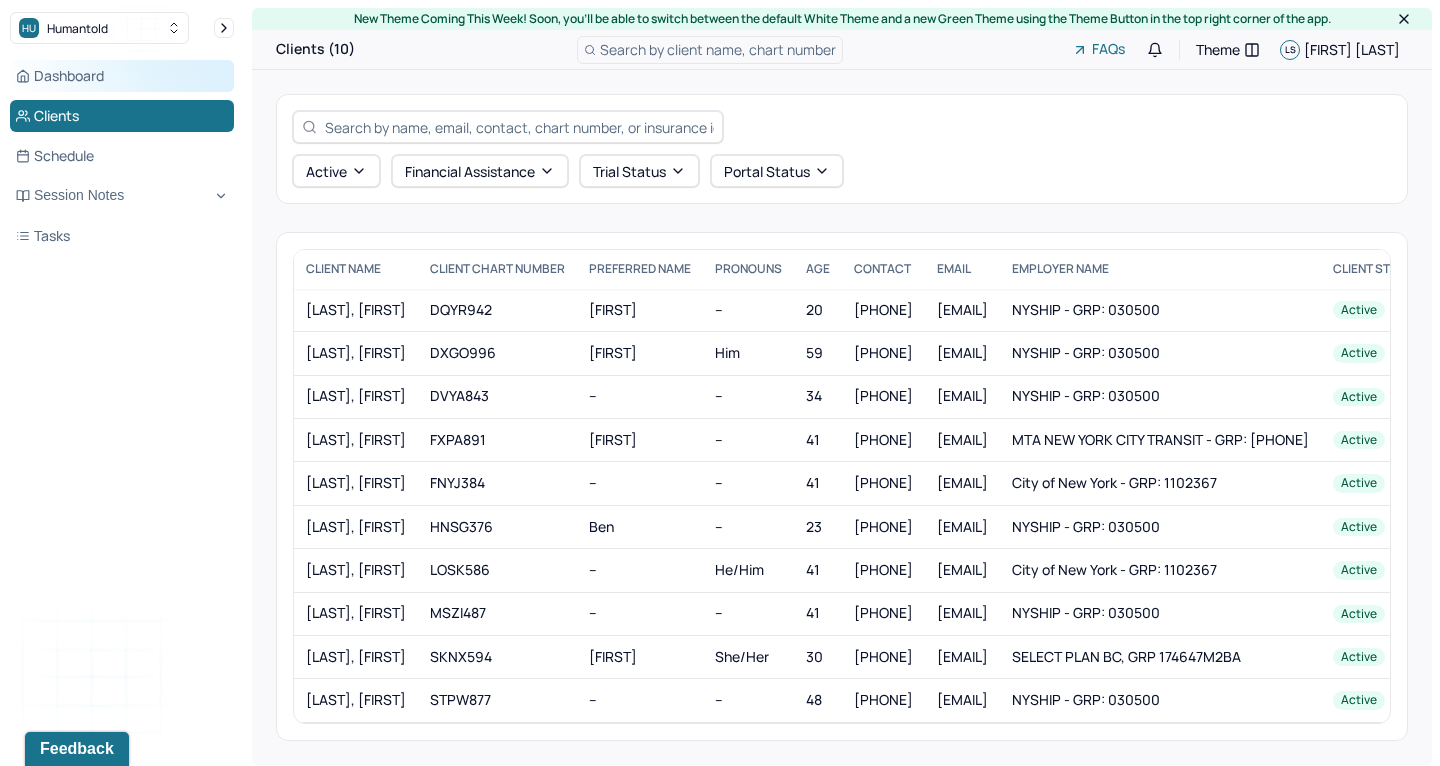 click on "Dashboard" at bounding box center (122, 76) 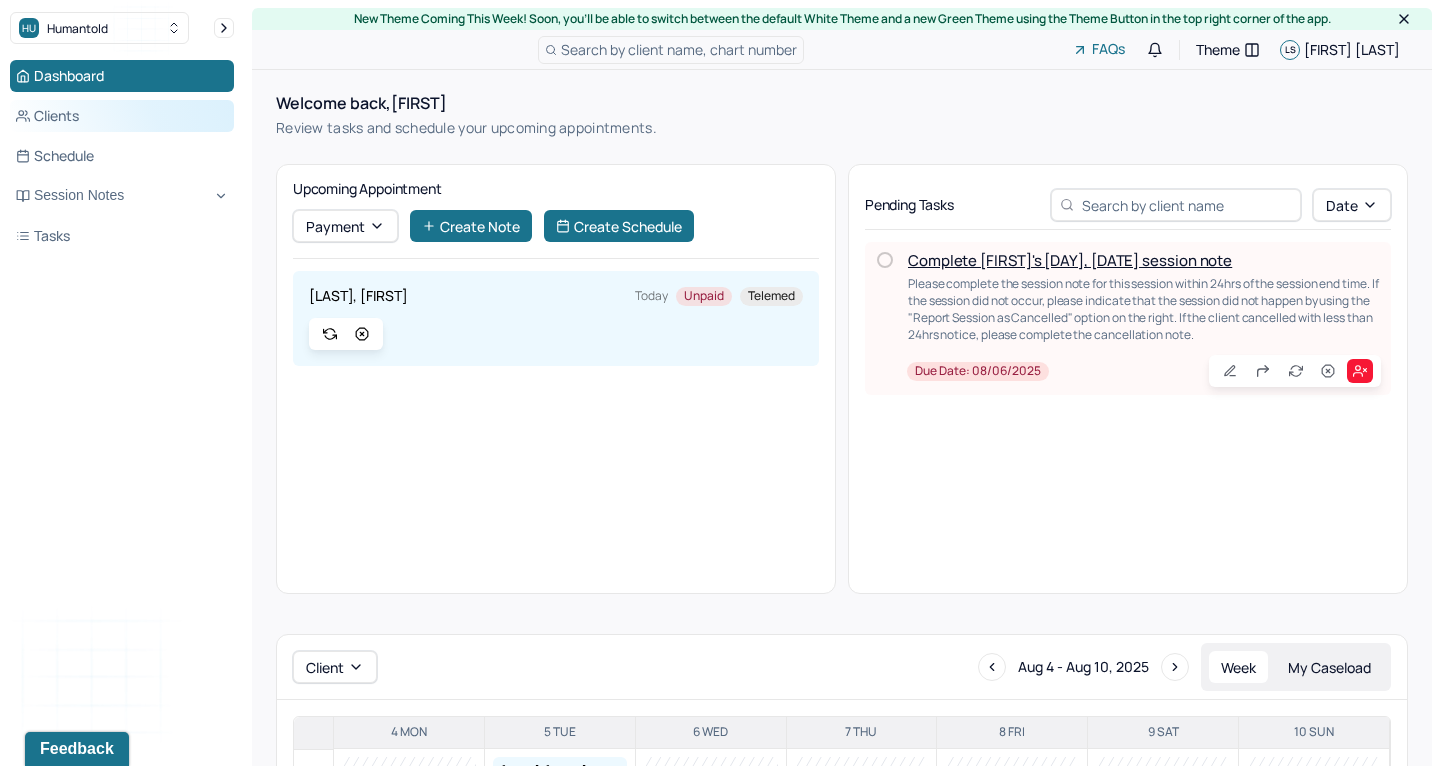 click on "Clients" at bounding box center [122, 116] 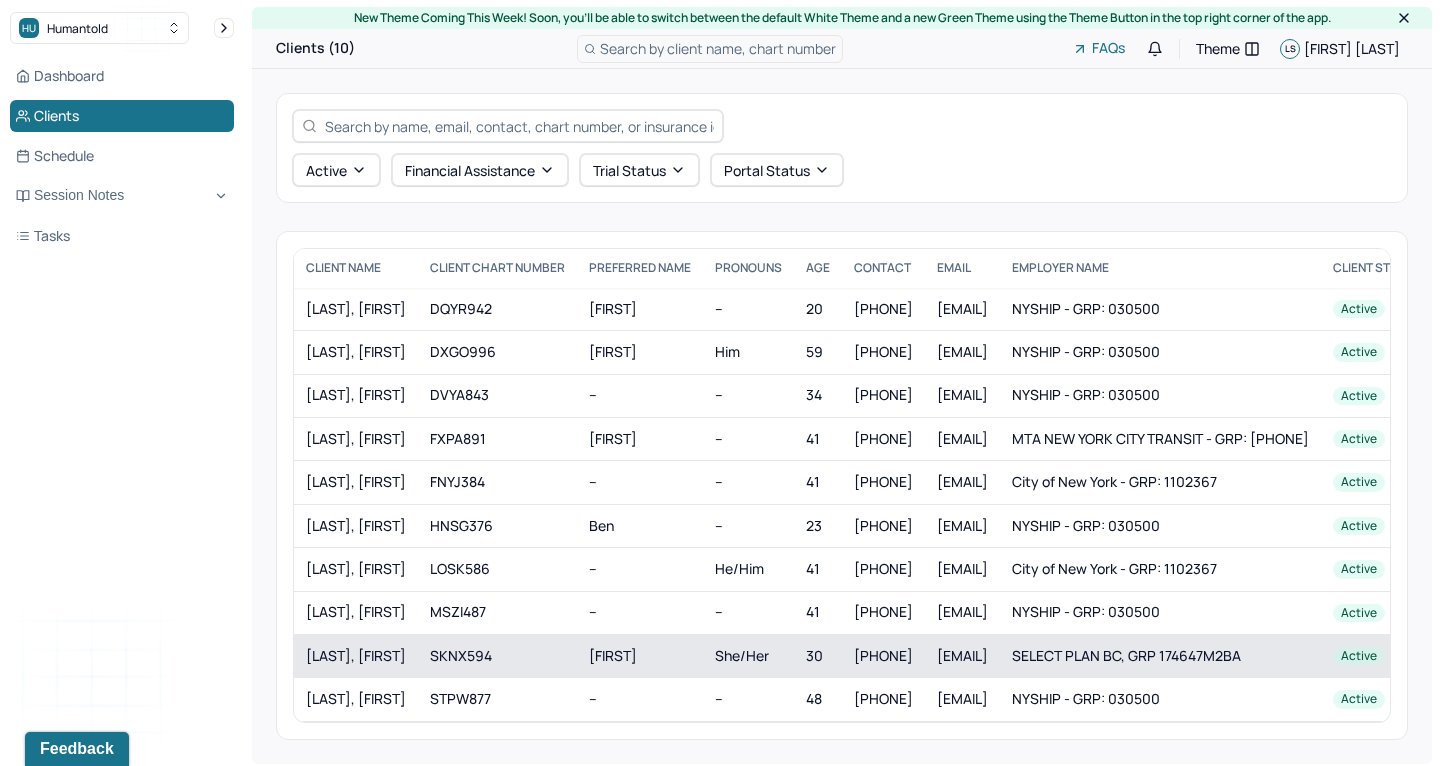 scroll, scrollTop: 0, scrollLeft: 0, axis: both 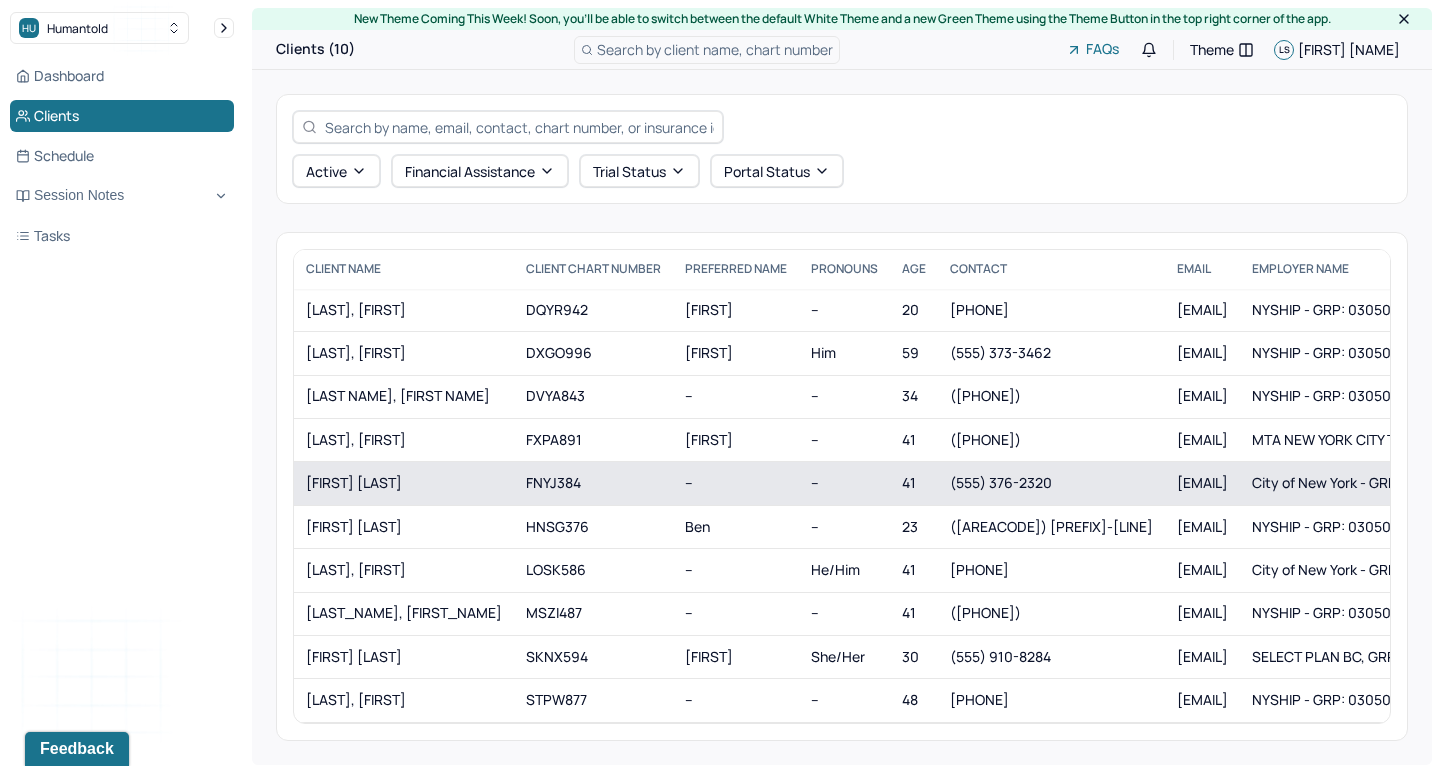 click on "[FIRST] [LAST]" at bounding box center (404, 483) 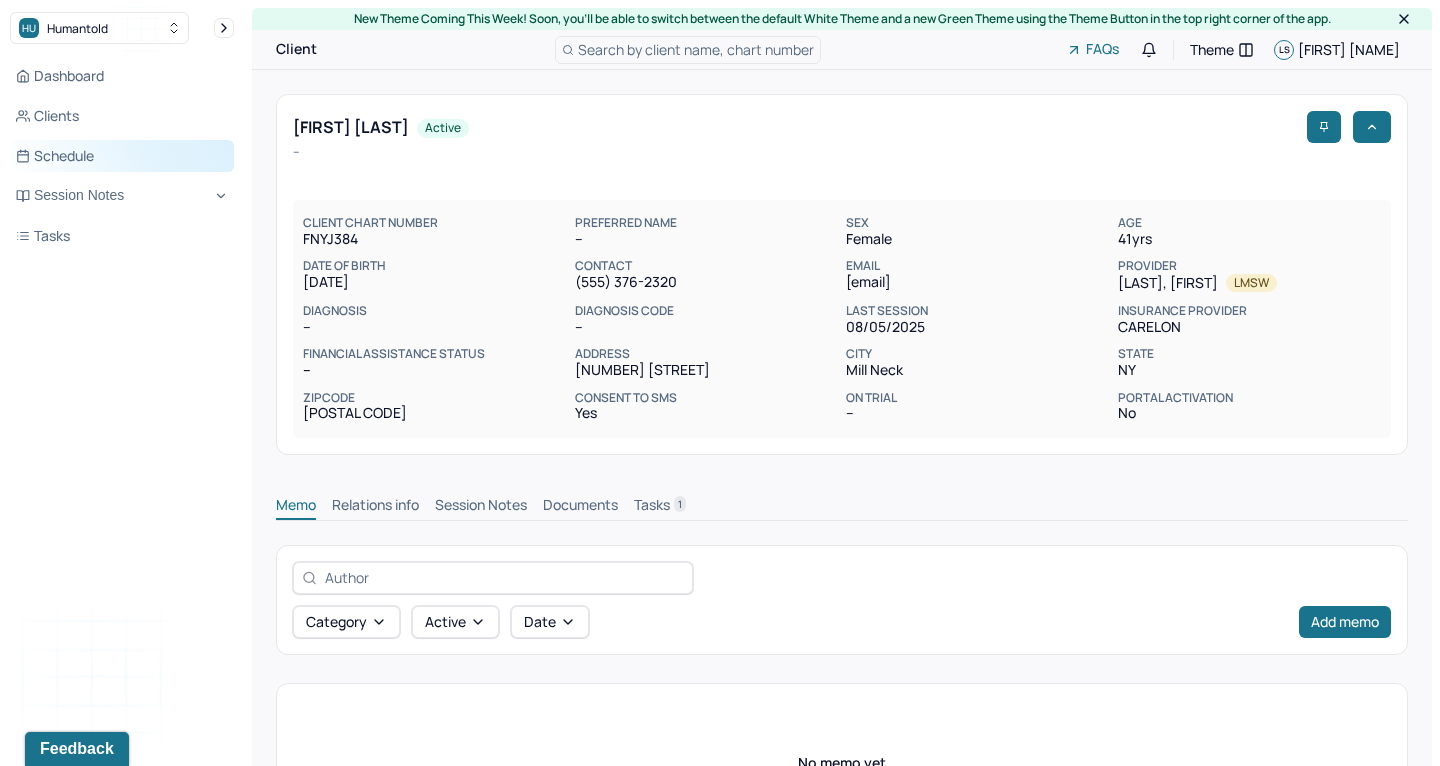 click on "Schedule" at bounding box center (122, 156) 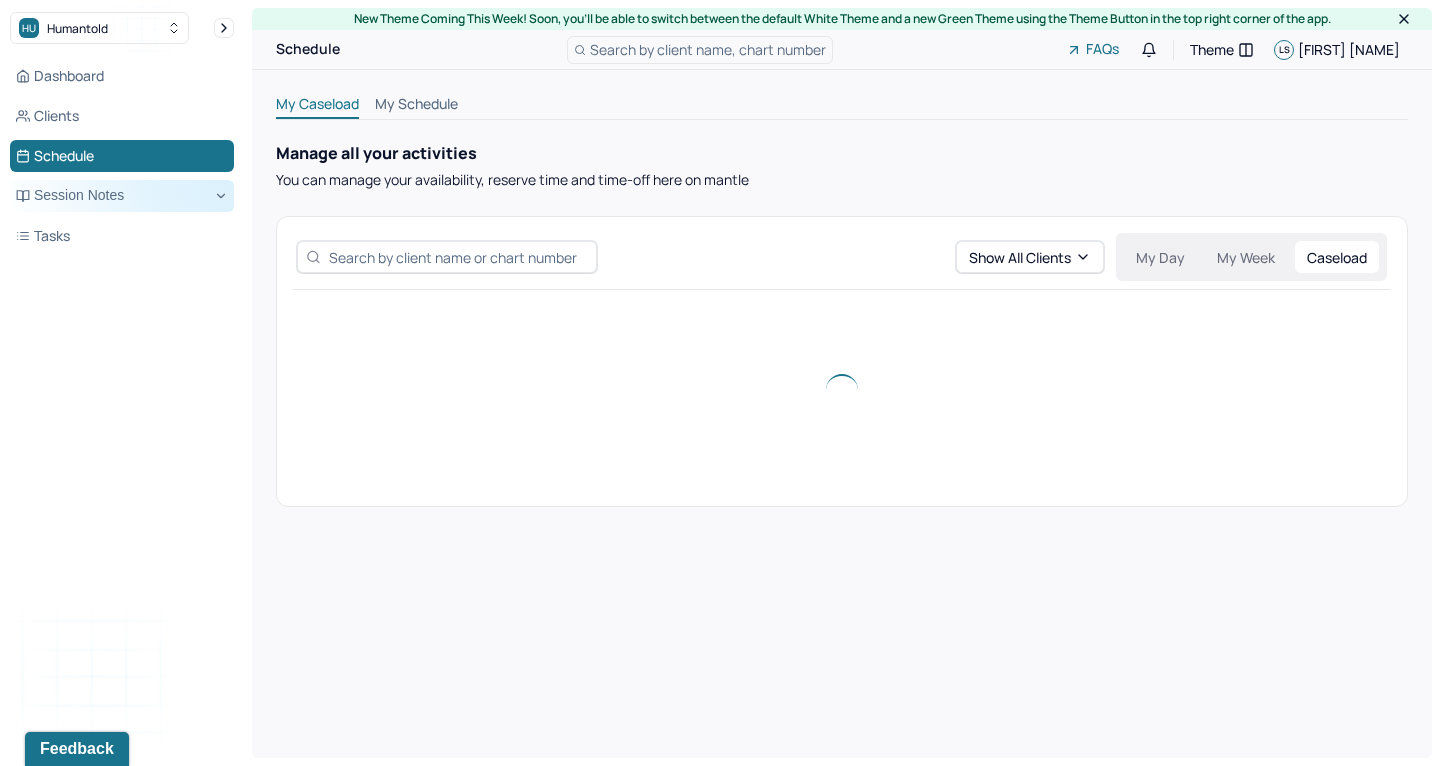 click on "Session Notes" at bounding box center [122, 196] 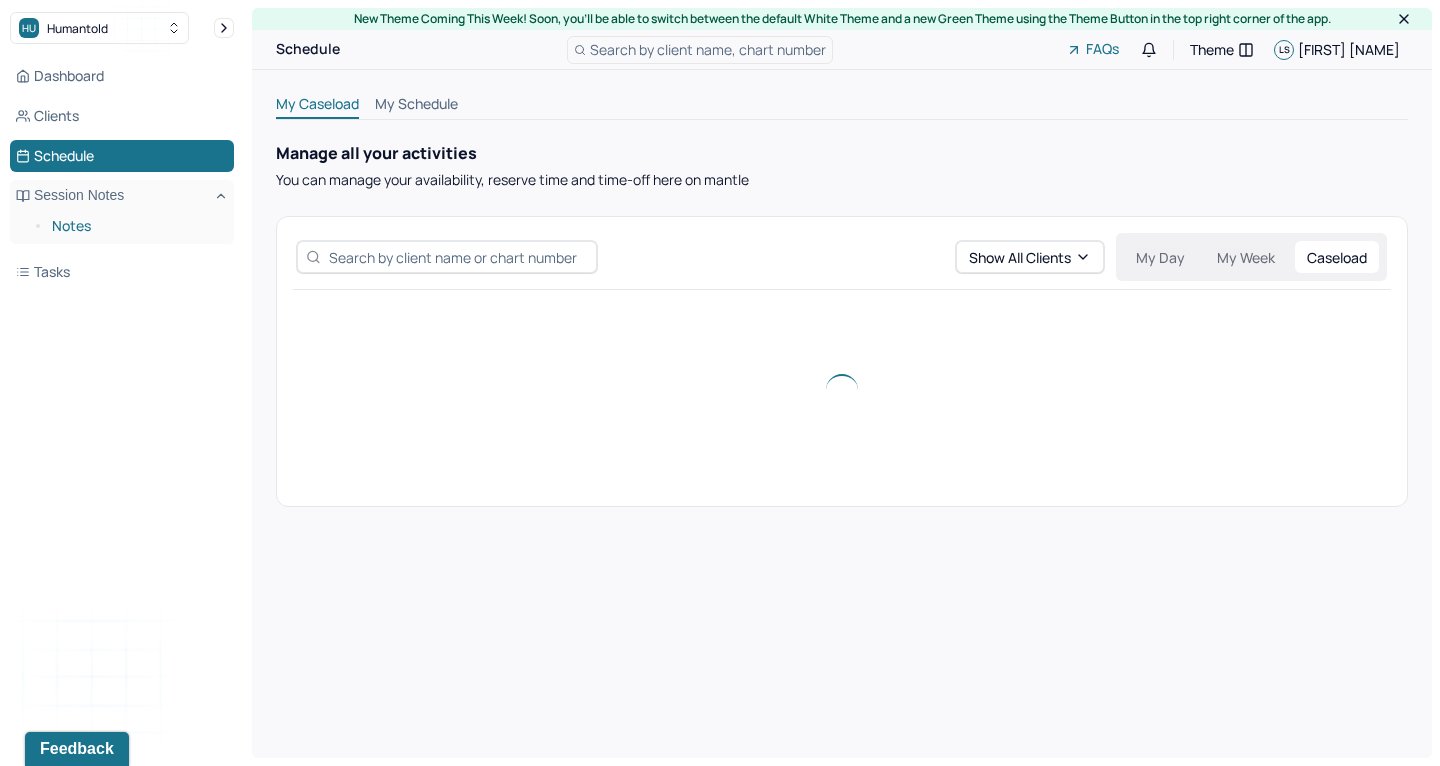click on "Notes" at bounding box center (135, 226) 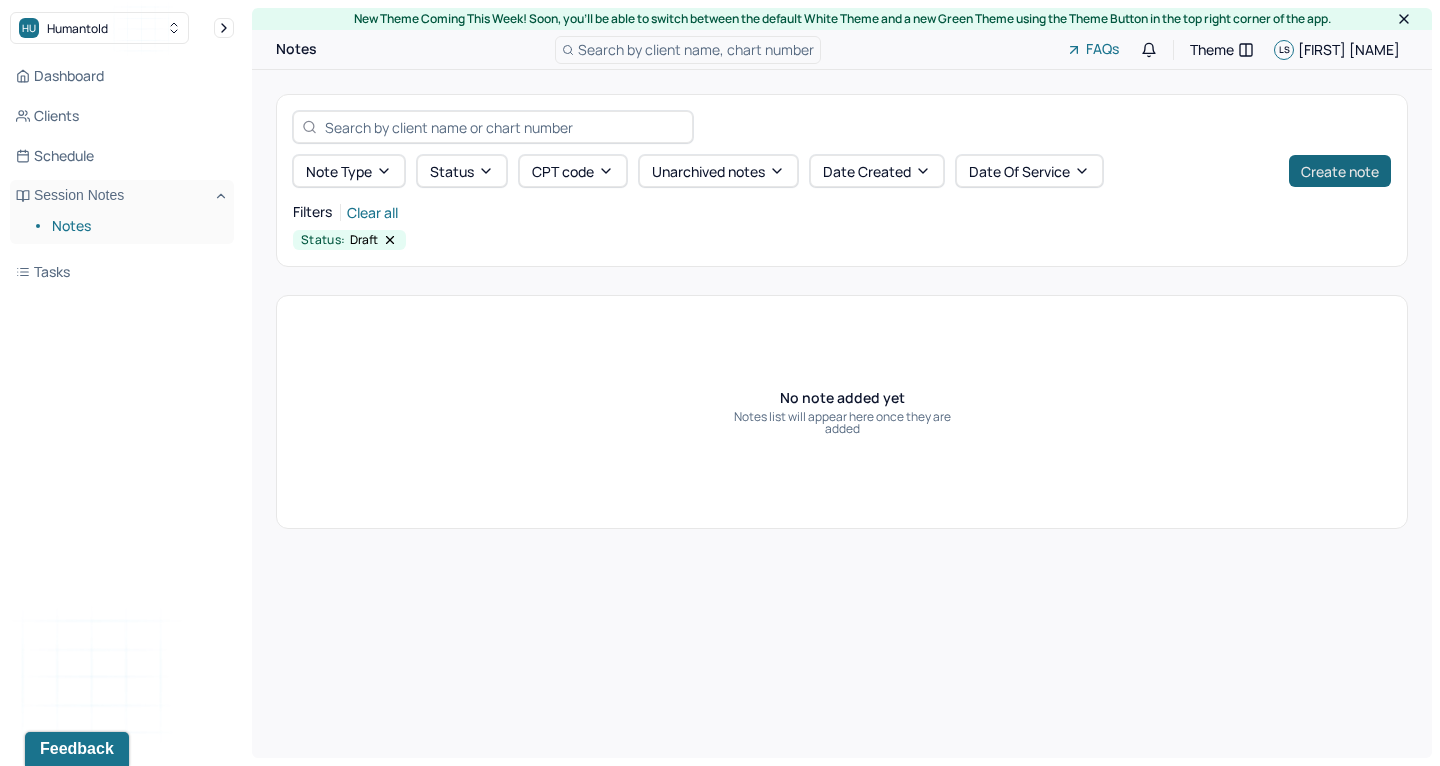 click on "Create note" at bounding box center (1340, 171) 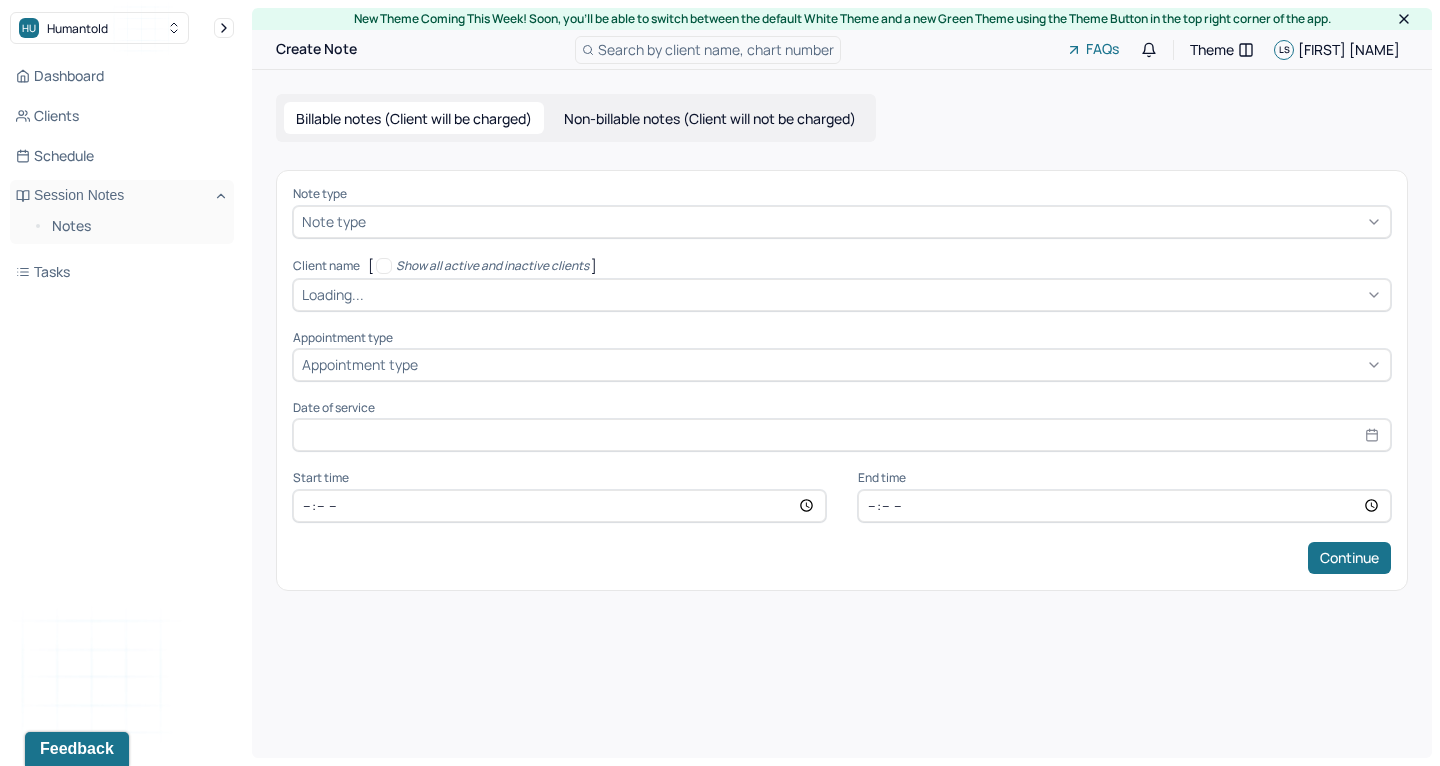 click at bounding box center [876, 221] 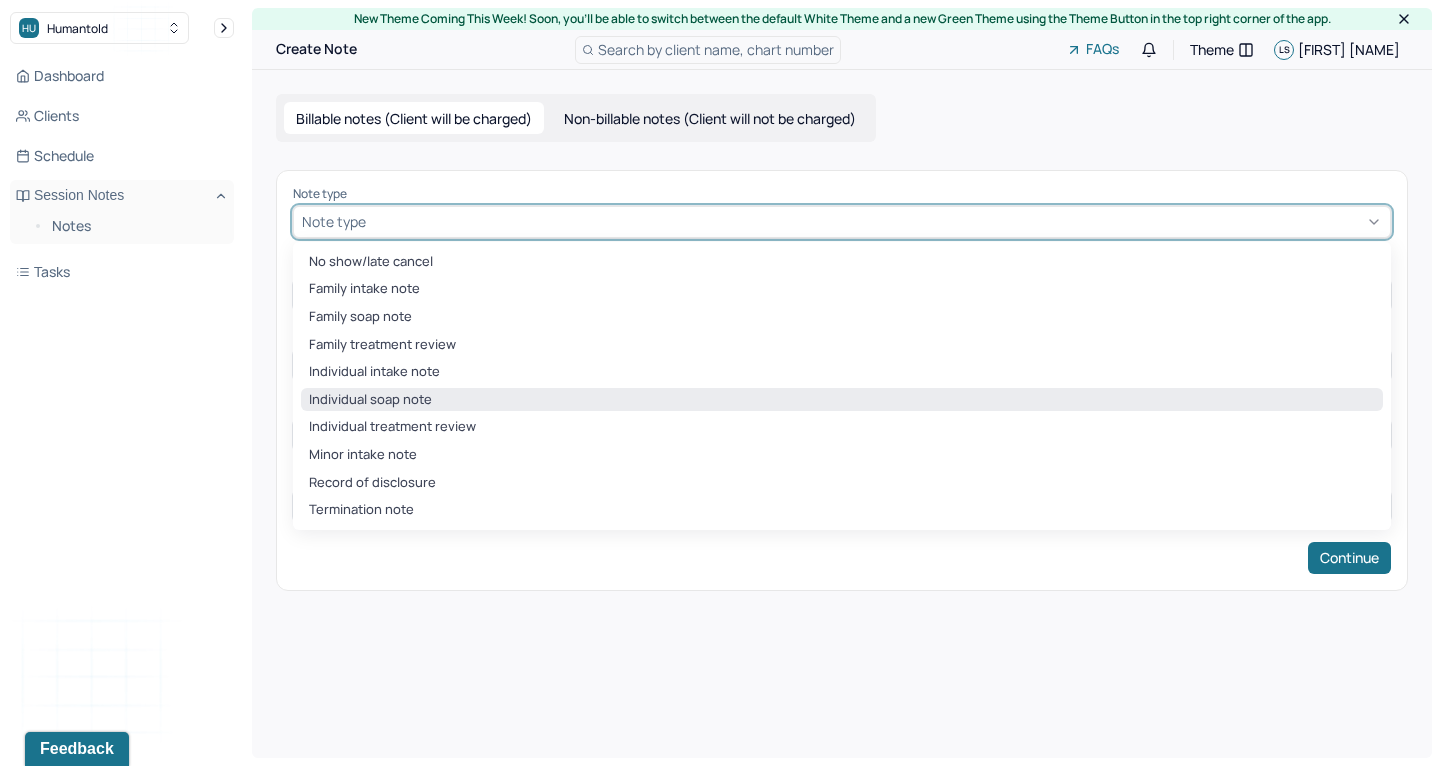 click on "Individual soap note" at bounding box center [842, 400] 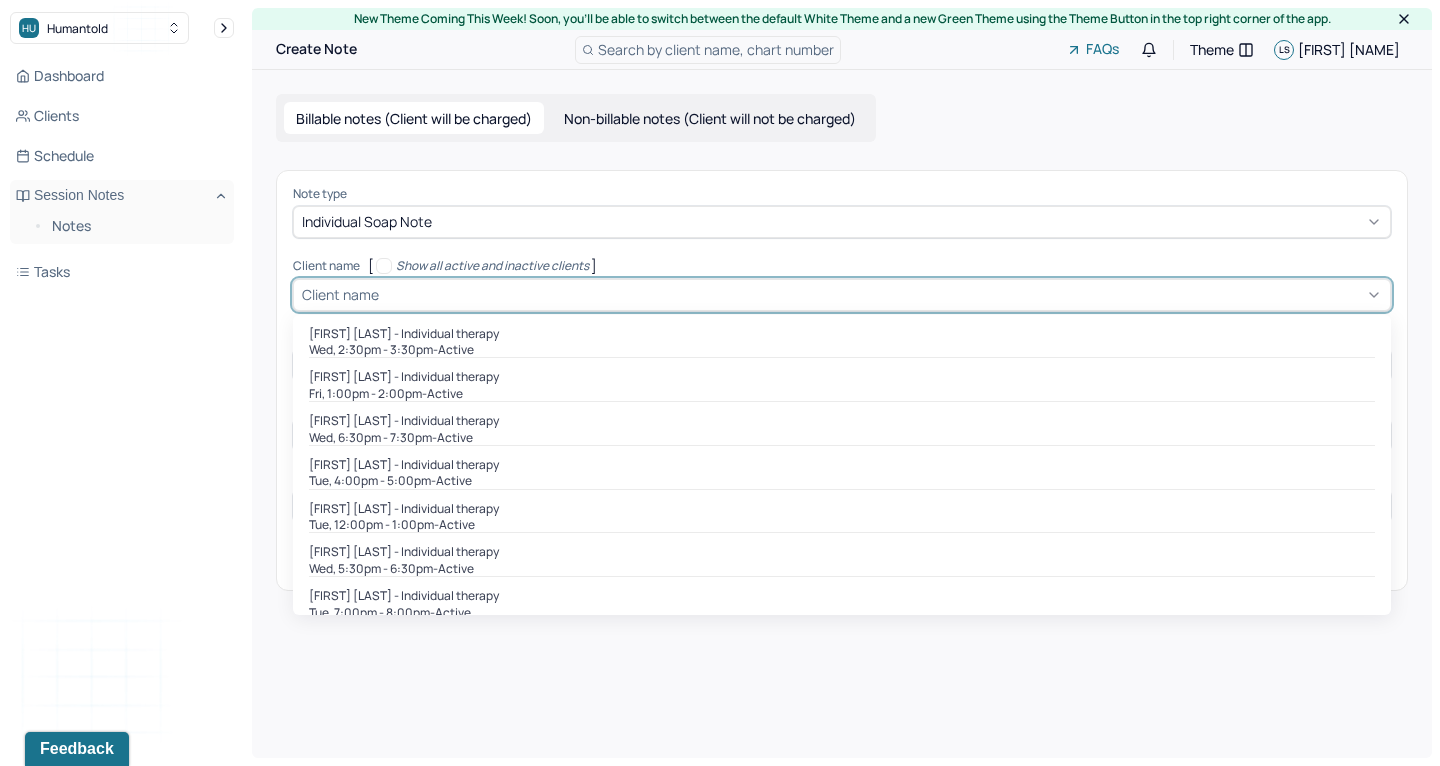 click on "Client name" at bounding box center [340, 294] 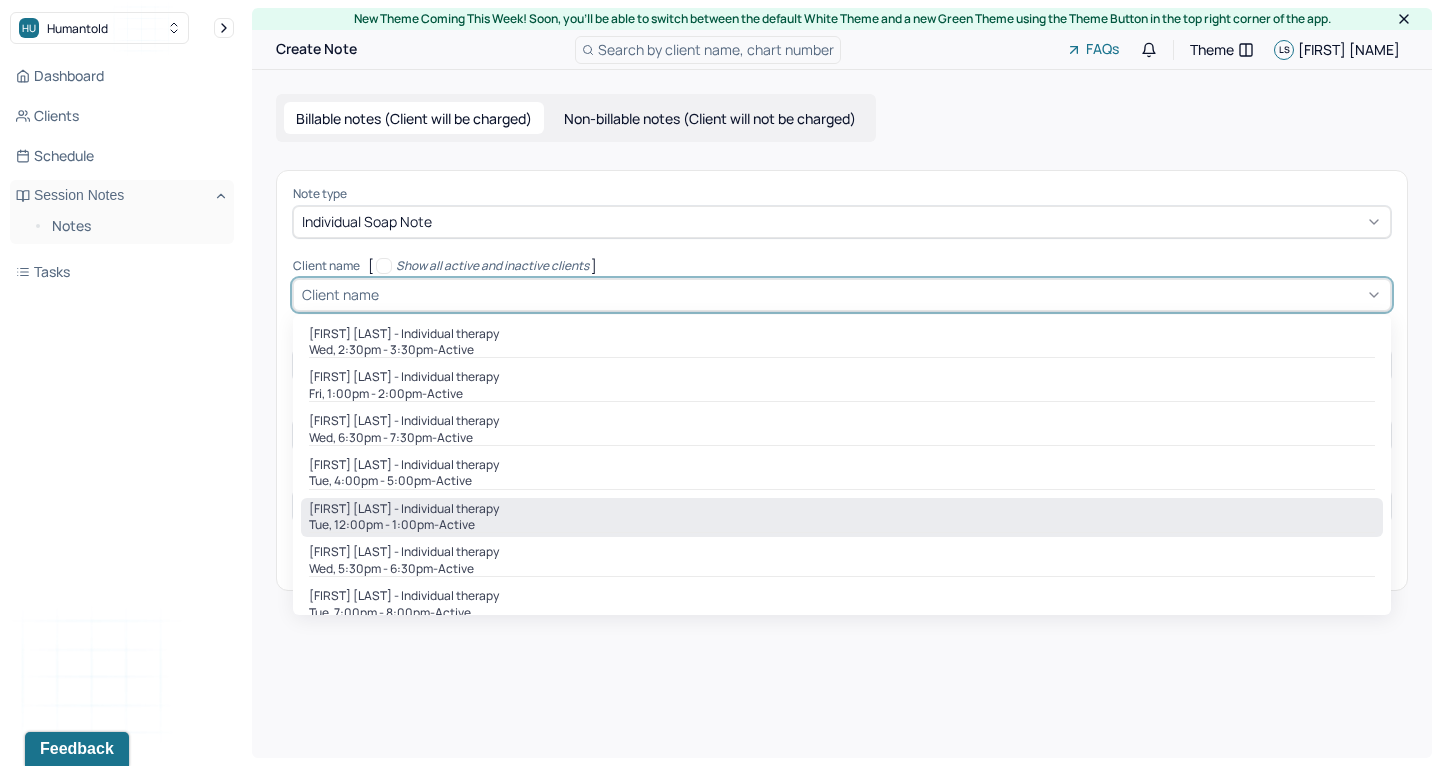 click on "[FIRST] [LAST] - Individual therapy" at bounding box center (404, 509) 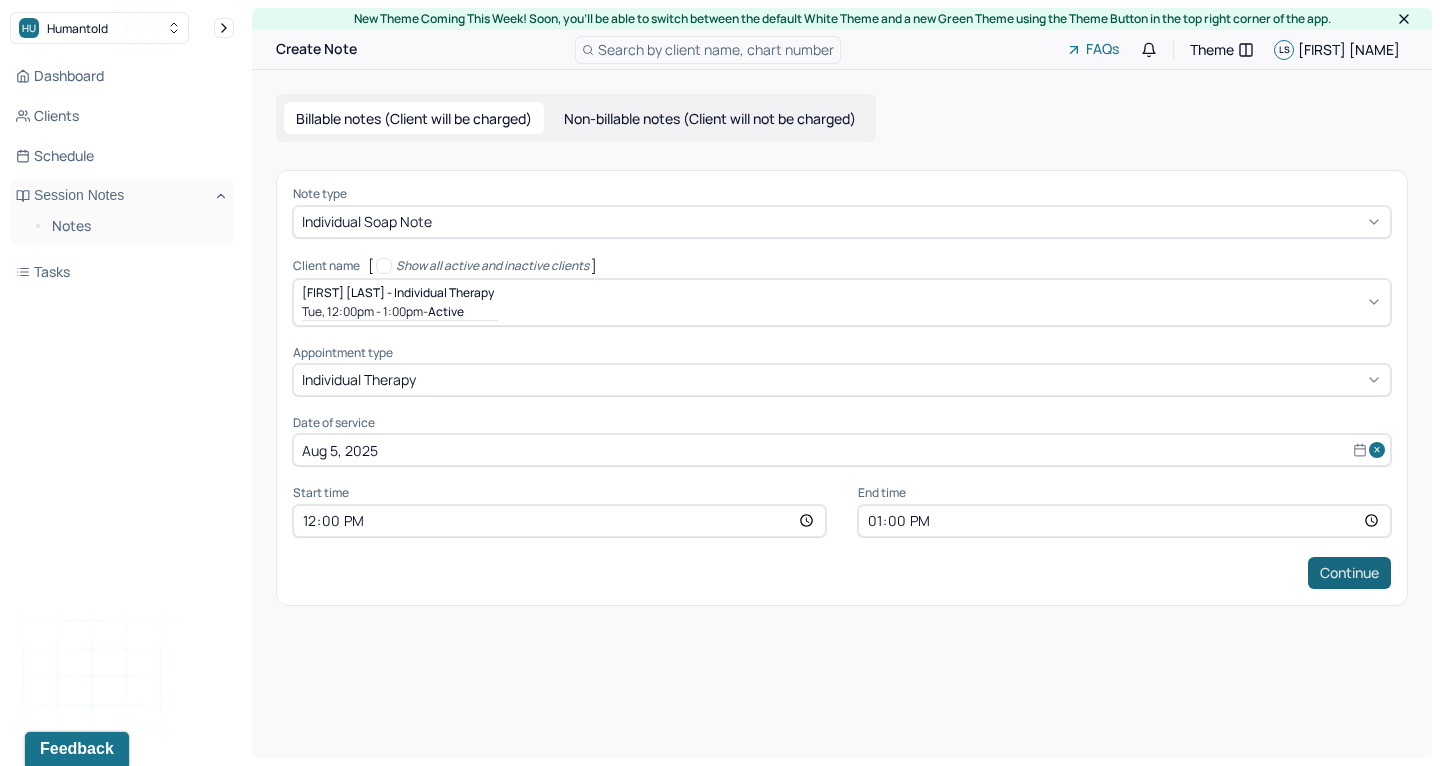 click on "Continue" at bounding box center [1349, 573] 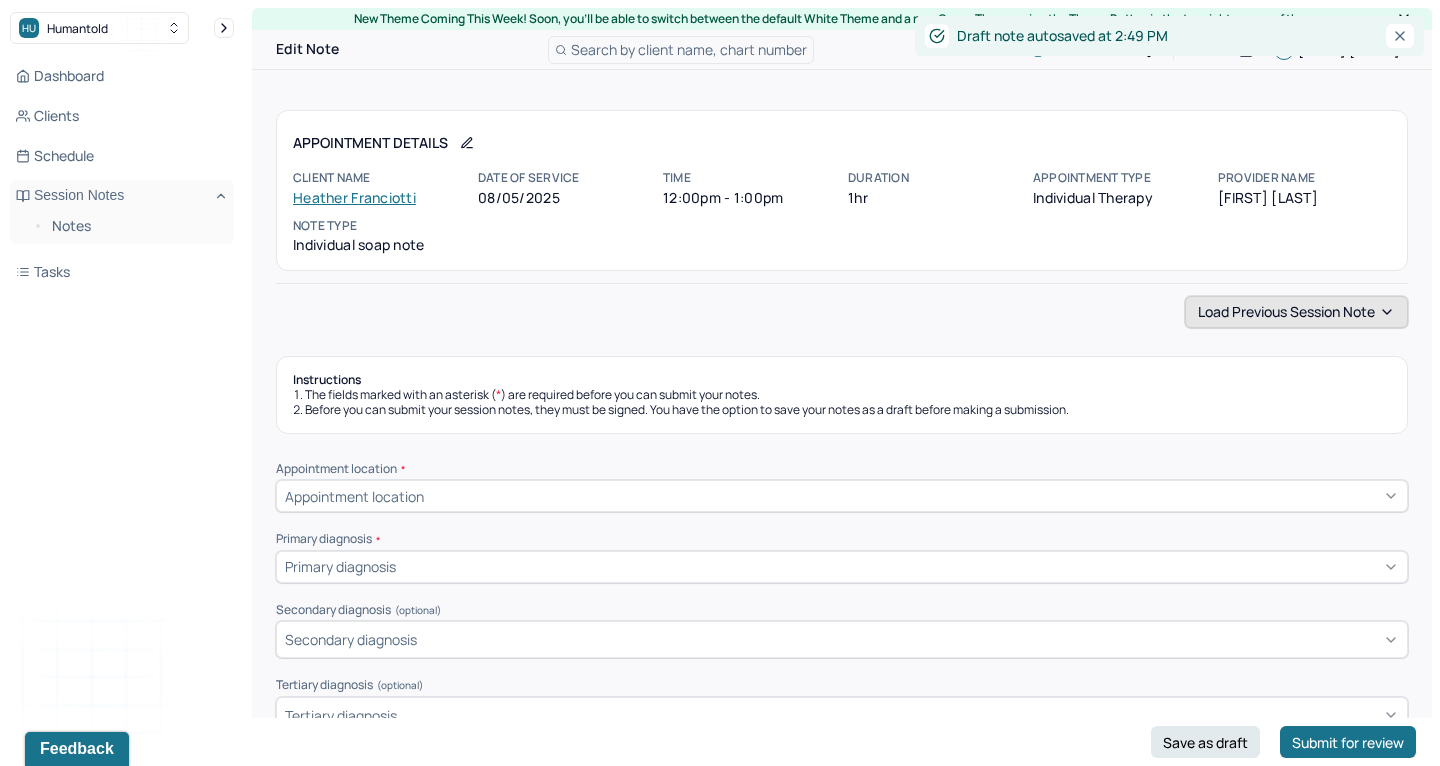click on "Load previous session note" at bounding box center [1296, 312] 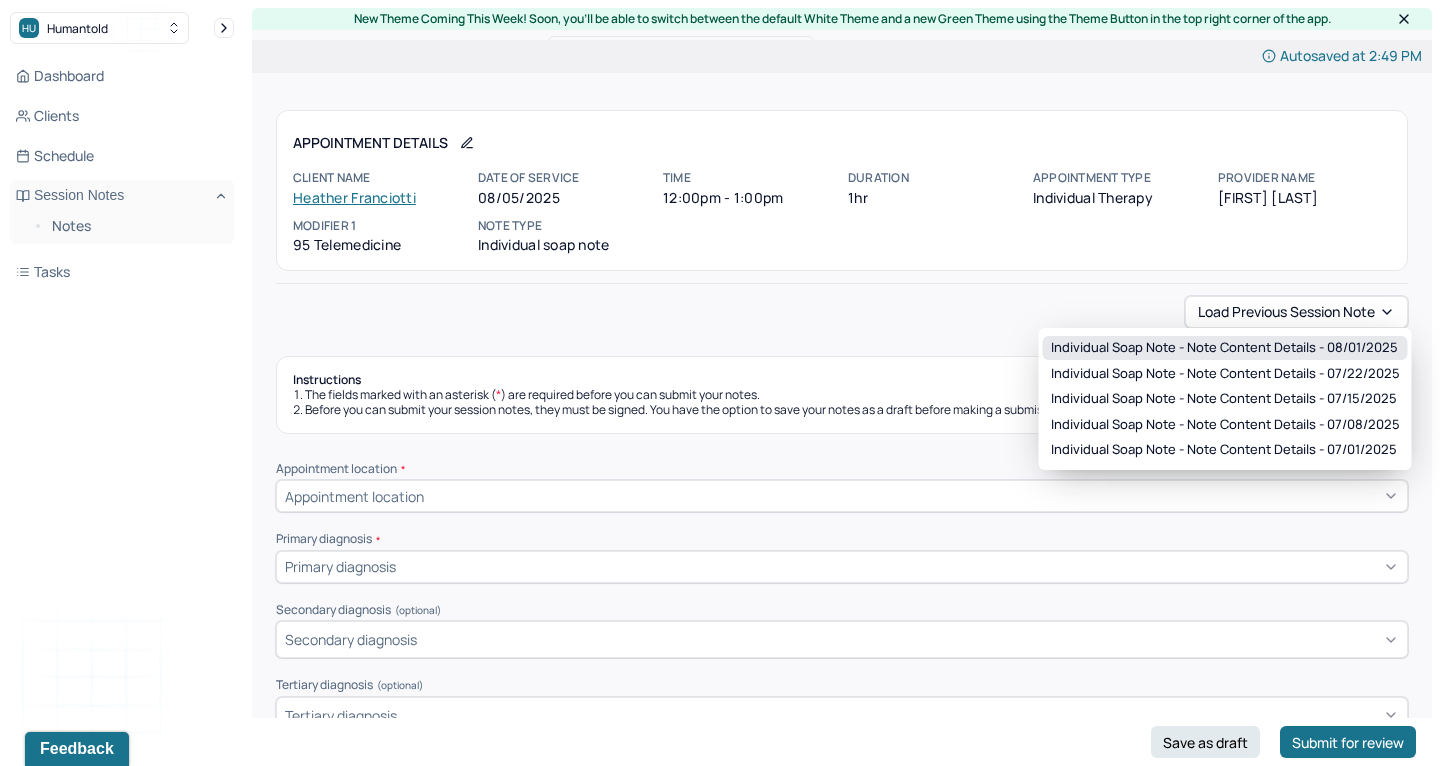 click on "Individual soap note   - Note content Details -   08/01/2025" at bounding box center (1224, 348) 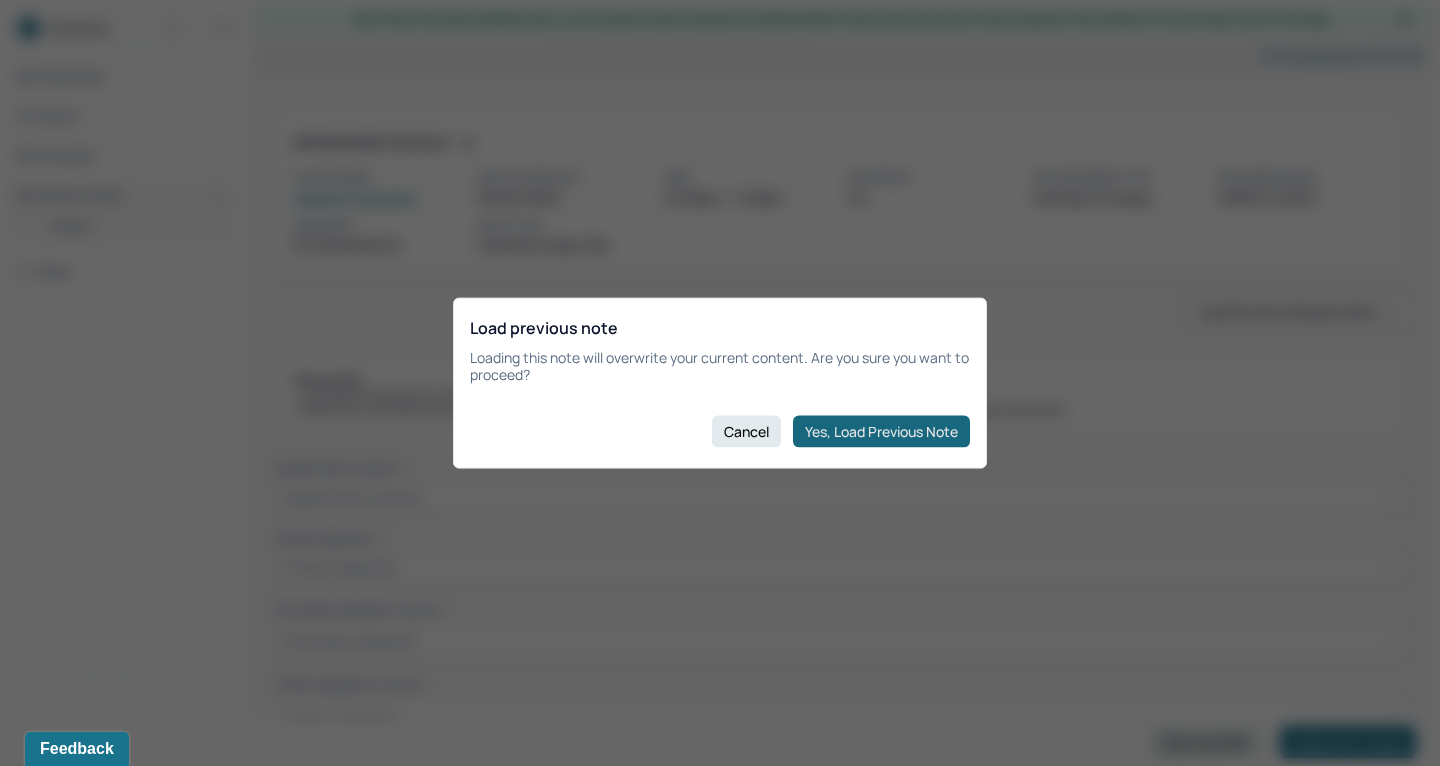 click on "Yes, Load Previous Note" at bounding box center [881, 431] 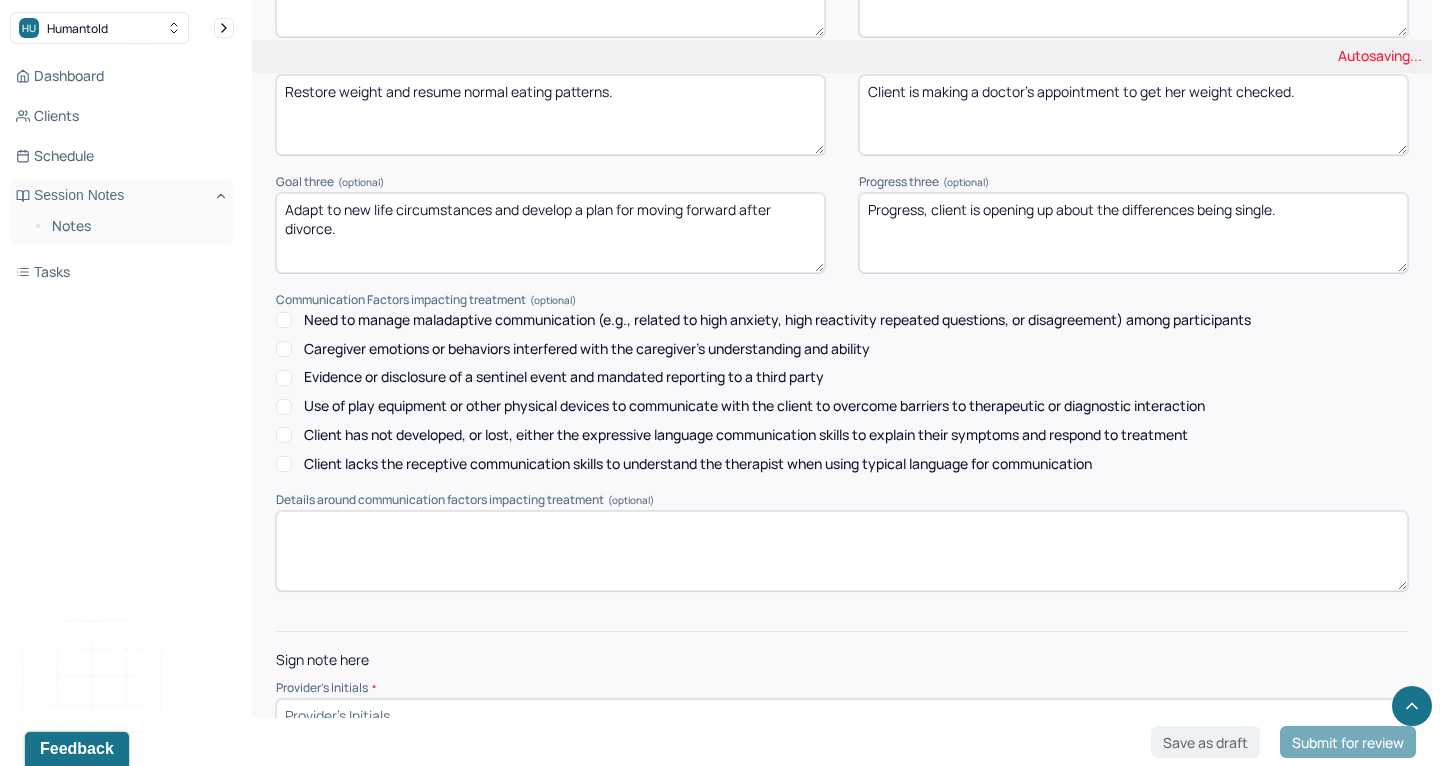 scroll, scrollTop: 2795, scrollLeft: 0, axis: vertical 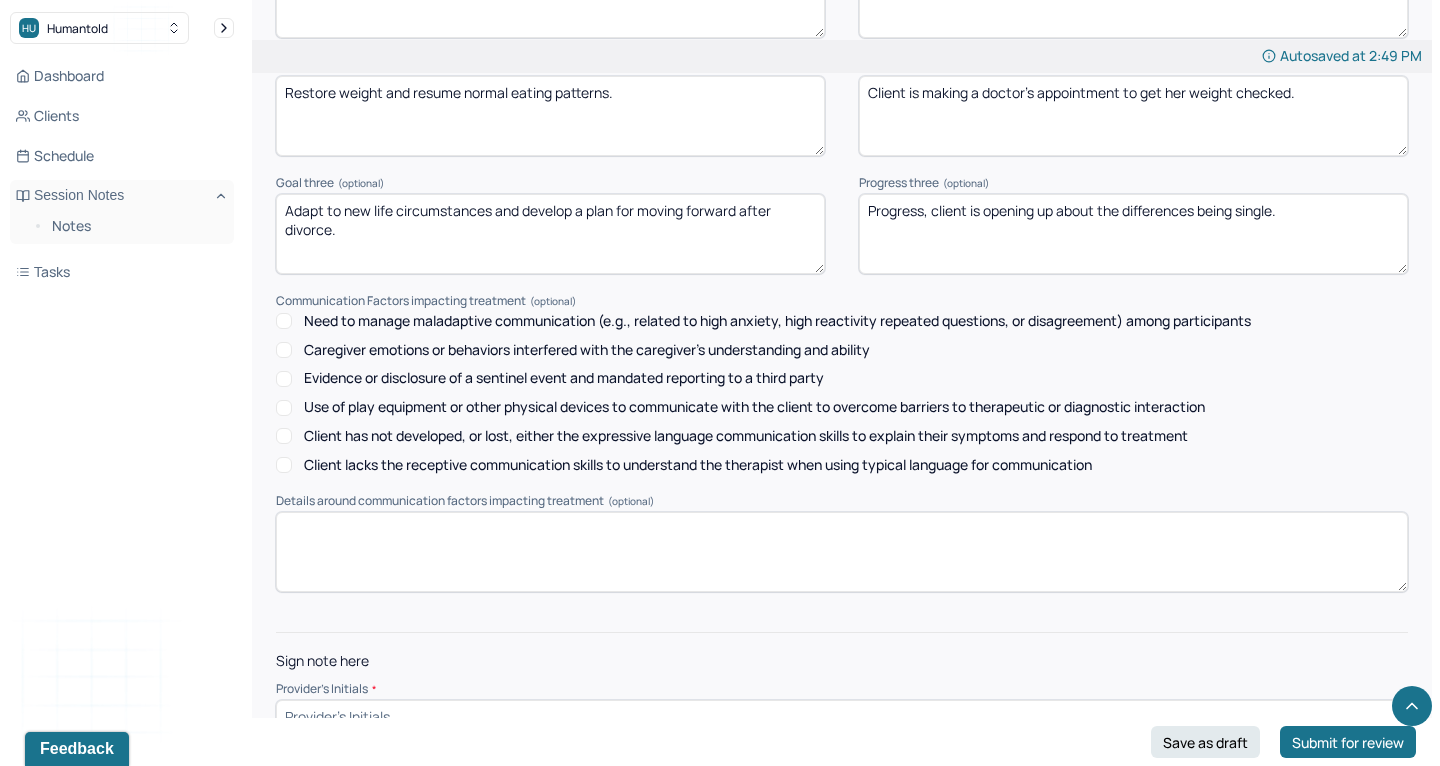 click at bounding box center [842, 716] 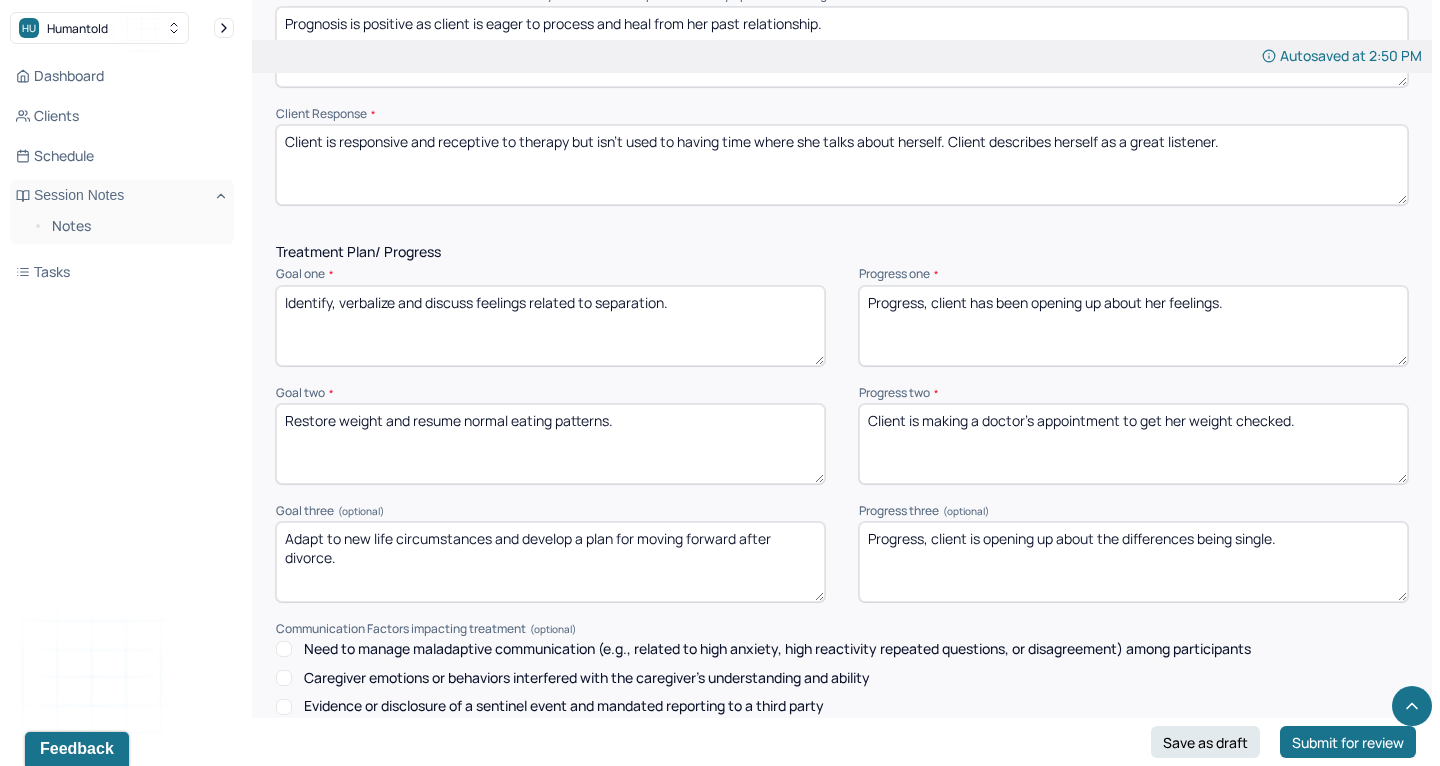 scroll, scrollTop: 2463, scrollLeft: 0, axis: vertical 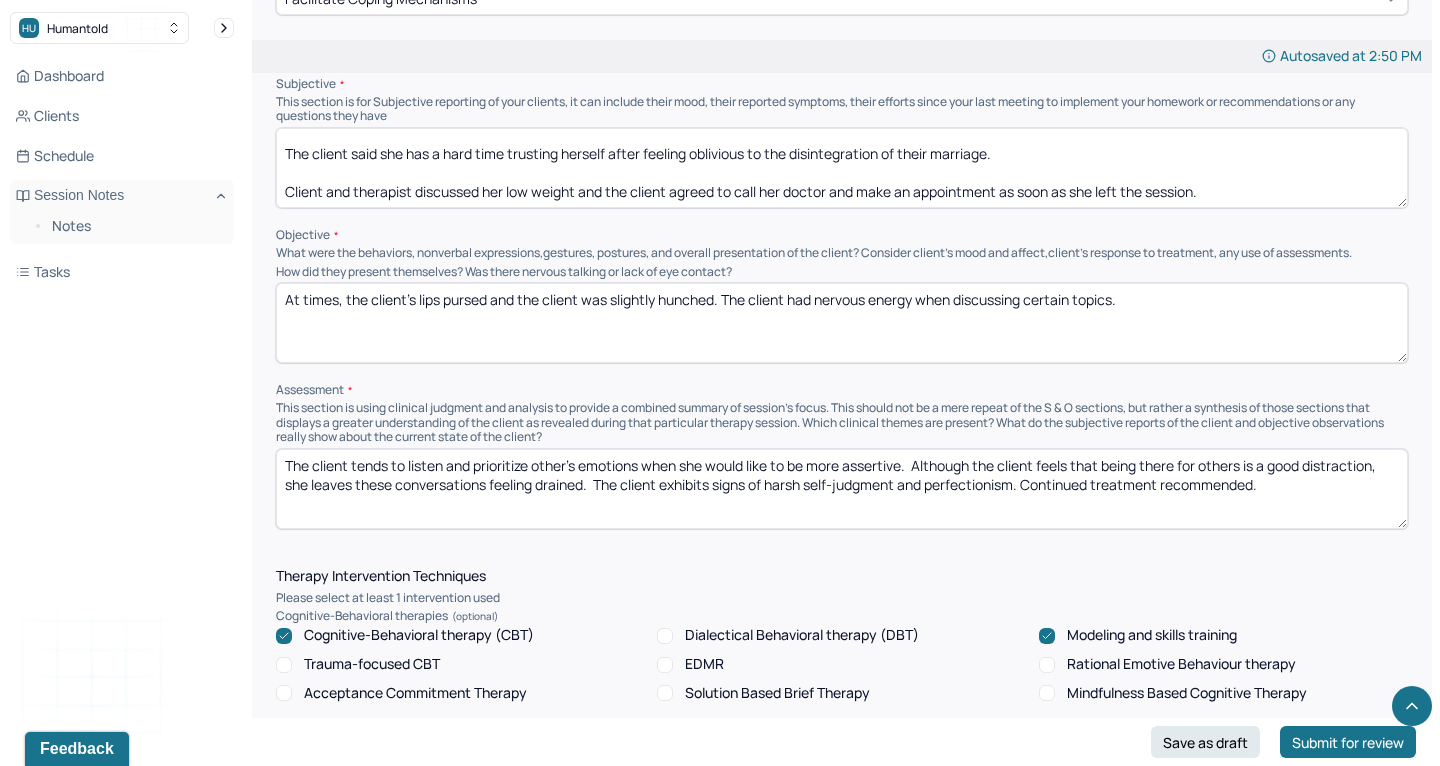 type on "LS" 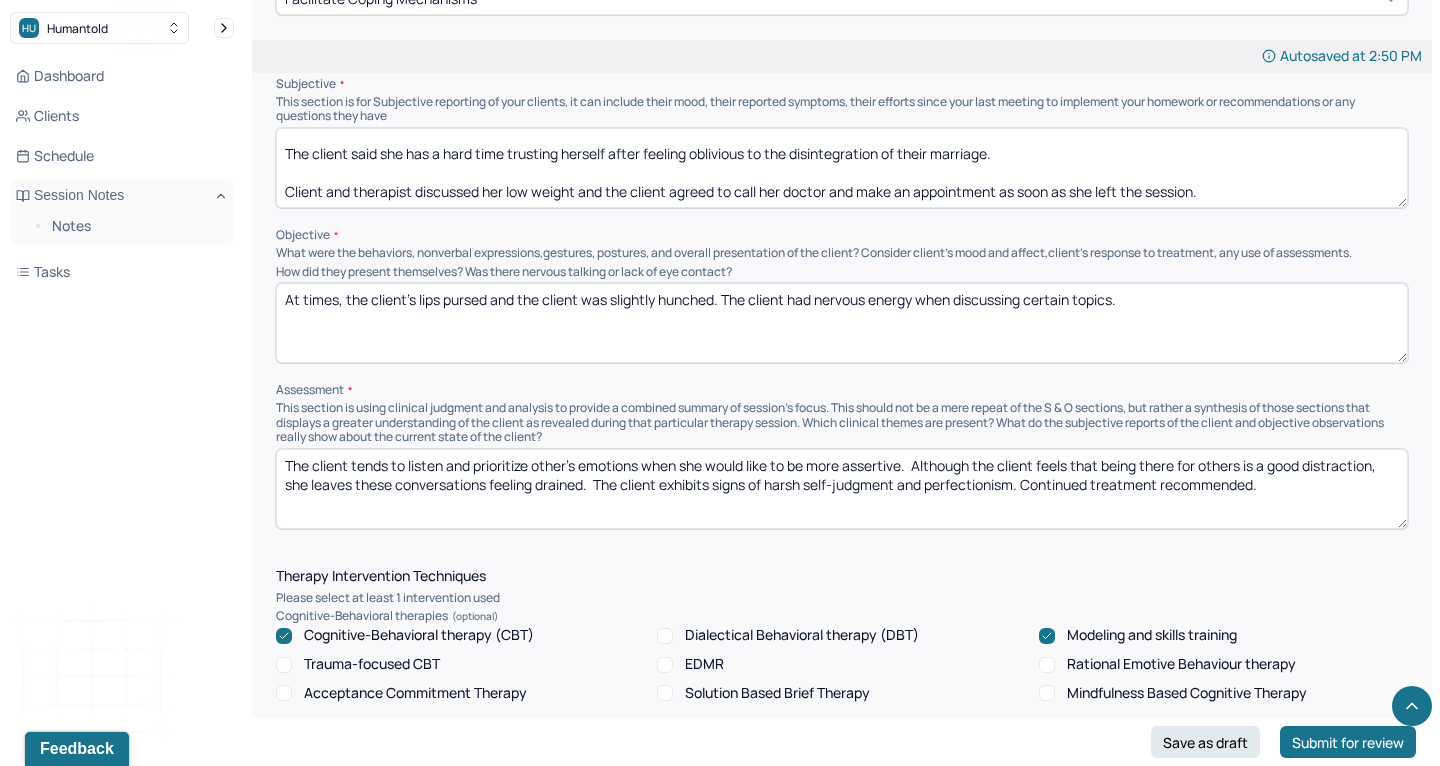 scroll, scrollTop: 0, scrollLeft: 0, axis: both 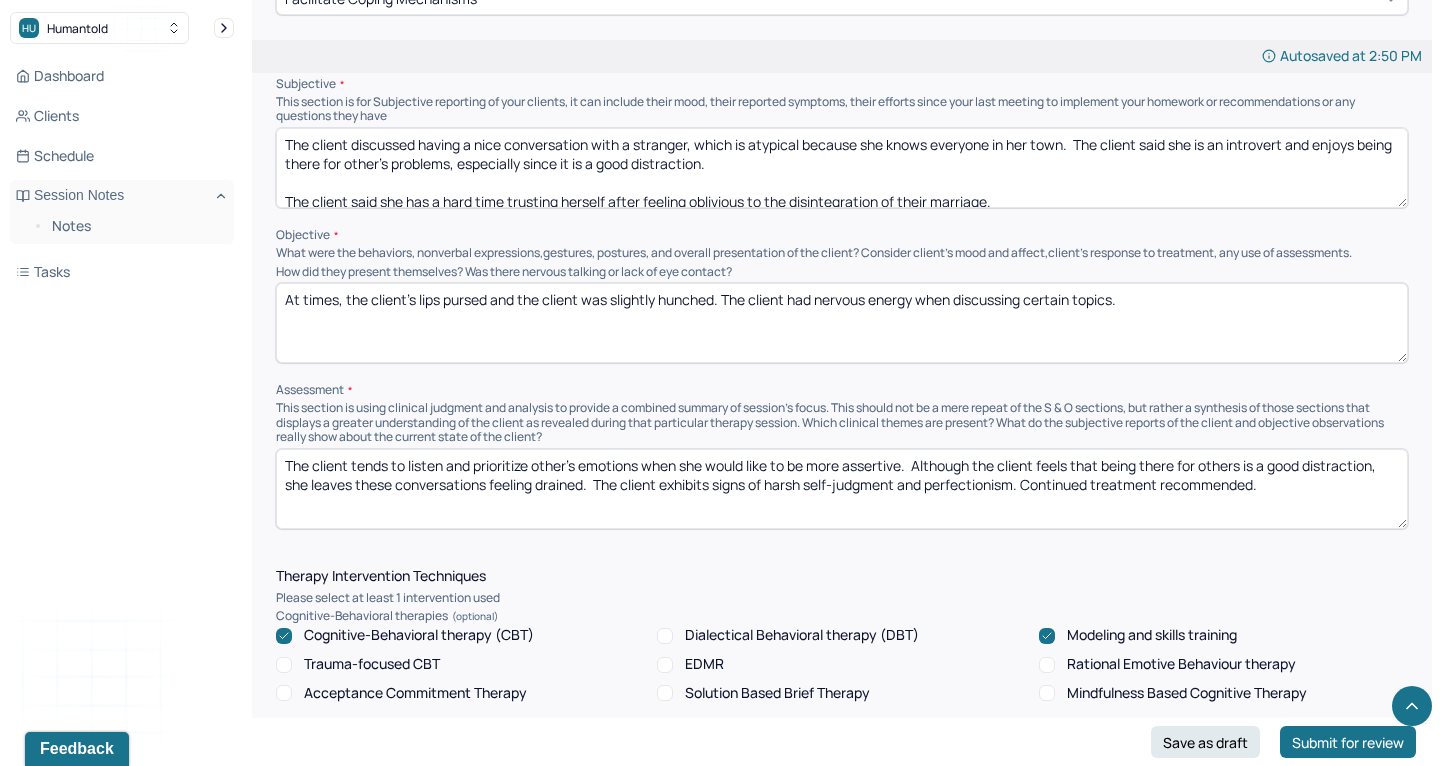 drag, startPoint x: 1221, startPoint y: 176, endPoint x: 565, endPoint y: 149, distance: 656.5554 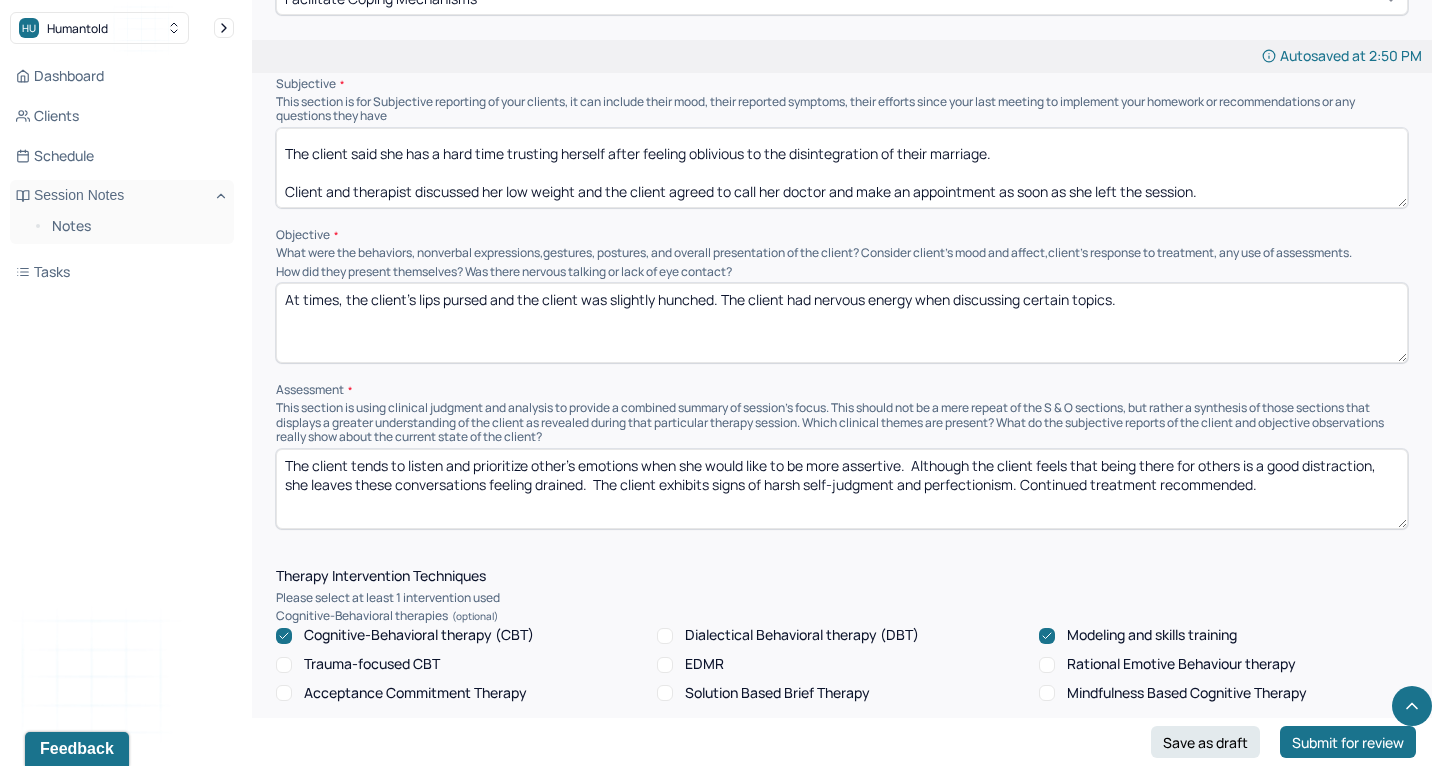 scroll, scrollTop: 66, scrollLeft: 0, axis: vertical 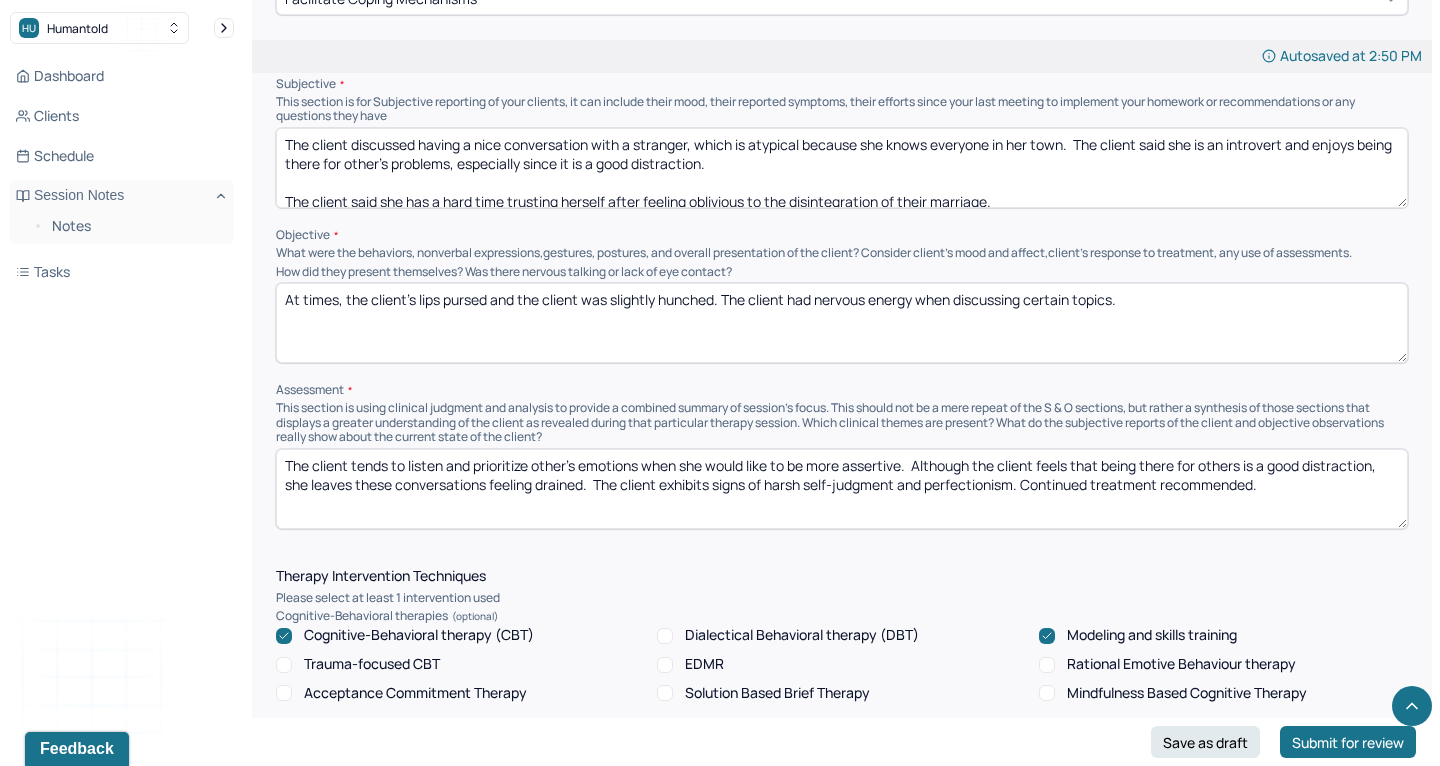 drag, startPoint x: 1219, startPoint y: 162, endPoint x: 294, endPoint y: 36, distance: 933.5422 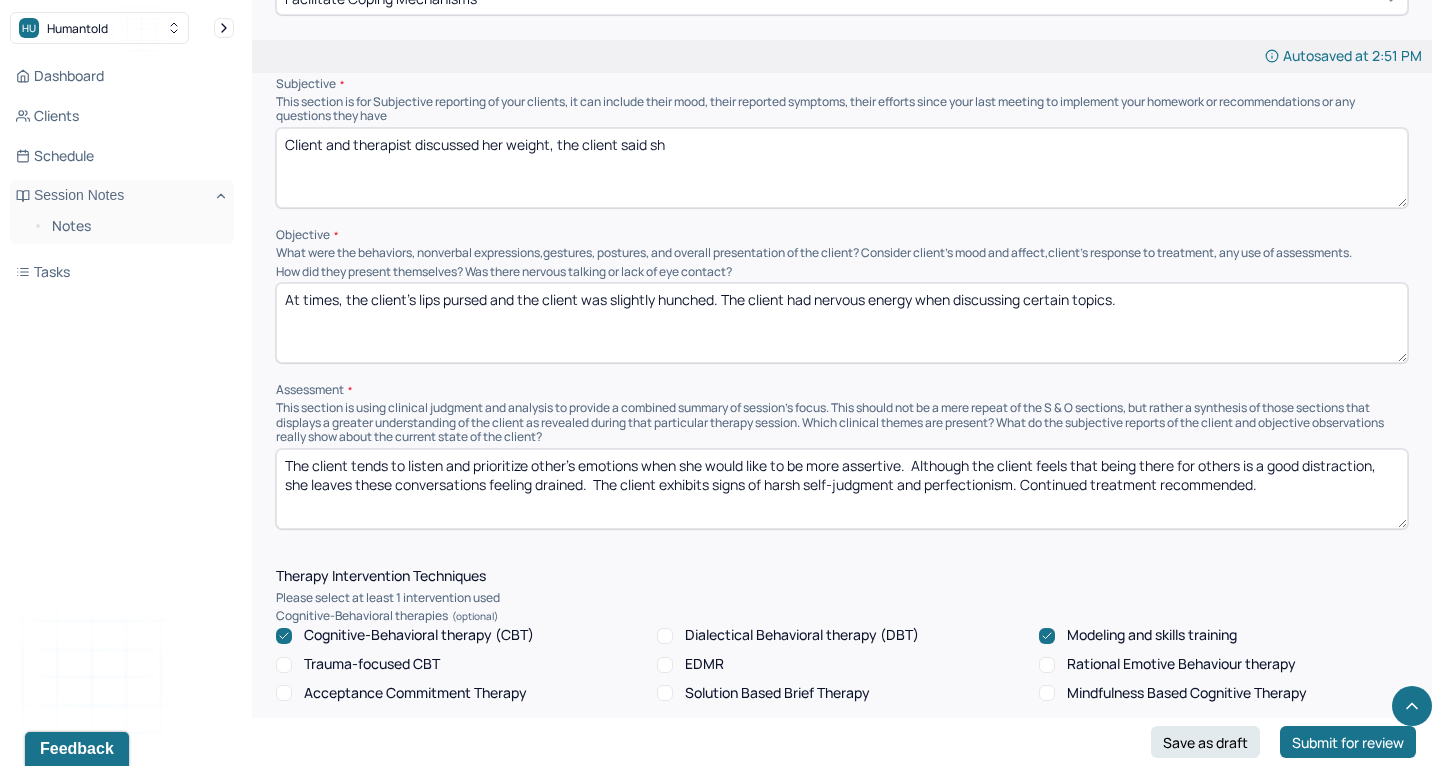 drag, startPoint x: 587, startPoint y: 125, endPoint x: 795, endPoint y: 125, distance: 208 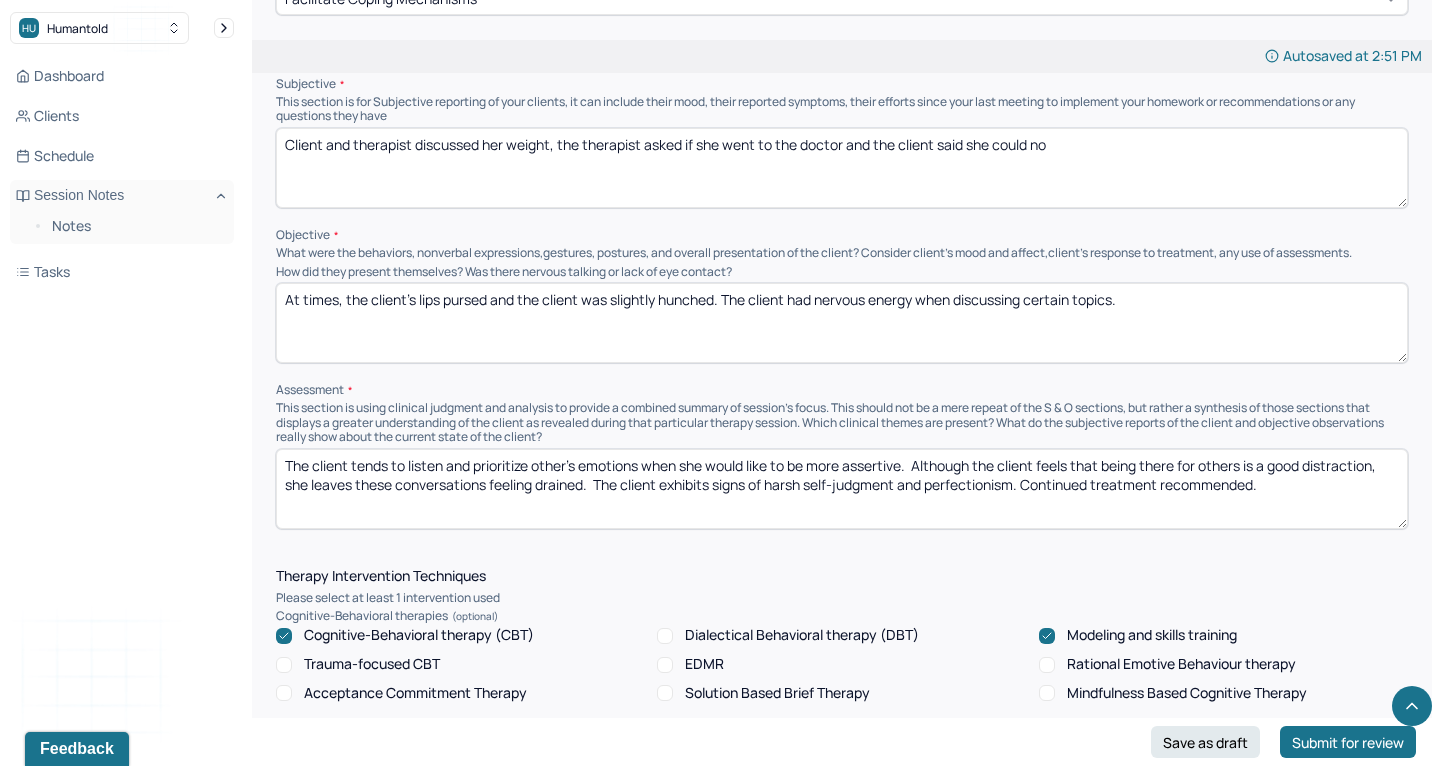 drag, startPoint x: 647, startPoint y: 127, endPoint x: 1081, endPoint y: 132, distance: 434.0288 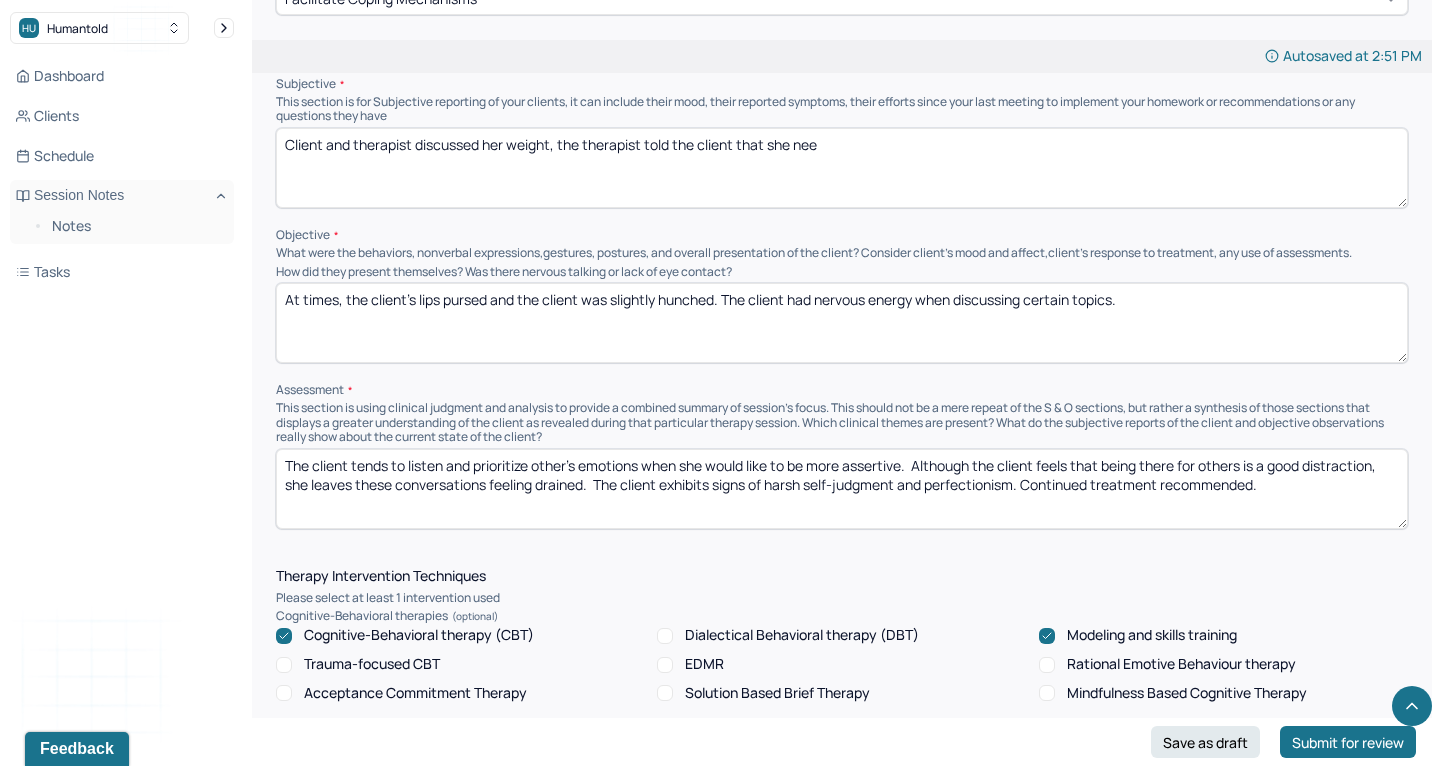 drag, startPoint x: 841, startPoint y: 140, endPoint x: 157, endPoint y: 99, distance: 685.2277 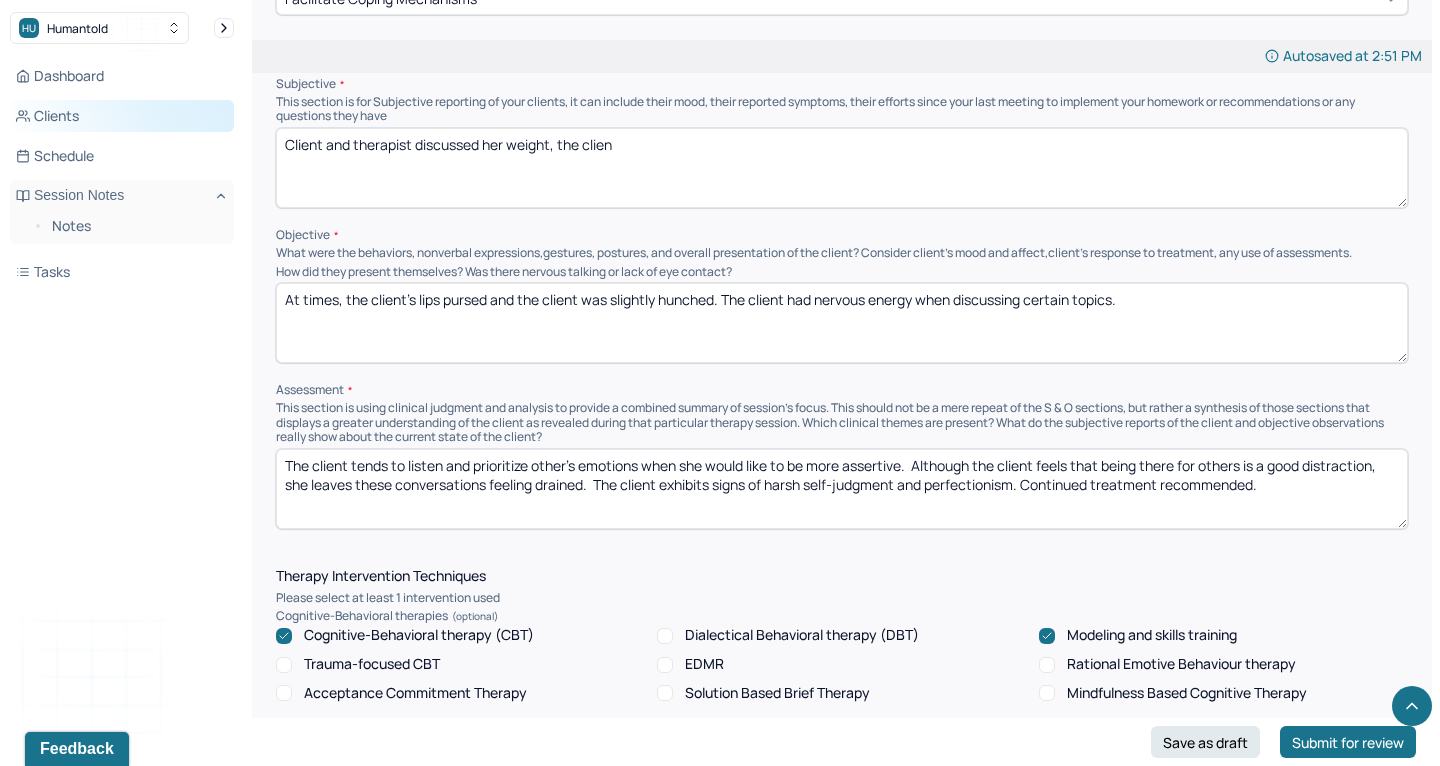 drag, startPoint x: 595, startPoint y: 129, endPoint x: 151, endPoint y: 100, distance: 444.94608 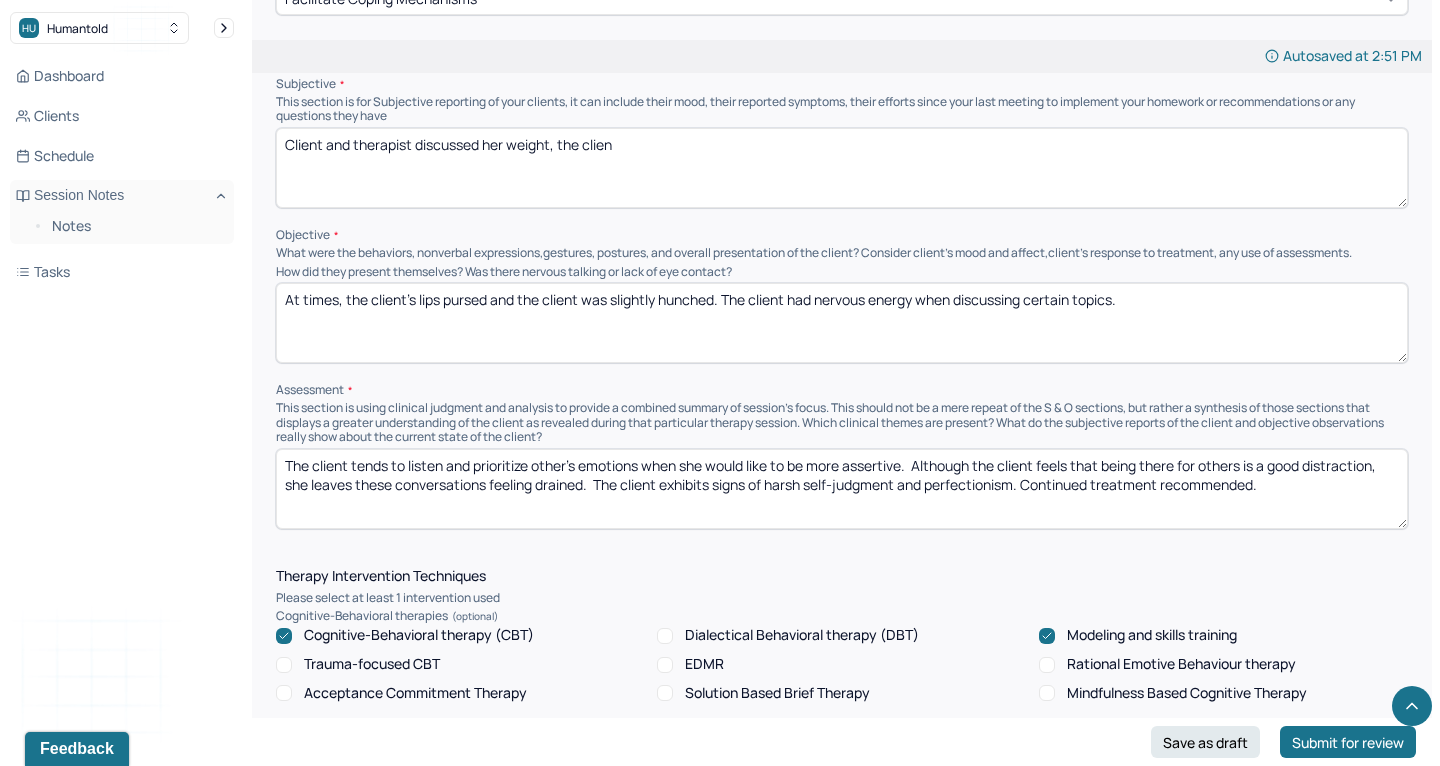 click on "Client and therapist discussed her weight, the clien" at bounding box center (842, 168) 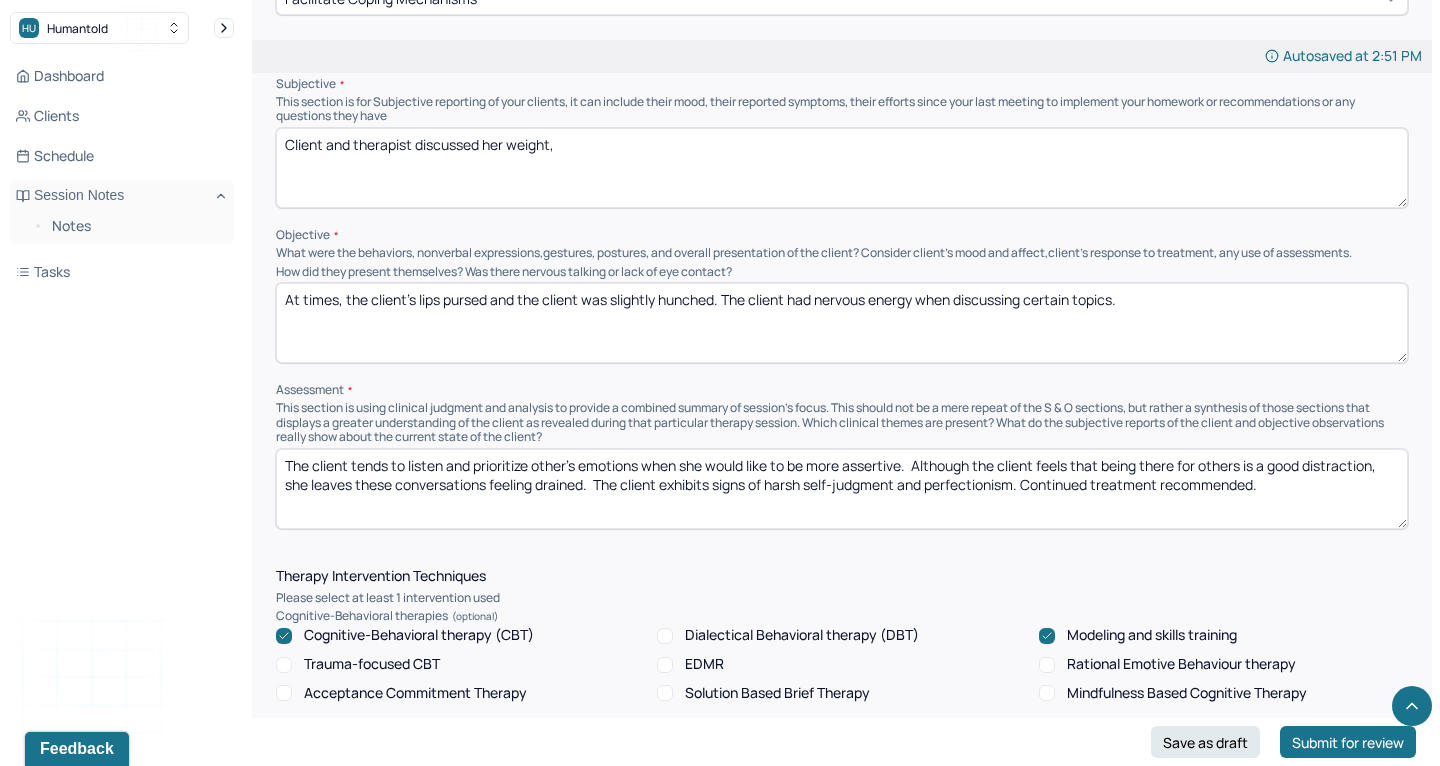 drag, startPoint x: 588, startPoint y: 137, endPoint x: 161, endPoint y: 137, distance: 427 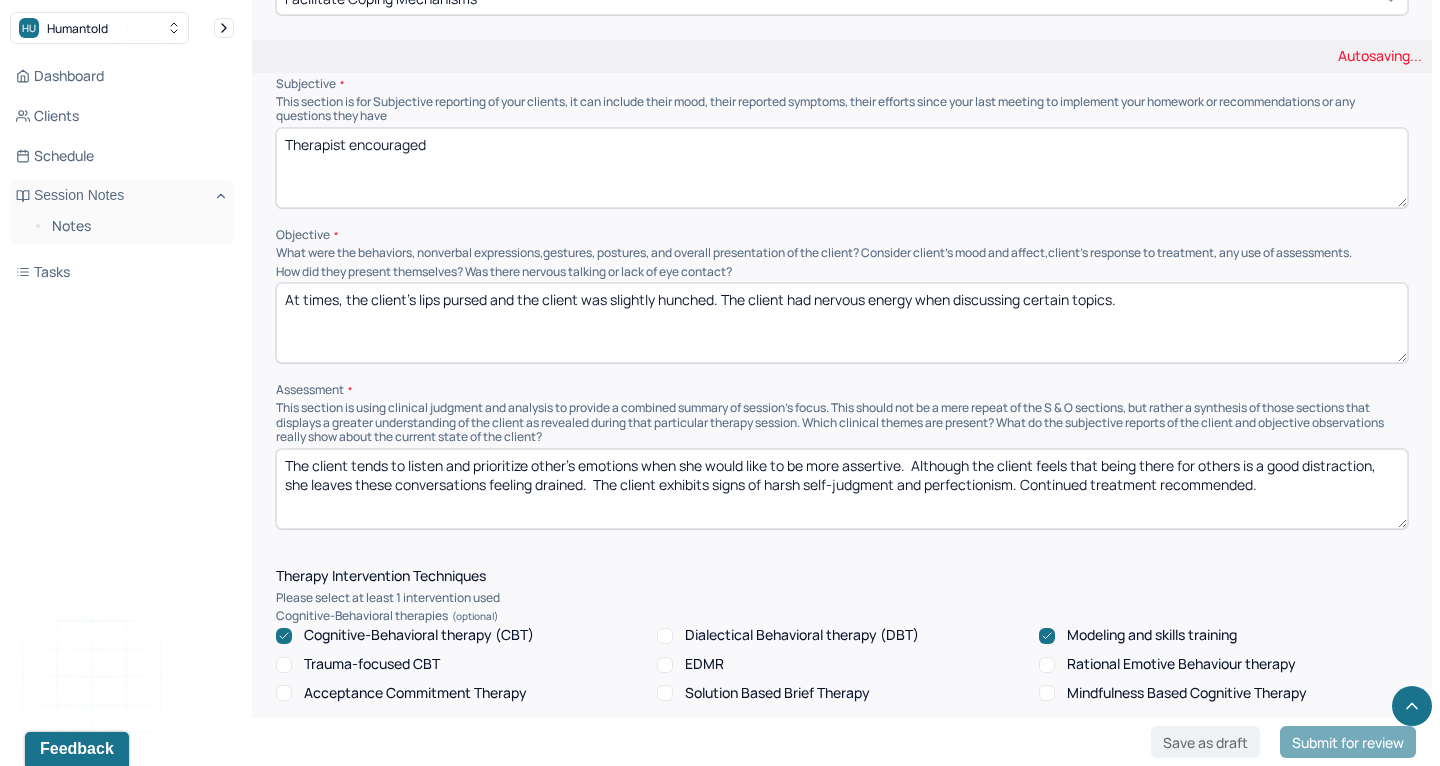 click on "Client and therapist discussed her weight," at bounding box center [842, 168] 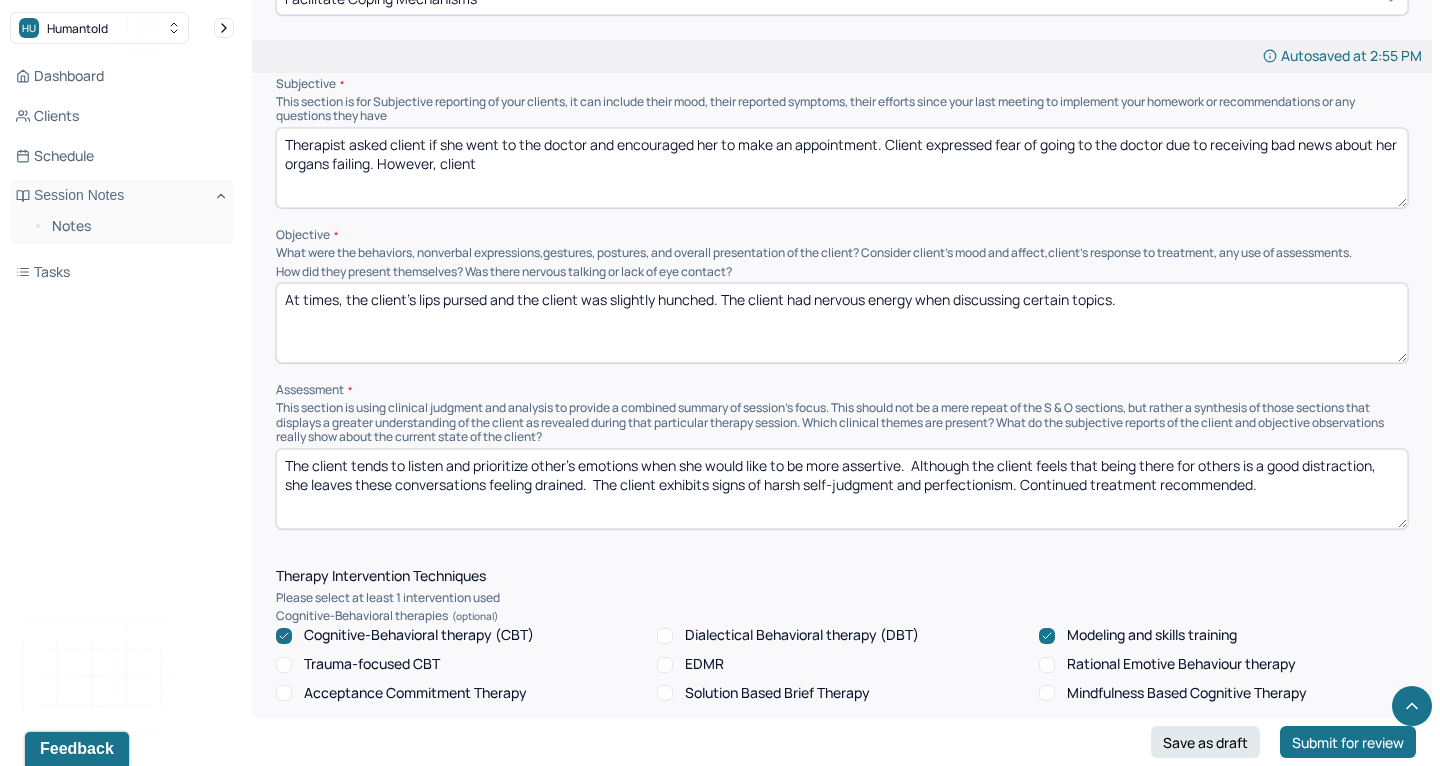 drag, startPoint x: 591, startPoint y: 146, endPoint x: 1334, endPoint y: 126, distance: 743.2691 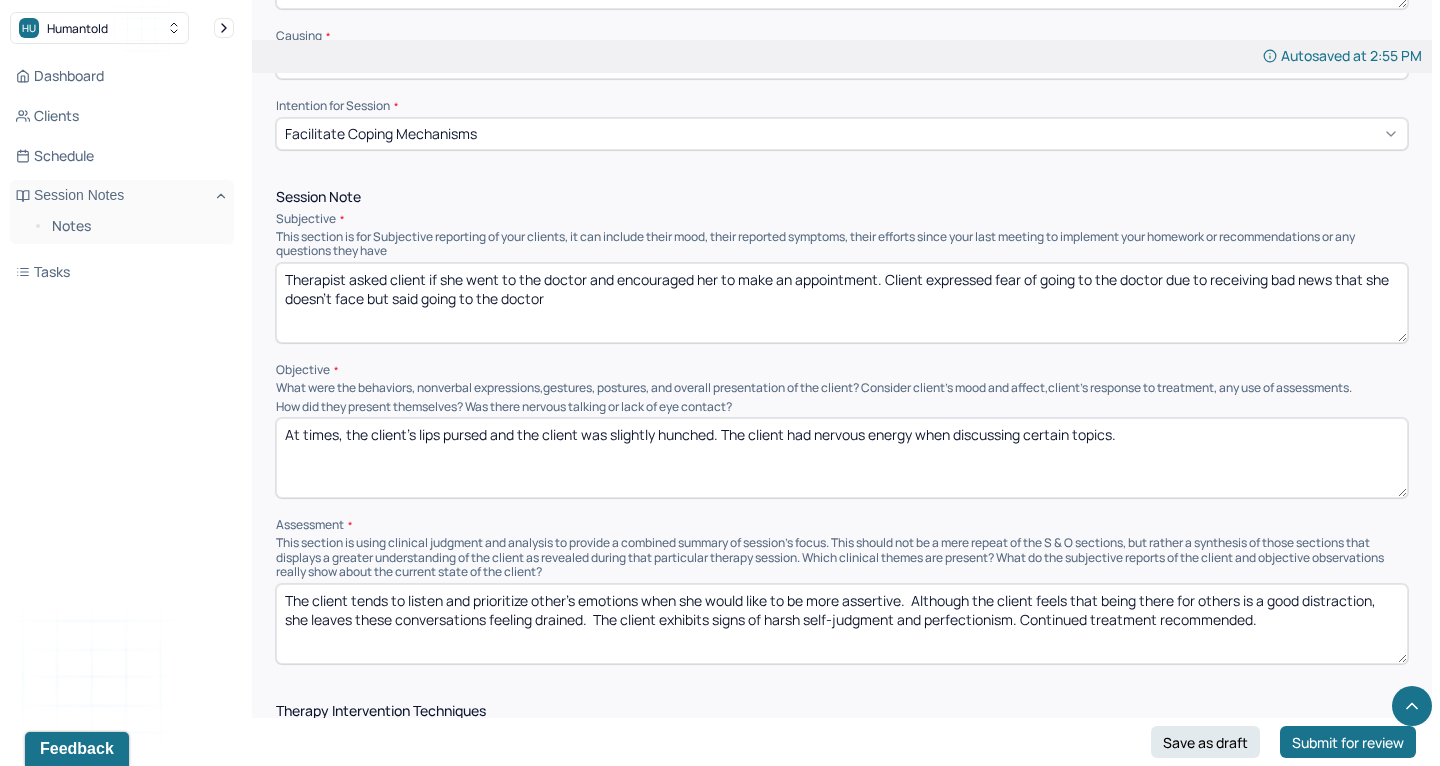 scroll, scrollTop: 999, scrollLeft: 0, axis: vertical 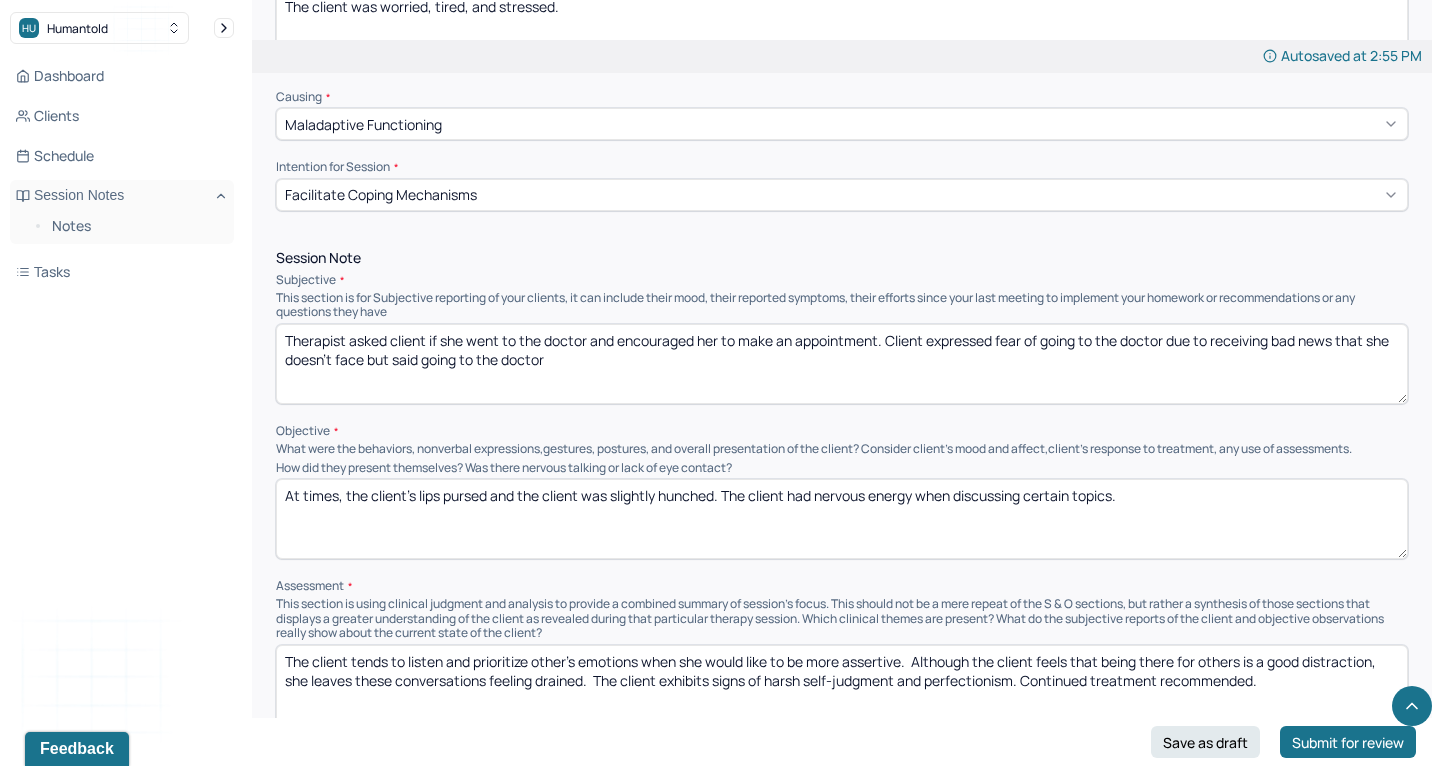 drag, startPoint x: 422, startPoint y: 340, endPoint x: 821, endPoint y: 319, distance: 399.55225 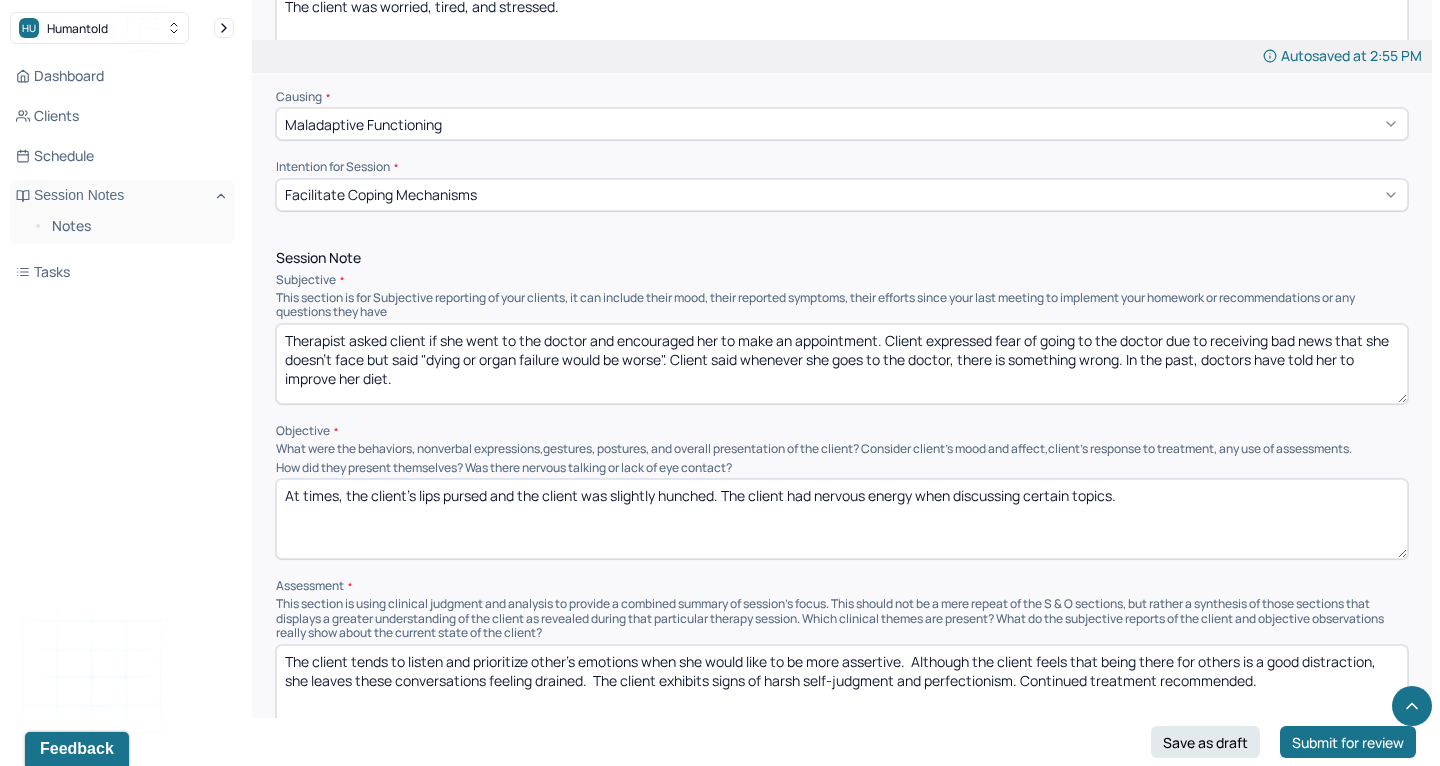 scroll, scrollTop: 9, scrollLeft: 0, axis: vertical 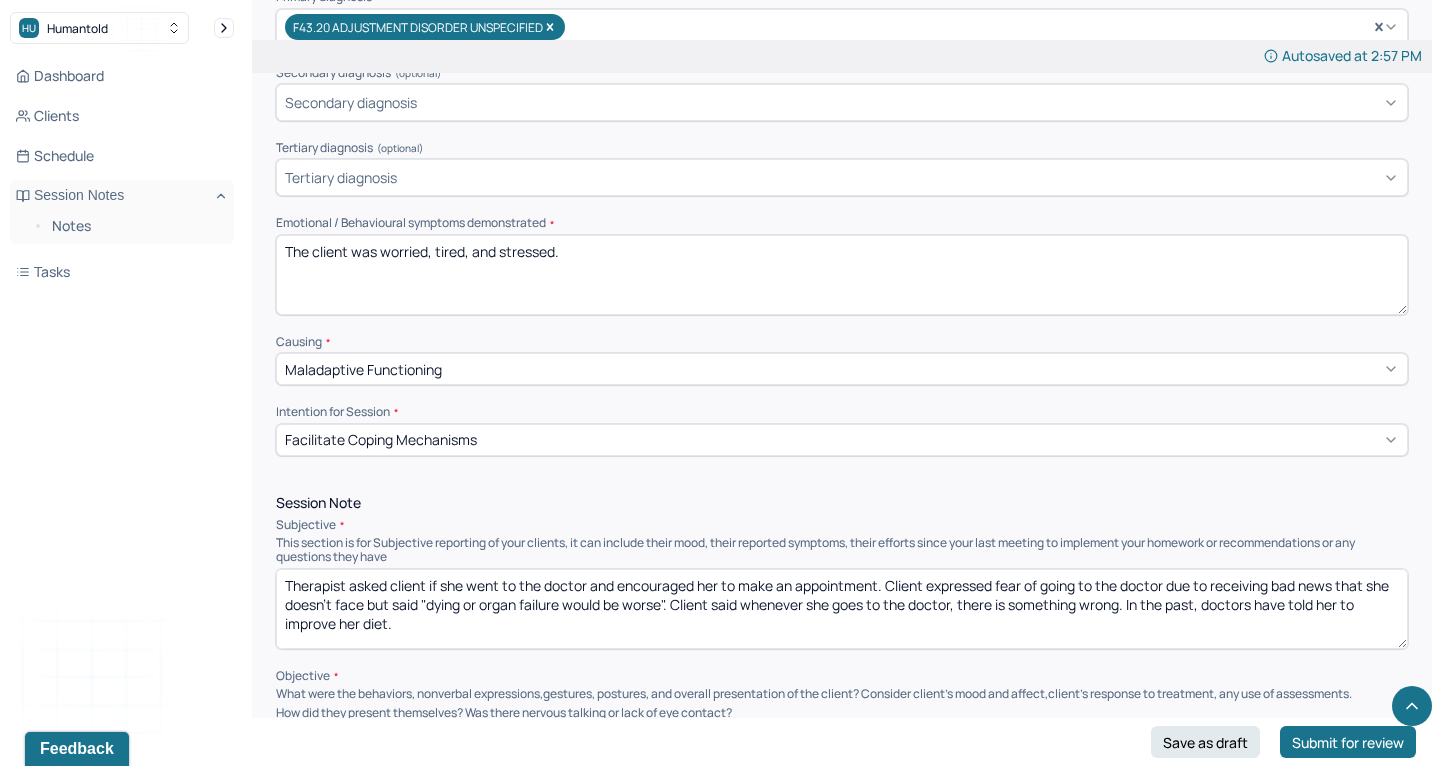 type on "Therapist asked client if she went to the doctor and encouraged her to make an appointment. Client expressed fear of going to the doctor due to receiving bad news that she doesn't face but said "dying or organ failure would be worse". Client said whenever she goes to the doctor, there is something wrong. In the past, doctors have told her to improve her diet.
Client revealed some self blame talk regarding her marriage, and her wonder if there was more she could have done. In hindsight, the client feels as though her ex is quite avoidant of hie emotions and wasn't able to discuss things." 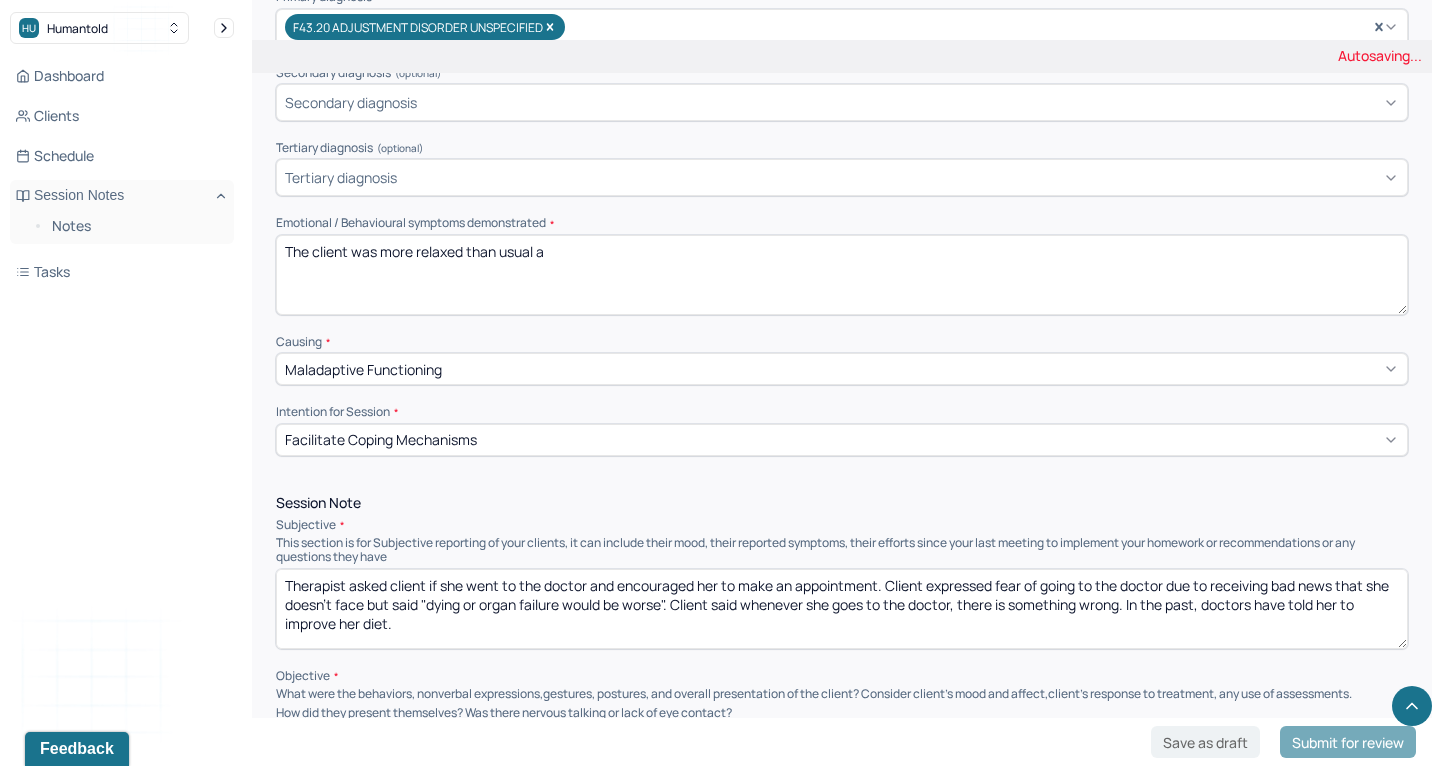 drag, startPoint x: 356, startPoint y: 237, endPoint x: 961, endPoint y: 212, distance: 605.5163 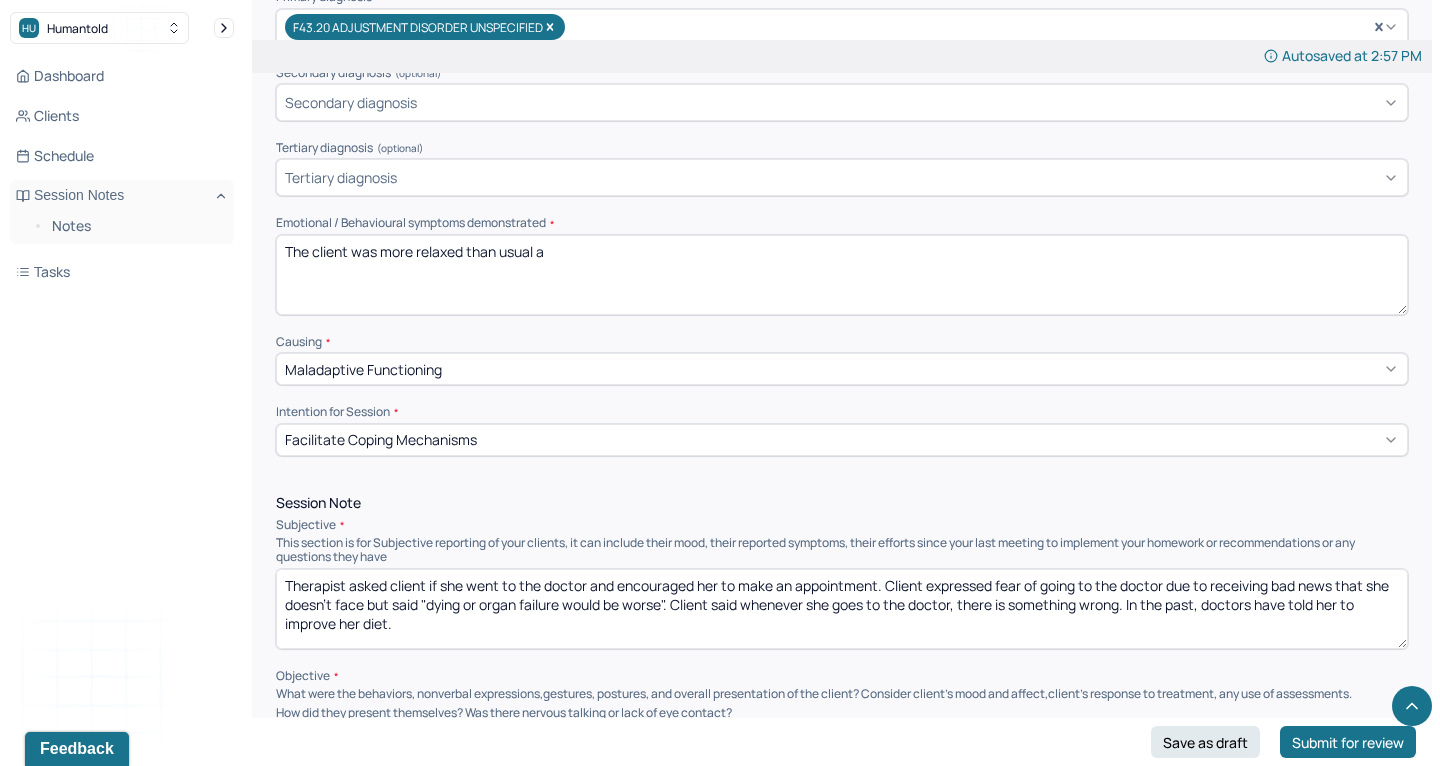 click on "The client was more relaxed than usual a" at bounding box center [842, 275] 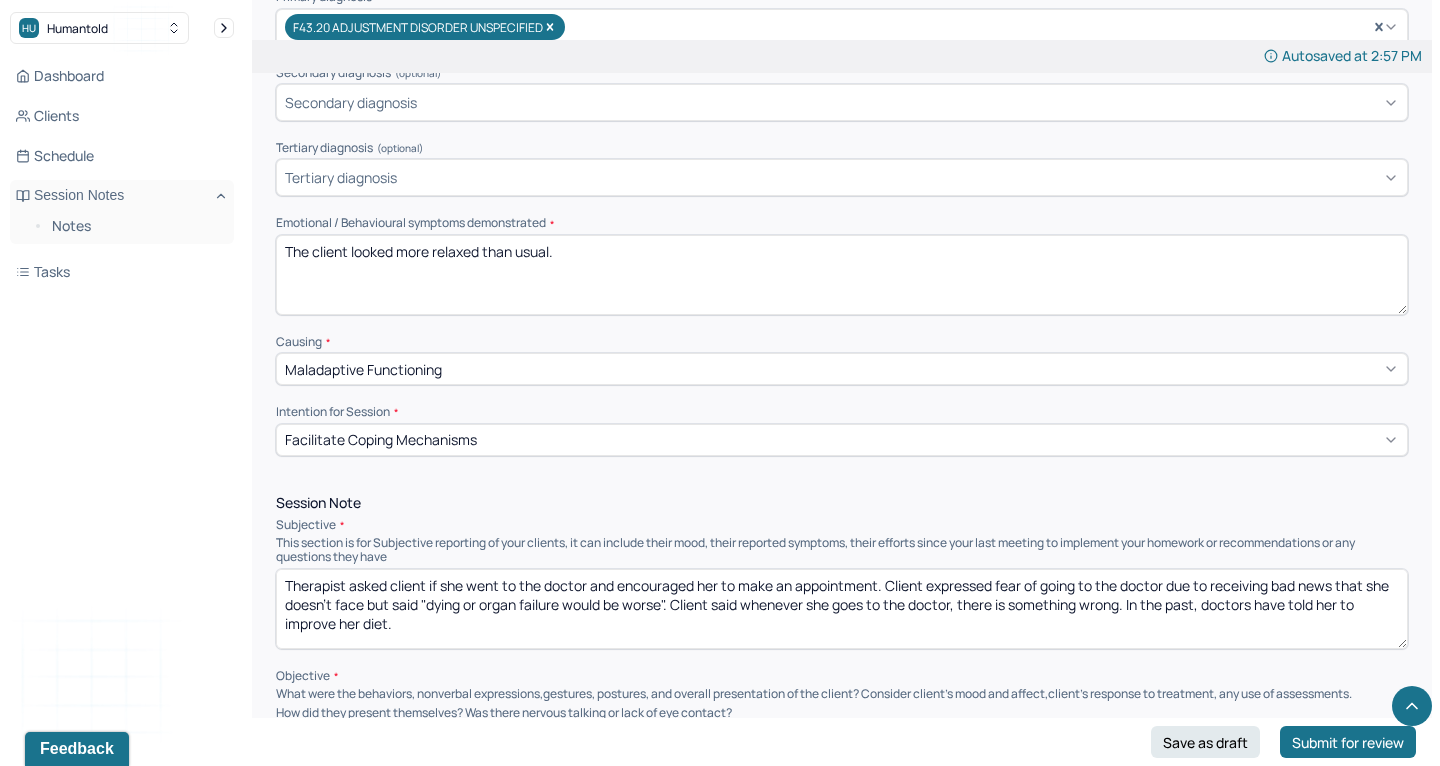 scroll, scrollTop: 944, scrollLeft: 0, axis: vertical 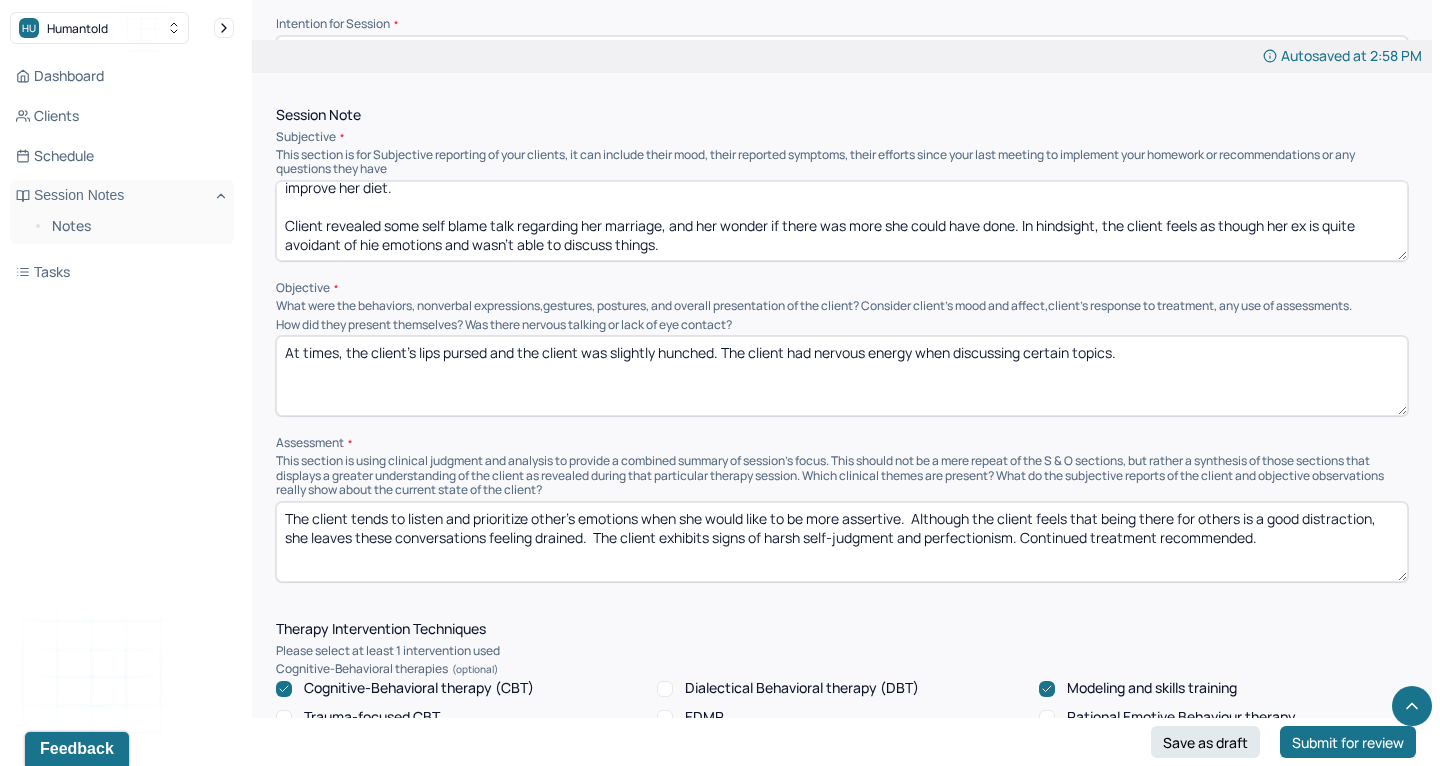type on "The client looked more relaxed than usual." 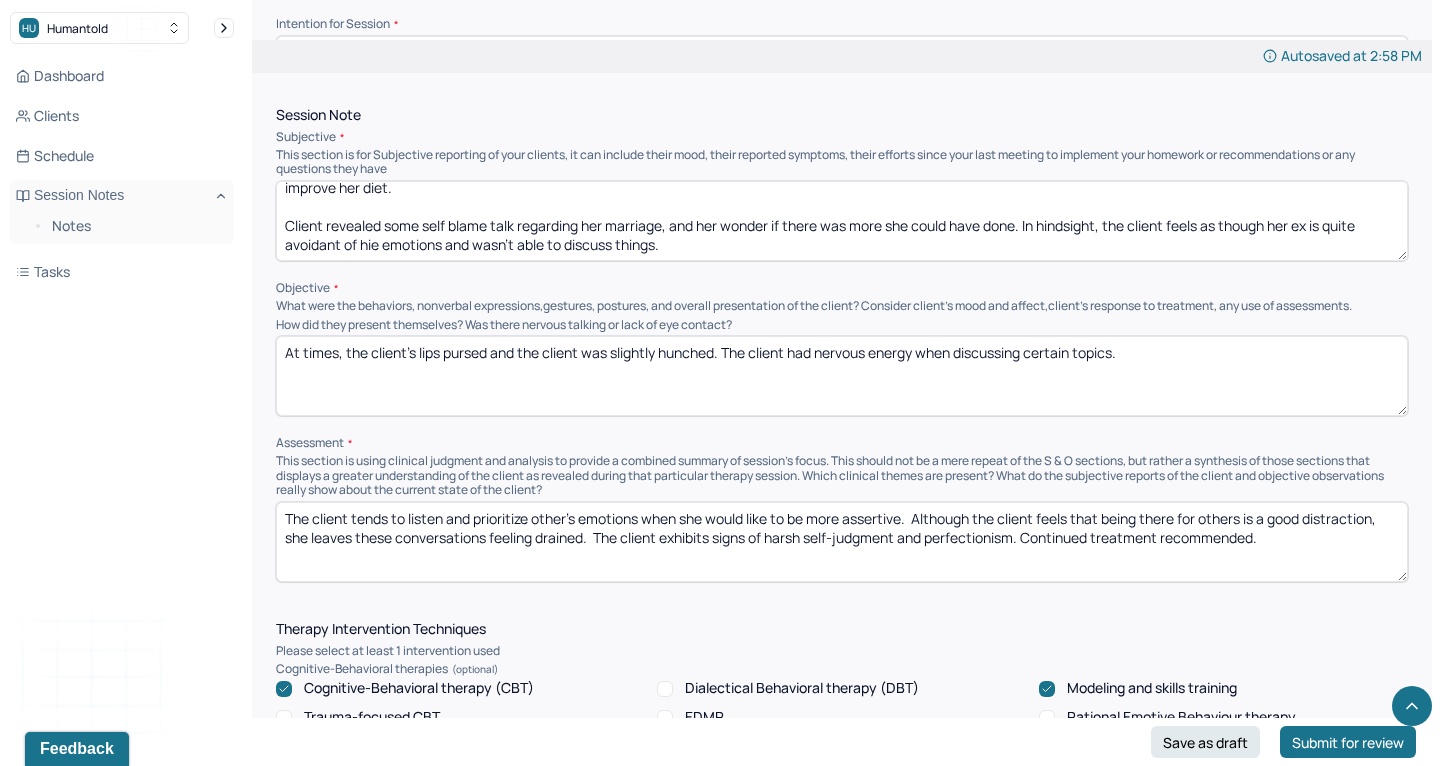 drag, startPoint x: 1149, startPoint y: 338, endPoint x: 346, endPoint y: 333, distance: 803.01556 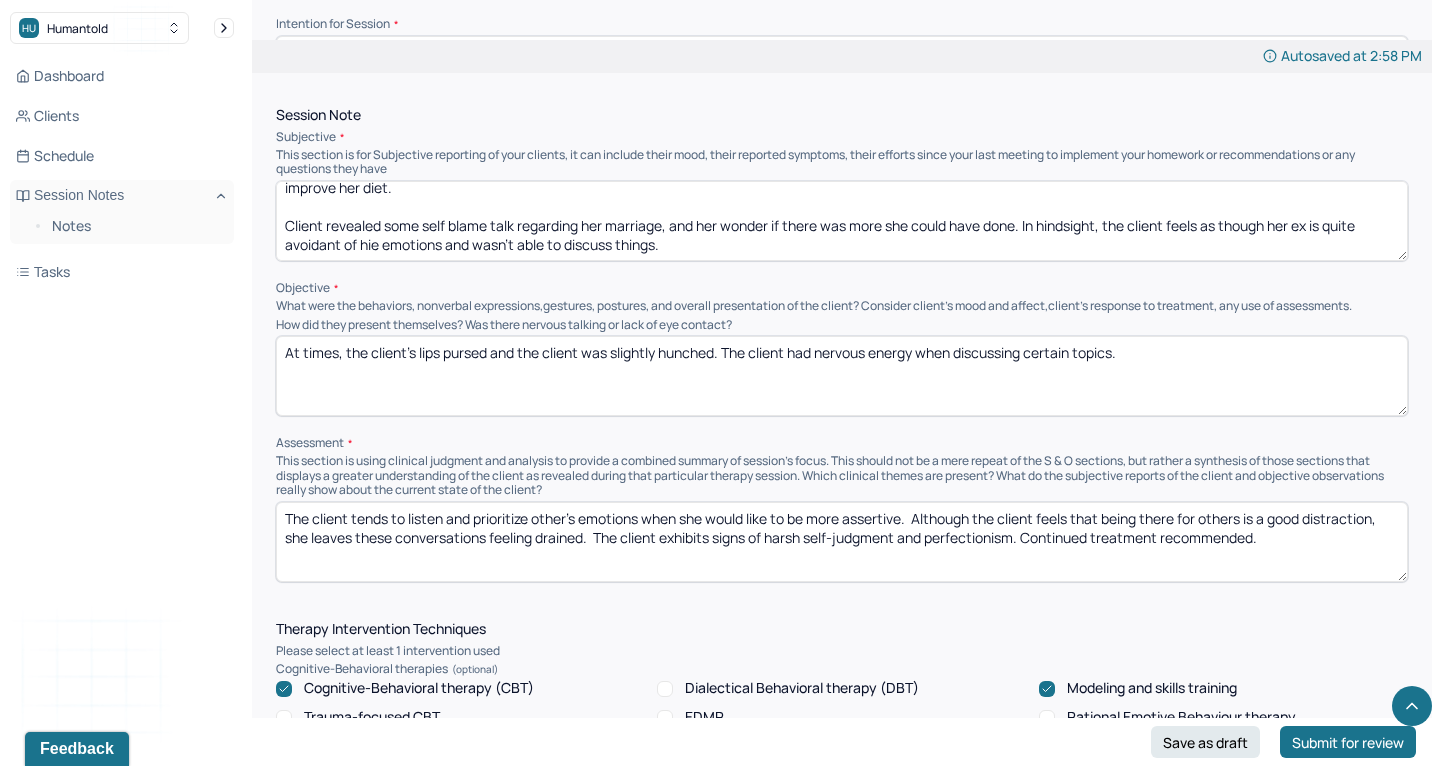 click on "At times, the client's lips pursed and the client was slightly hunched. The client had nervous energy when discussing certain topics." at bounding box center [842, 376] 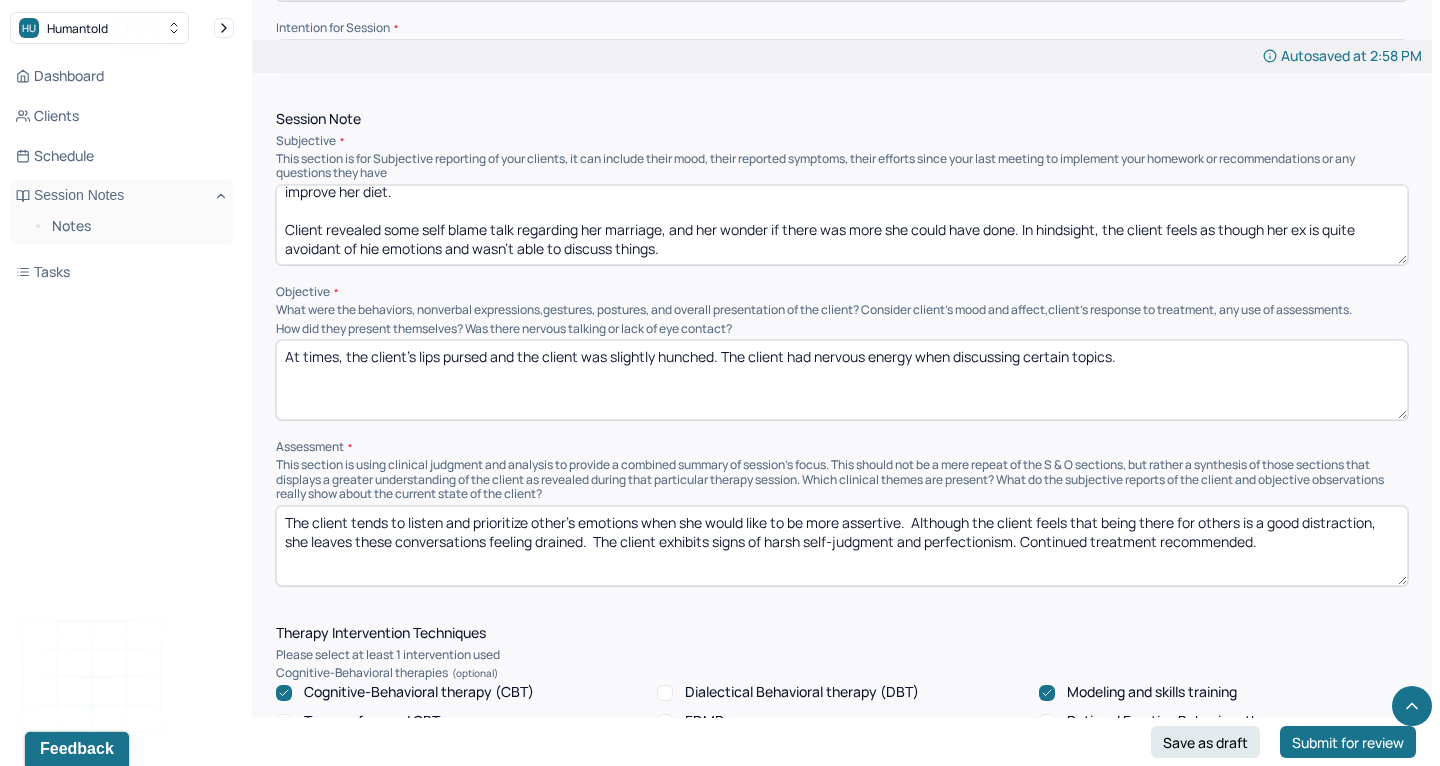 scroll, scrollTop: 1136, scrollLeft: 0, axis: vertical 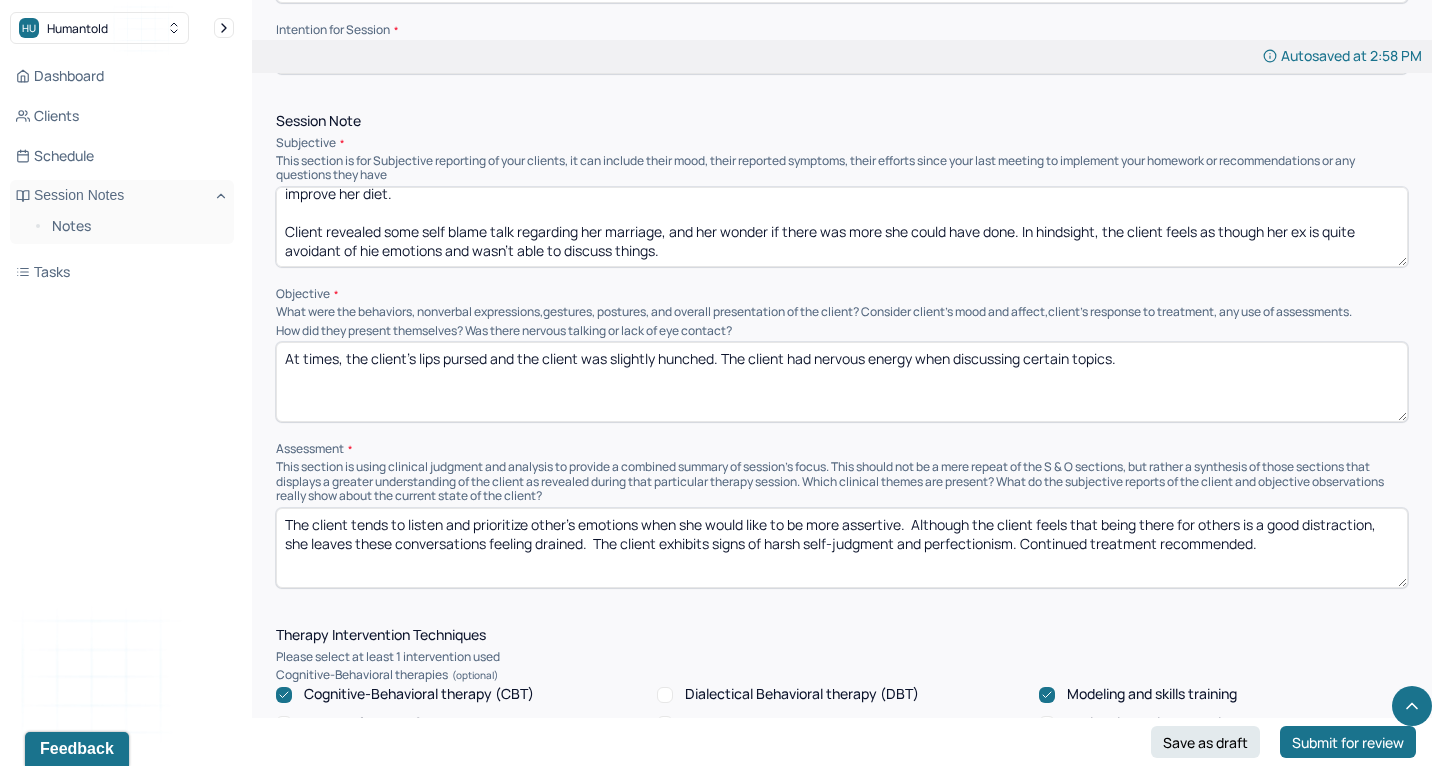 click on "Therapist asked client if she went to the doctor and encouraged her to make an appointment. Client expressed fear of going to the doctor due to receiving bad news that she doesn't face but said "dying or organ failure would be worse". Client said whenever she goes to the doctor, there is something wrong. In the past, doctors have told her to improve her diet.
Client revealed some self blame talk regarding her marriage, and her wonder if there was more she could have done. In hindsight, the client feels as though her ex is quite avoidant of hie emotions and wasn't able to discuss things." at bounding box center [842, 227] 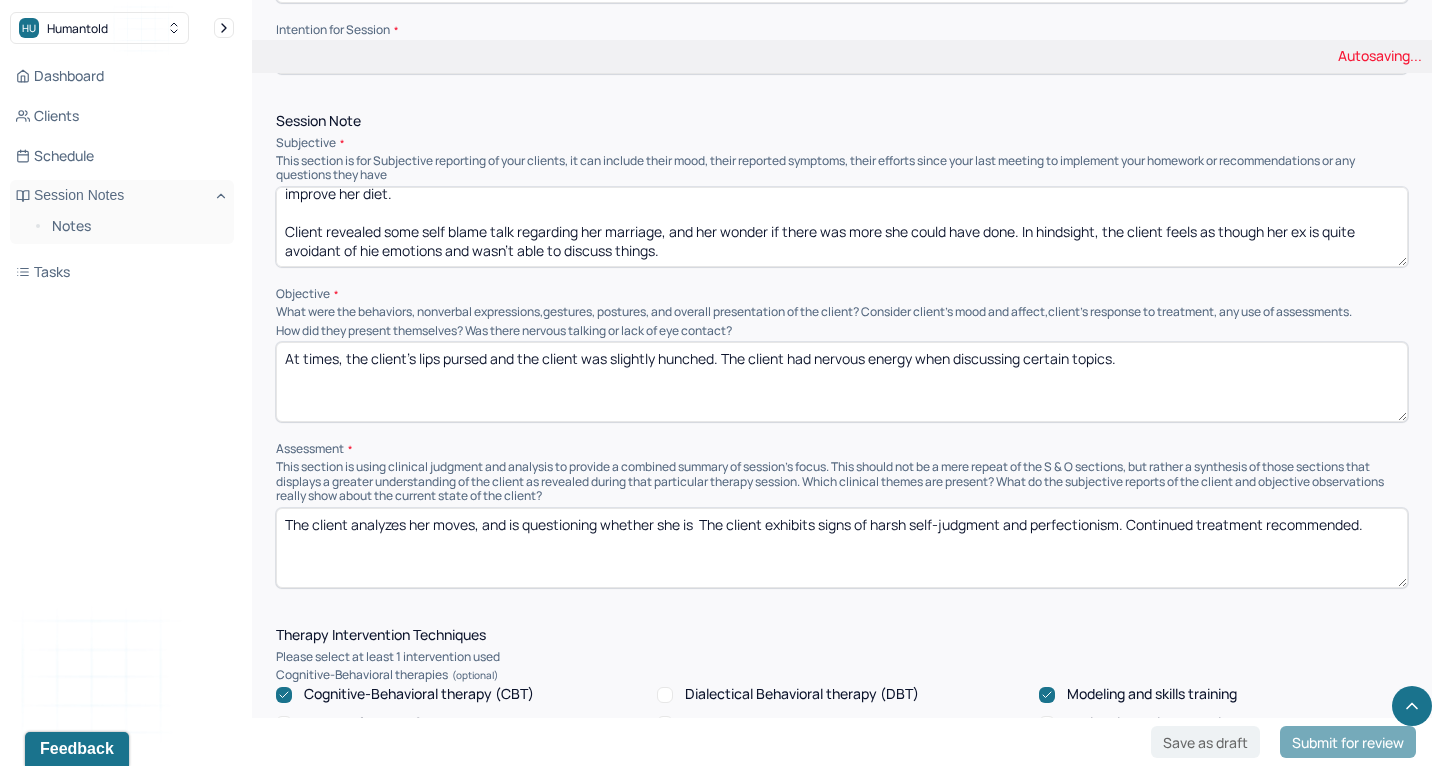 click on "The client  The client exhibits signs of harsh self-judgment and perfectionism. Continued treatment recommended." at bounding box center [842, 548] 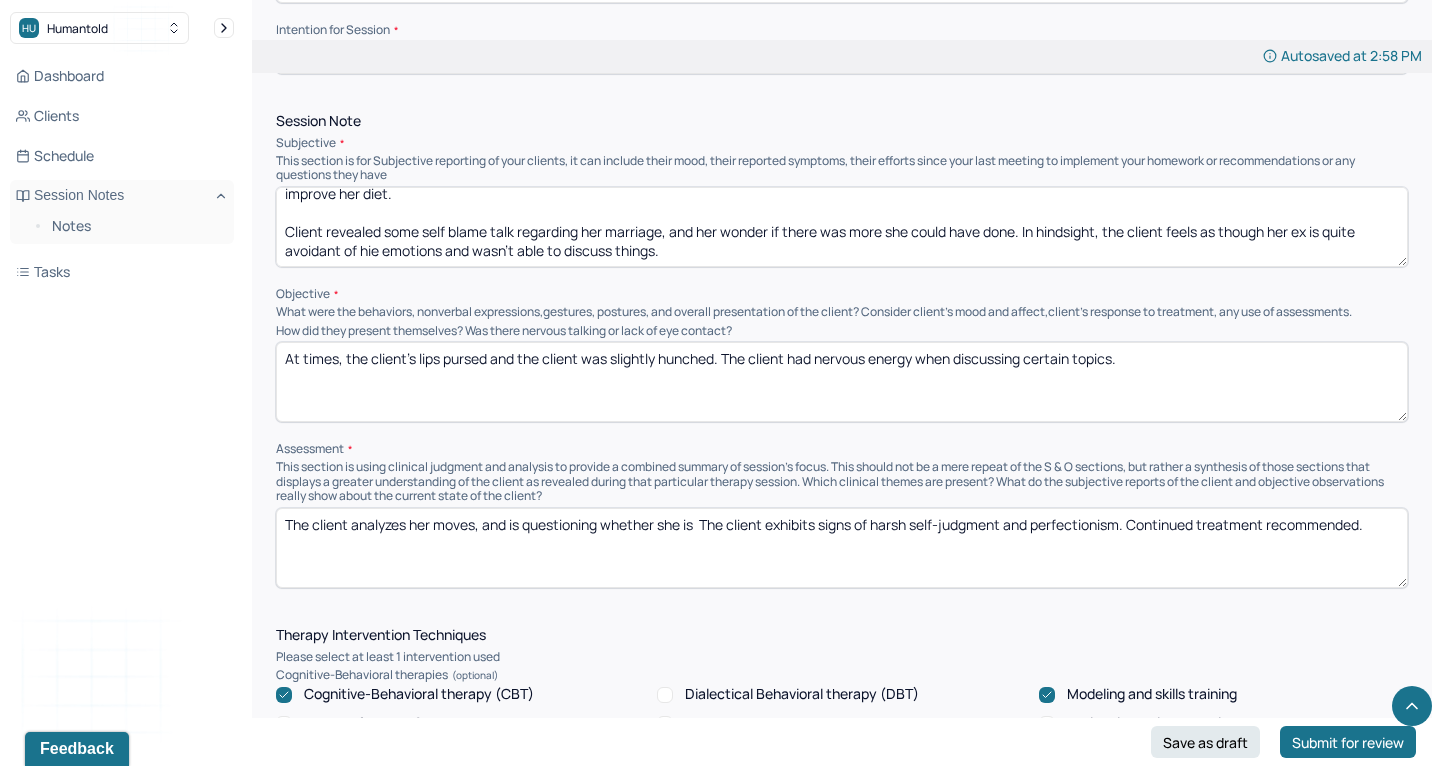 click on "The client  The client exhibits signs of harsh self-judgment and perfectionism. Continued treatment recommended." at bounding box center [842, 548] 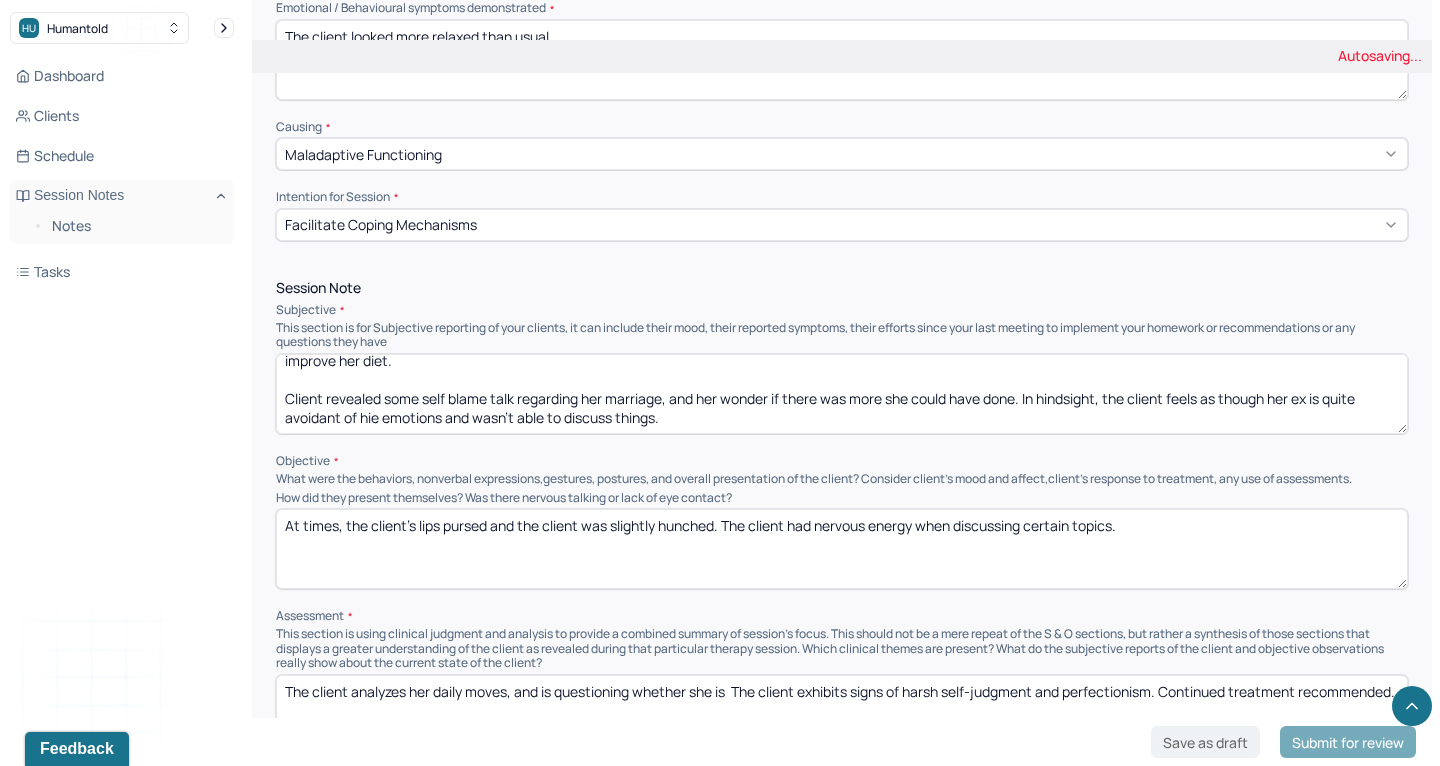 scroll, scrollTop: 975, scrollLeft: 0, axis: vertical 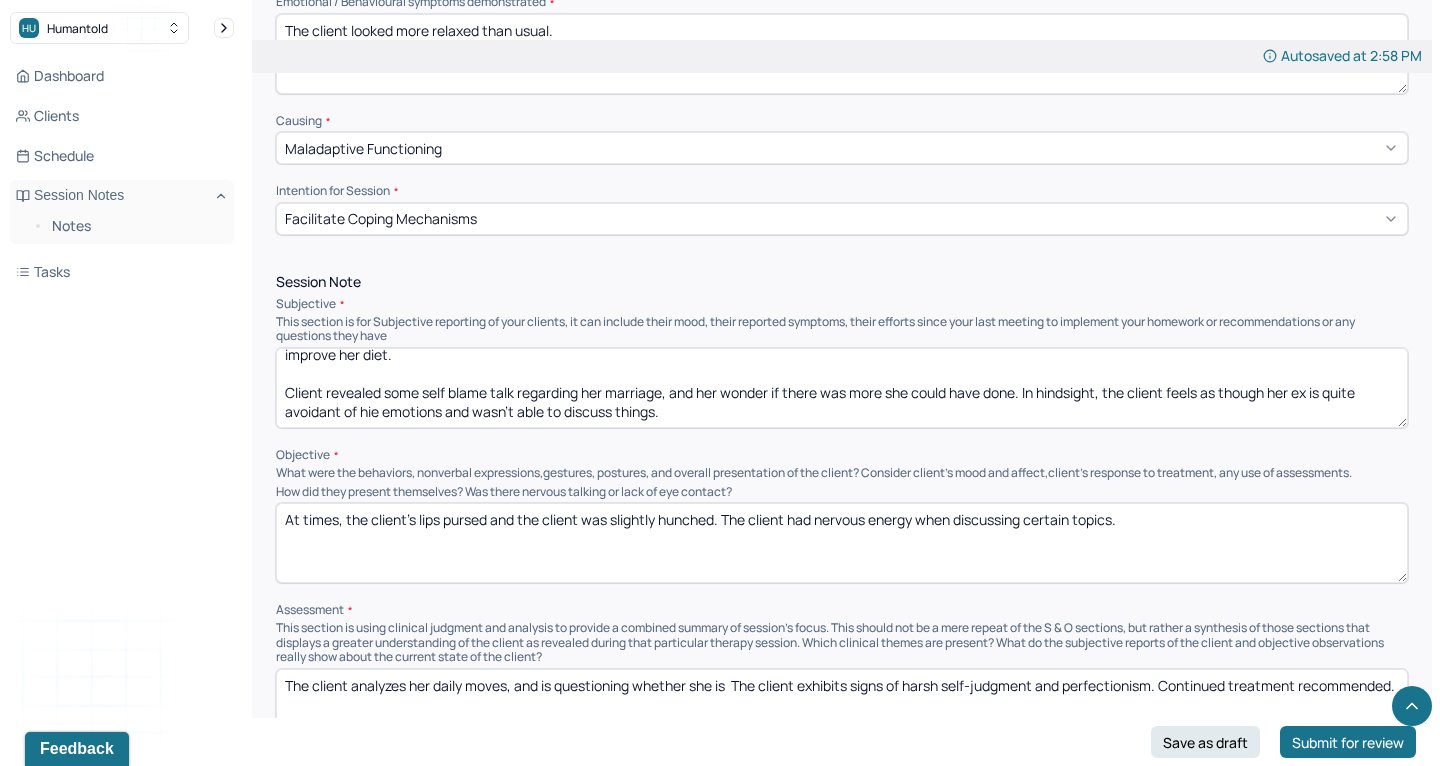 type on "The client analyzes her daily moves, and is questioning whether she is  The client exhibits signs of harsh self-judgment and perfectionism. Continued treatment recommended." 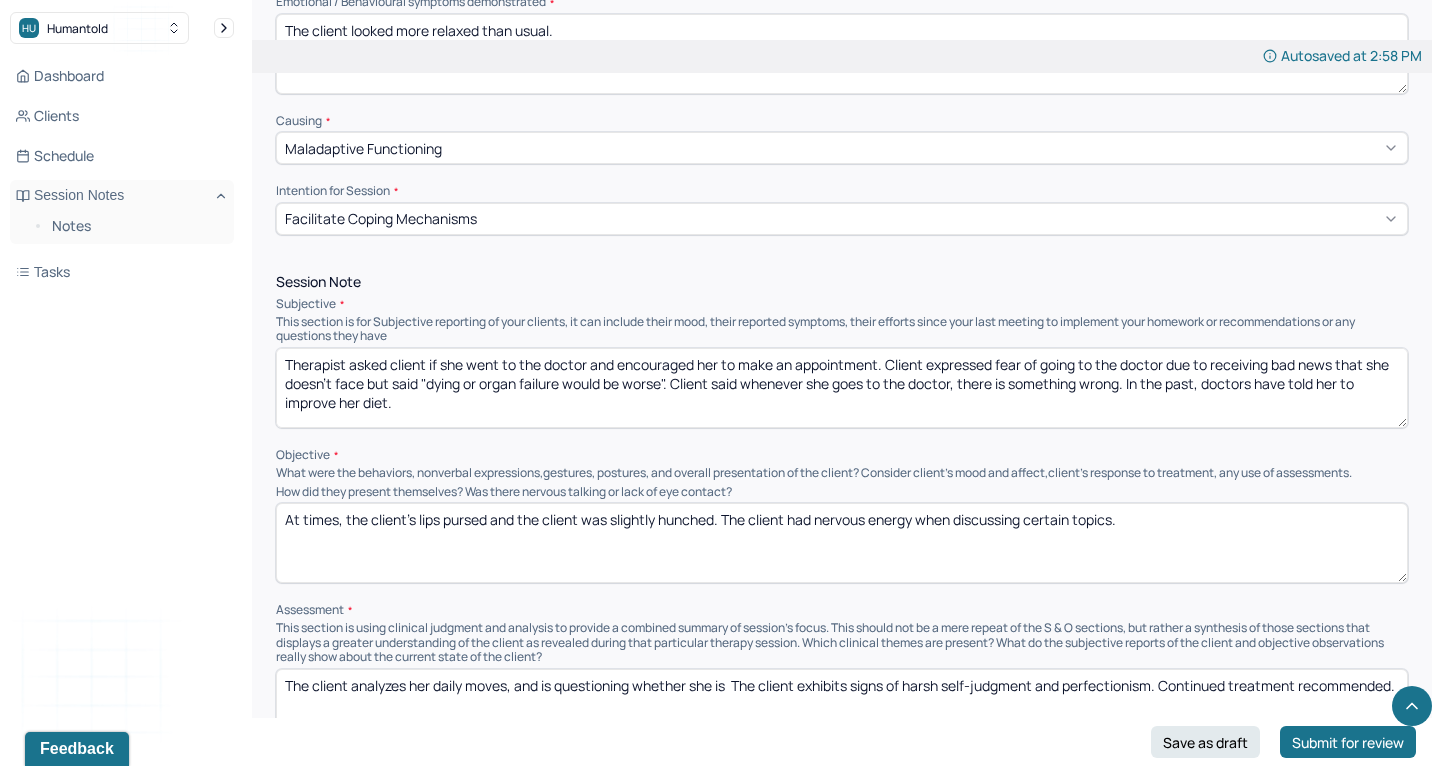 scroll, scrollTop: 0, scrollLeft: 0, axis: both 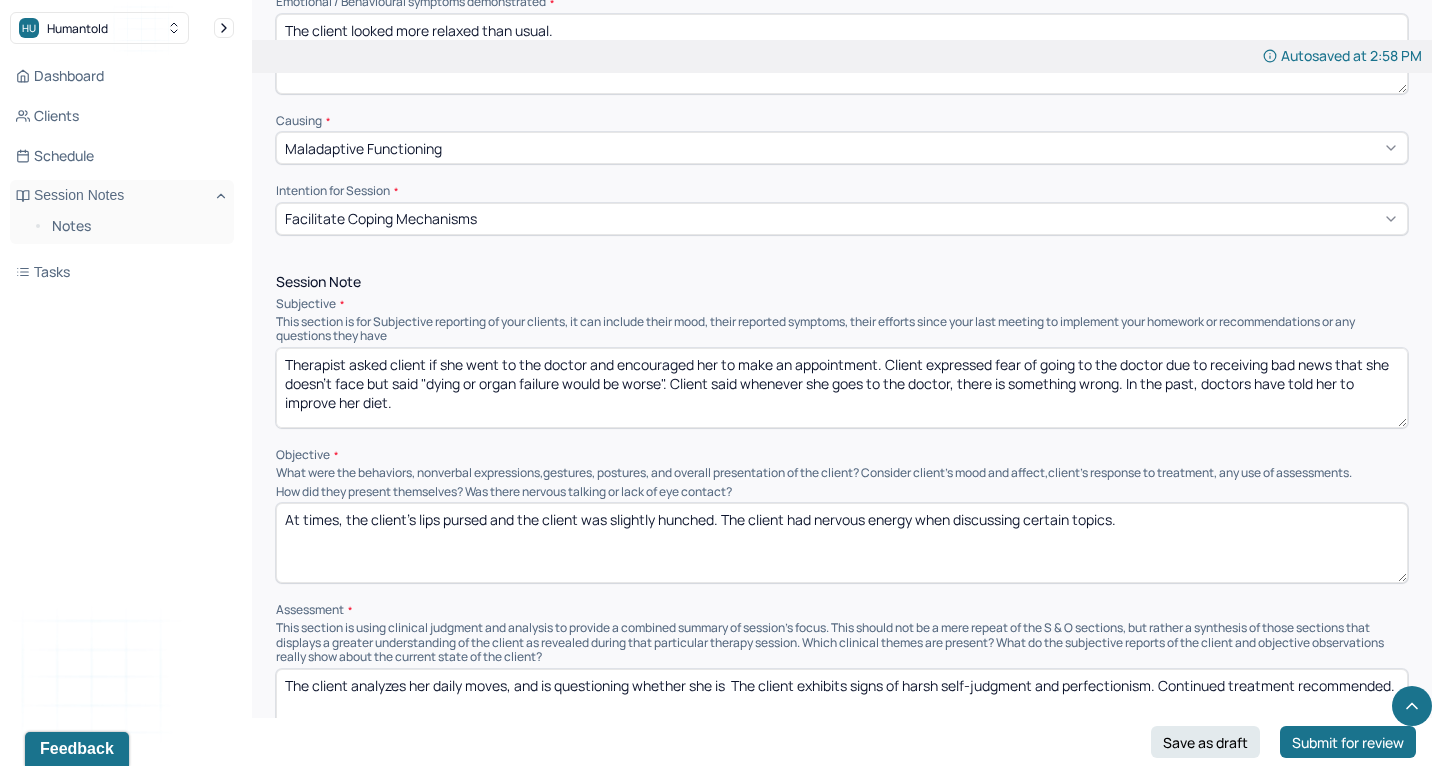 click on "Therapist asked client if she went to the doctor and encouraged her to make an appointment. Client expressed fear of going to the doctor due to receiving bad news that she doesn't face but said "dying or organ failure would be worse". Client said whenever she goes to the doctor, there is something wrong. In the past, doctors have told her to improve her diet.
Client revealed some self blame talk regarding her marriage, and her wonder if there was more she could have done. In hindsight, the client feels as though her ex is quite avoidant of hie emotions and wasn't able to discuss things." at bounding box center [842, 388] 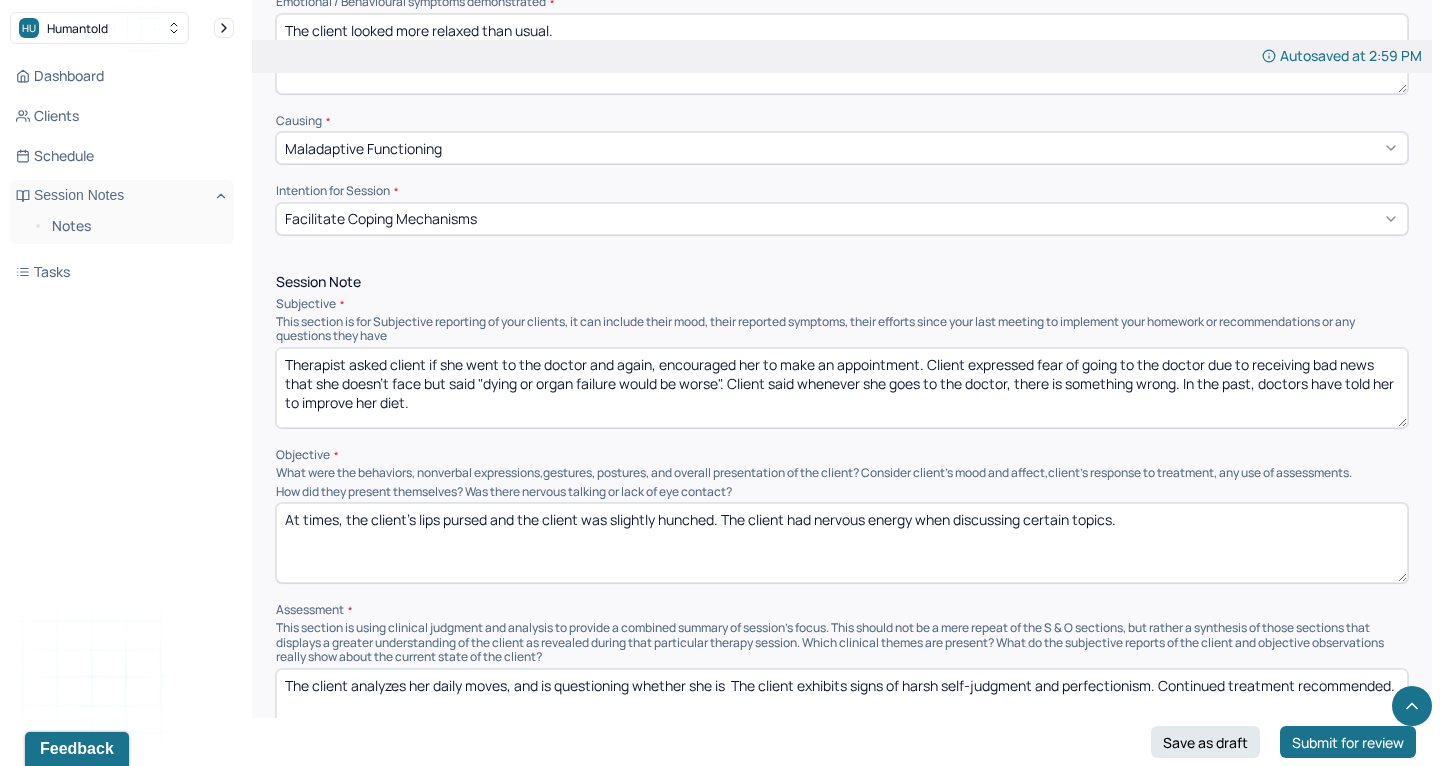 click on "Therapist asked client if she went to the doctor and again, encouraged her to make an appointment. Client expressed fear of going to the doctor due to receiving bad news that she doesn't face but said "dying or organ failure would be worse". Client said whenever she goes to the doctor, there is something wrong. In the past, doctors have told her to improve her diet.
Client revealed some self blame talk regarding her marriage, and her wonder if there was more she could have done. In hindsight, the client feels as though her ex is quite avoidant of hie emotions and wasn't able to discuss things." at bounding box center (842, 388) 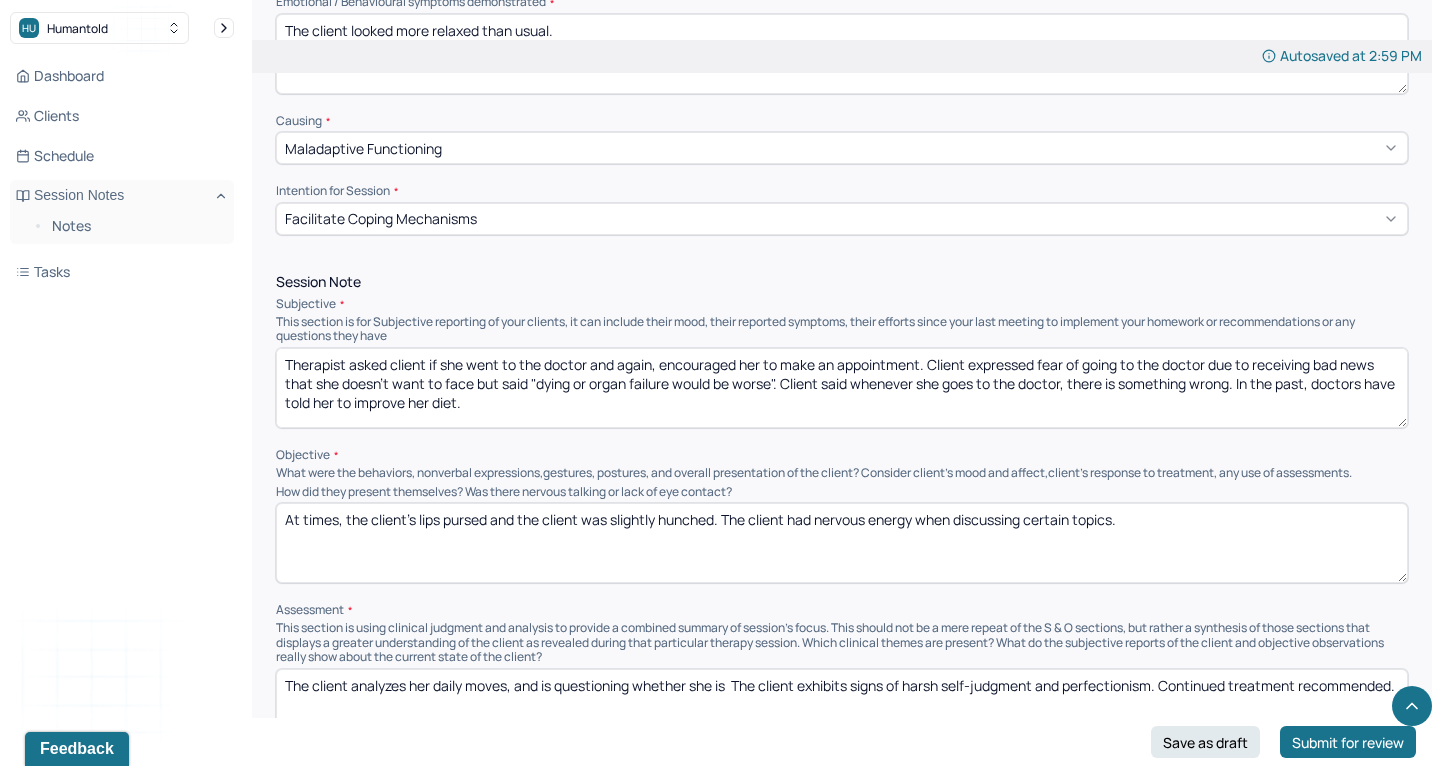 click on "Therapist asked client if she went to the doctor and again, encouraged her to make an appointment. Client expressed fear of going to the doctor due to receiving bad news that she doesn't want to face but said "dying or organ failure would be worse". Client said whenever she goes to the doctor, there is something wrong. In the past, doctors have told her to improve her diet.
Client revealed some self blame talk regarding her marriage, and her wonder if there was more she could have done. In hindsight, the client feels as though her ex is quite avoidant of hie emotions and wasn't able to discuss things." at bounding box center (842, 388) 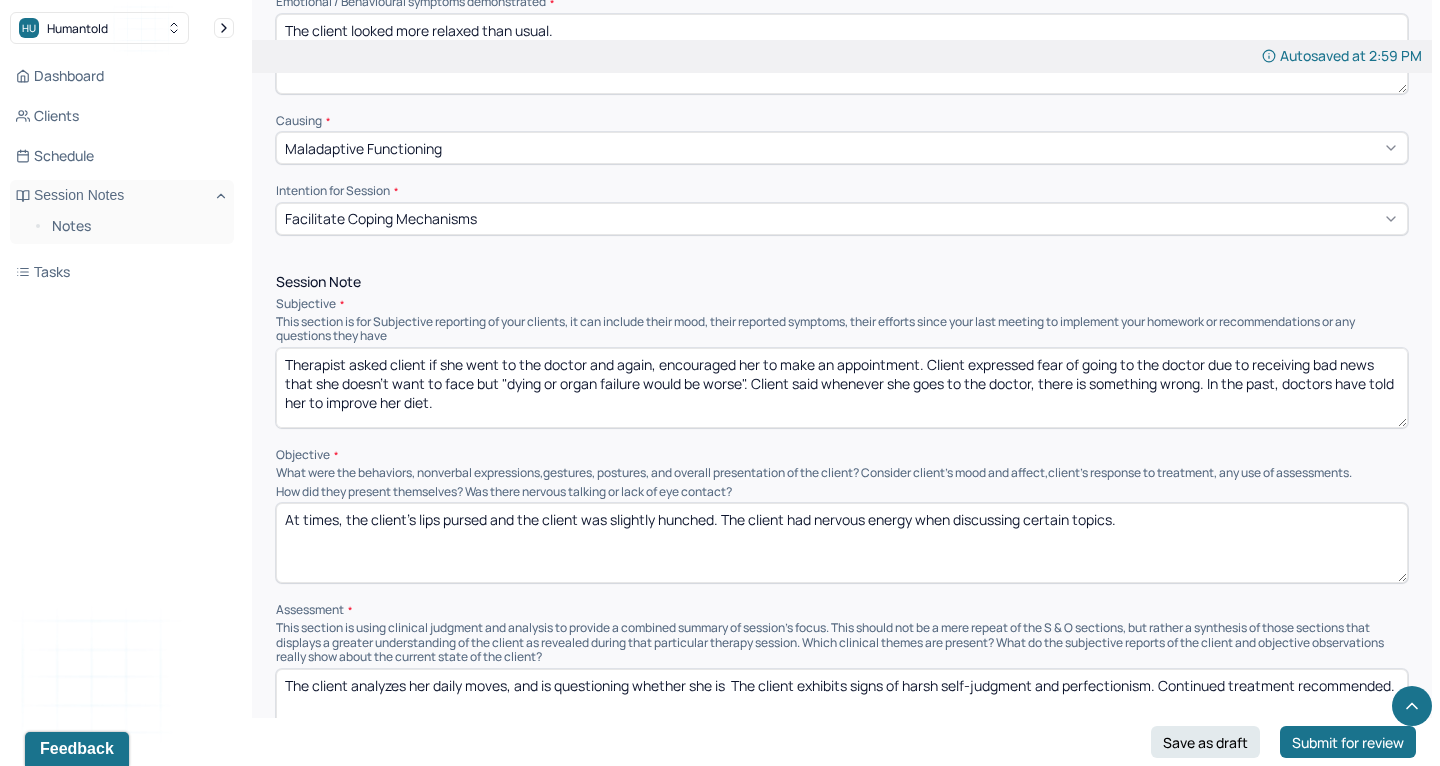 click on "Therapist asked client if she went to the doctor and again, encouraged her to make an appointment. Client expressed fear of going to the doctor due to receiving bad news that she doesn't want to face but said "dying or organ failure would be worse". Client said whenever she goes to the doctor, there is something wrong. In the past, doctors have told her to improve her diet.
Client revealed some self blame talk regarding her marriage, and her wonder if there was more she could have done. In hindsight, the client feels as though her ex is quite avoidant of hie emotions and wasn't able to discuss things." at bounding box center (842, 388) 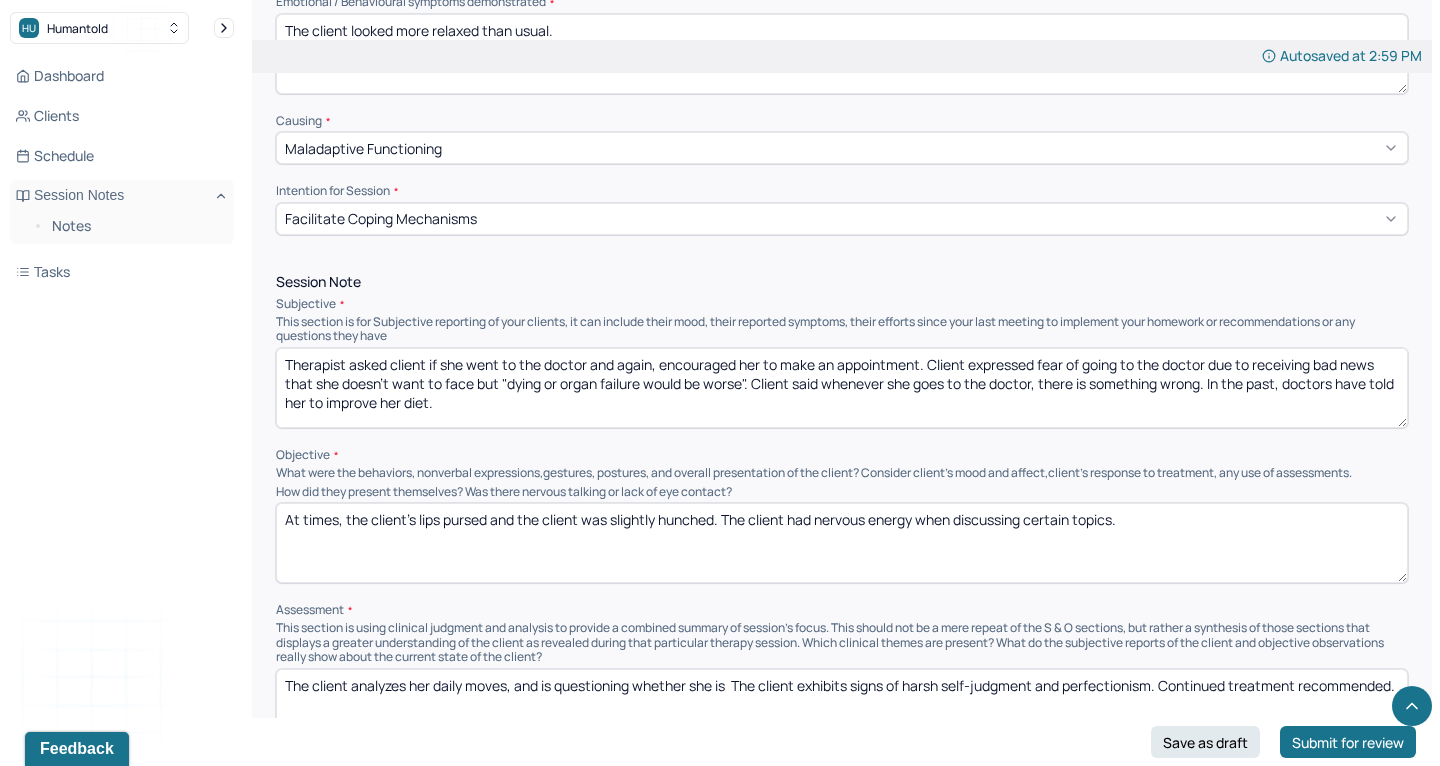 drag, startPoint x: 283, startPoint y: 364, endPoint x: 471, endPoint y: 367, distance: 188.02394 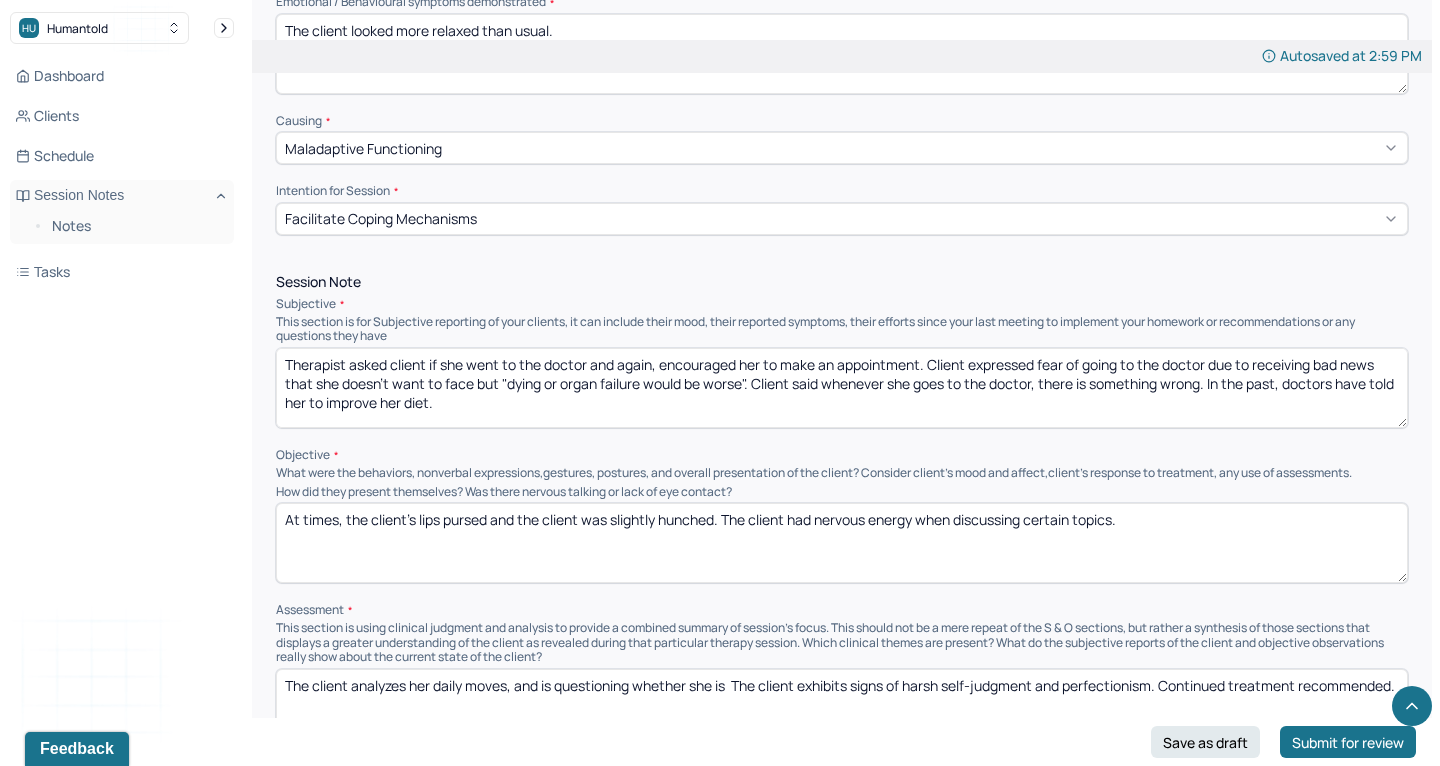 click on "Therapist asked client if she went to the doctor and again, encouraged her to make an appointment. Client expressed fear of going to the doctor due to receiving bad news that she doesn't want to face but "dying or organ failure would be worse". Client said whenever she goes to the doctor, there is something wrong. In the past, doctors have told her to improve her diet.
Client revealed some self blame talk regarding her marriage, and her wonder if there was more she could have done. In hindsight, the client feels as though her ex is quite avoidant of hie emotions and wasn't able to discuss things." at bounding box center [842, 388] 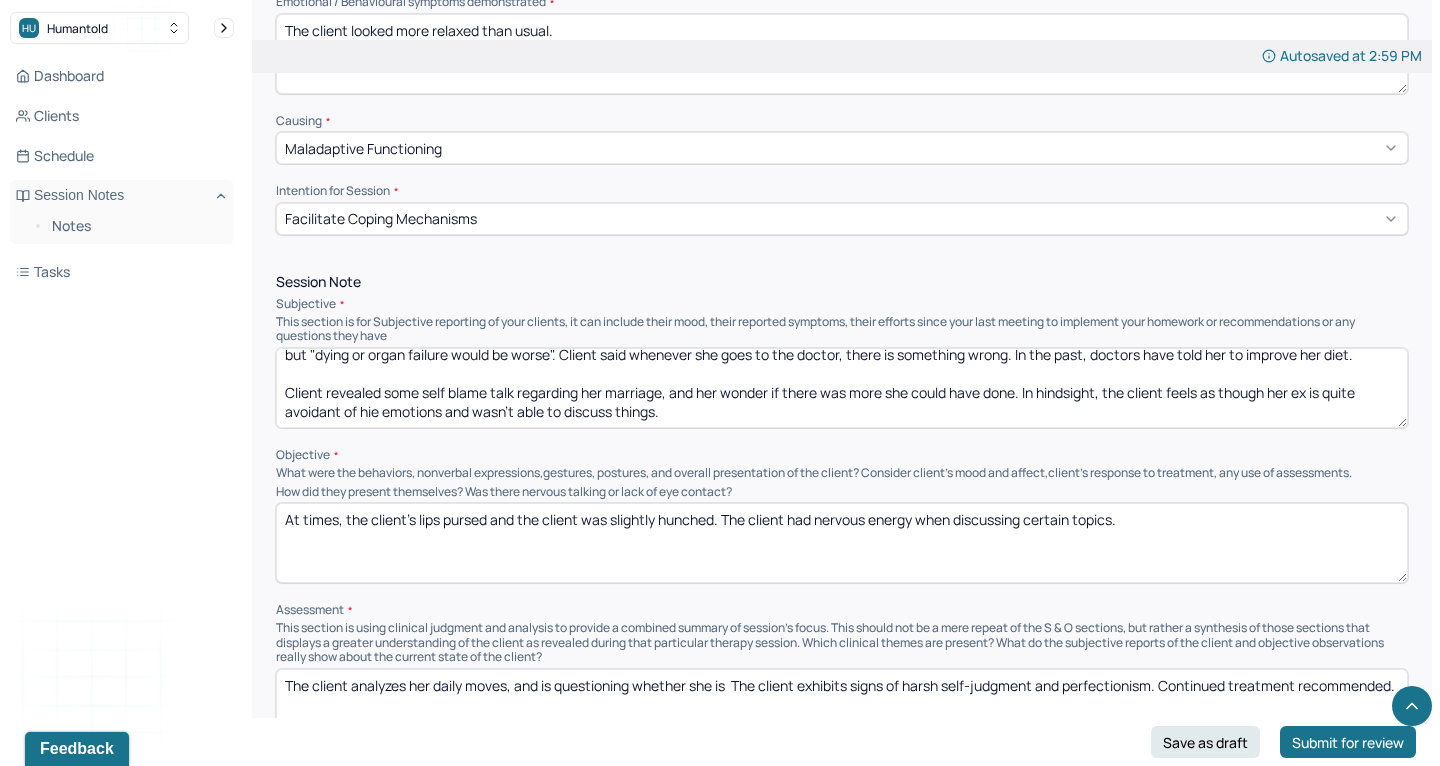 scroll, scrollTop: 28, scrollLeft: 0, axis: vertical 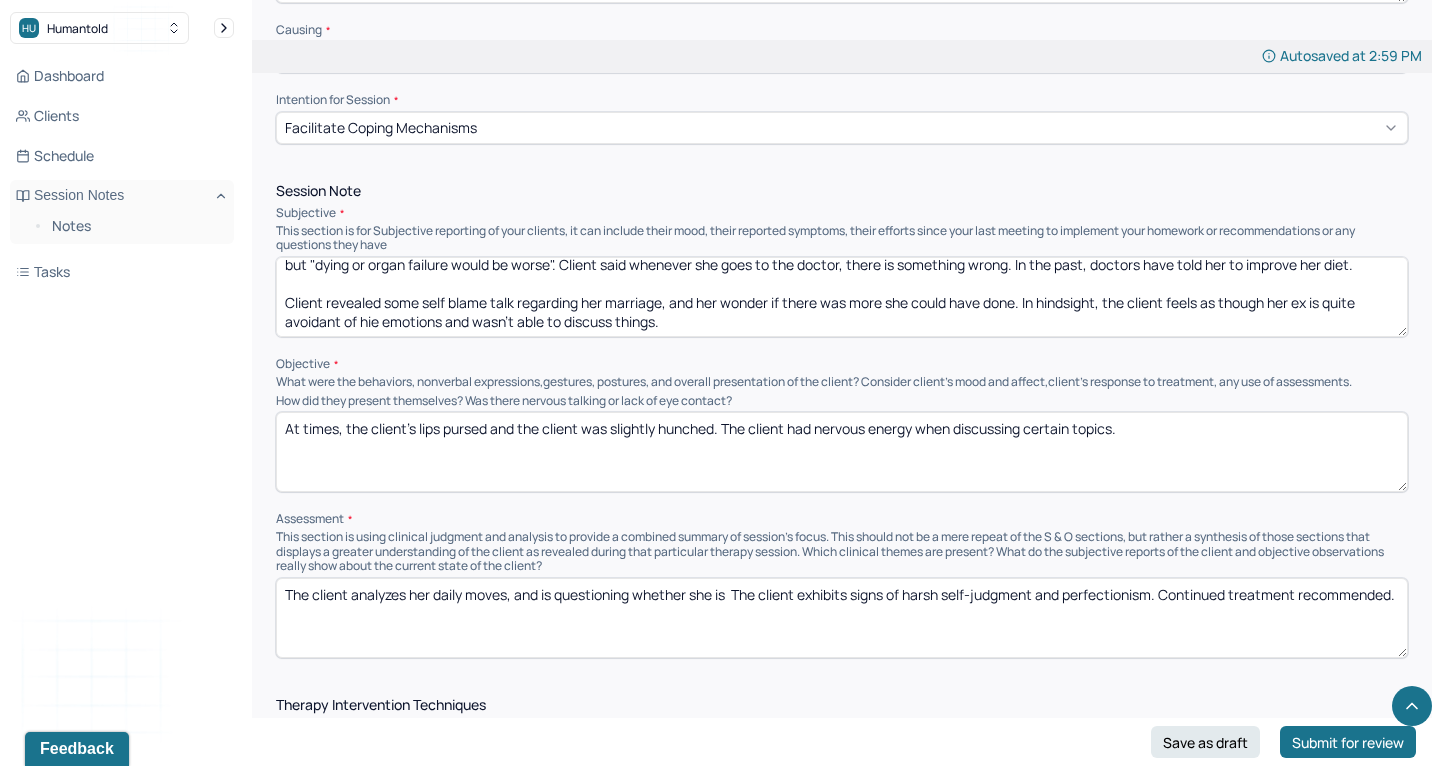type on "Therapist asked client if she went to the doctor and again, encouraged her to make an appointment. Client expressed fear of going to the doctor due to receiving bad news  but "dying or organ failure would be worse". Client said whenever she goes to the doctor, there is something wrong. In the past, doctors have told her to improve her diet.
Client revealed some self blame talk regarding her marriage, and her wonder if there was more she could have done. In hindsight, the client feels as though her ex is quite avoidant of hie emotions and wasn't able to discuss things." 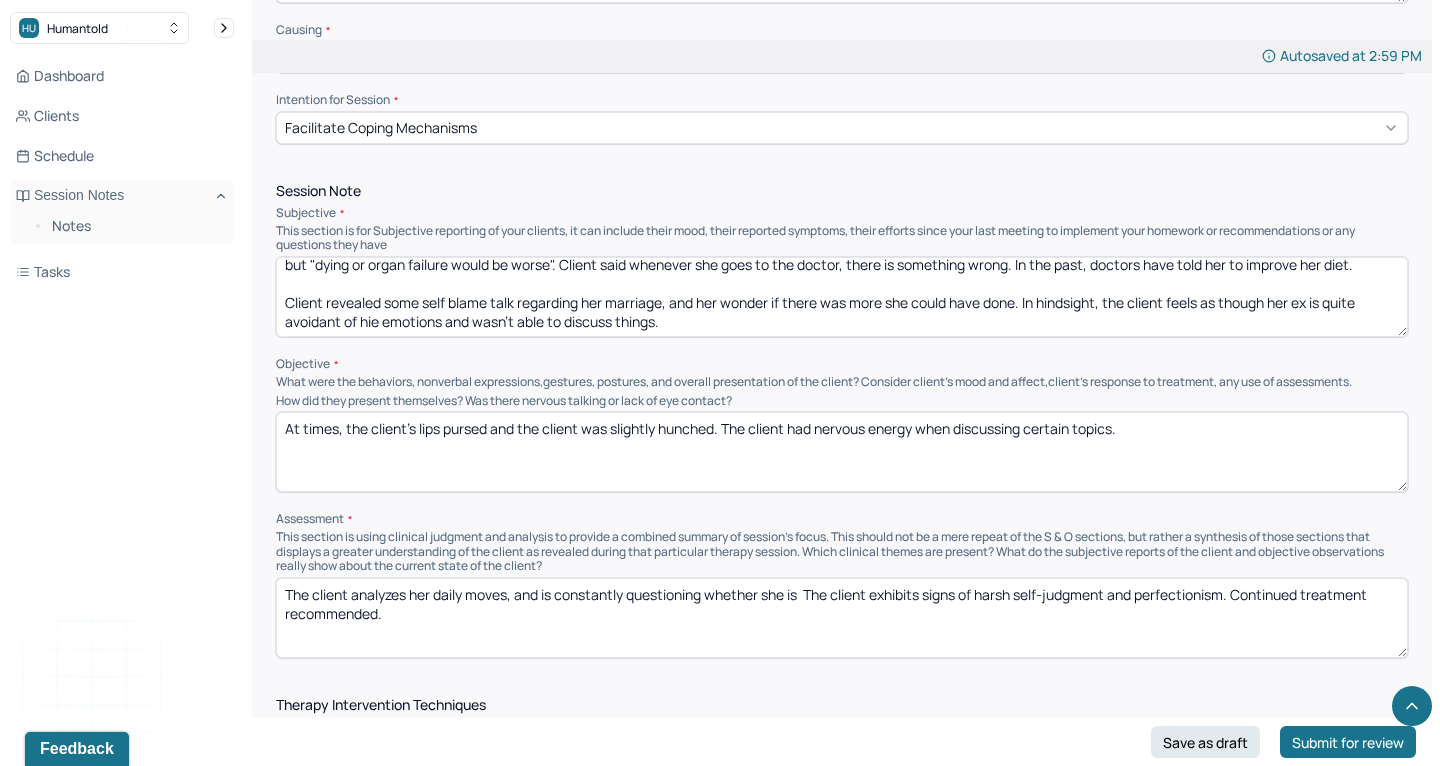 click on "The client analyzes her daily moves, and is questioning whether she is  The client exhibits signs of harsh self-judgment and perfectionism. Continued treatment recommended." at bounding box center (842, 618) 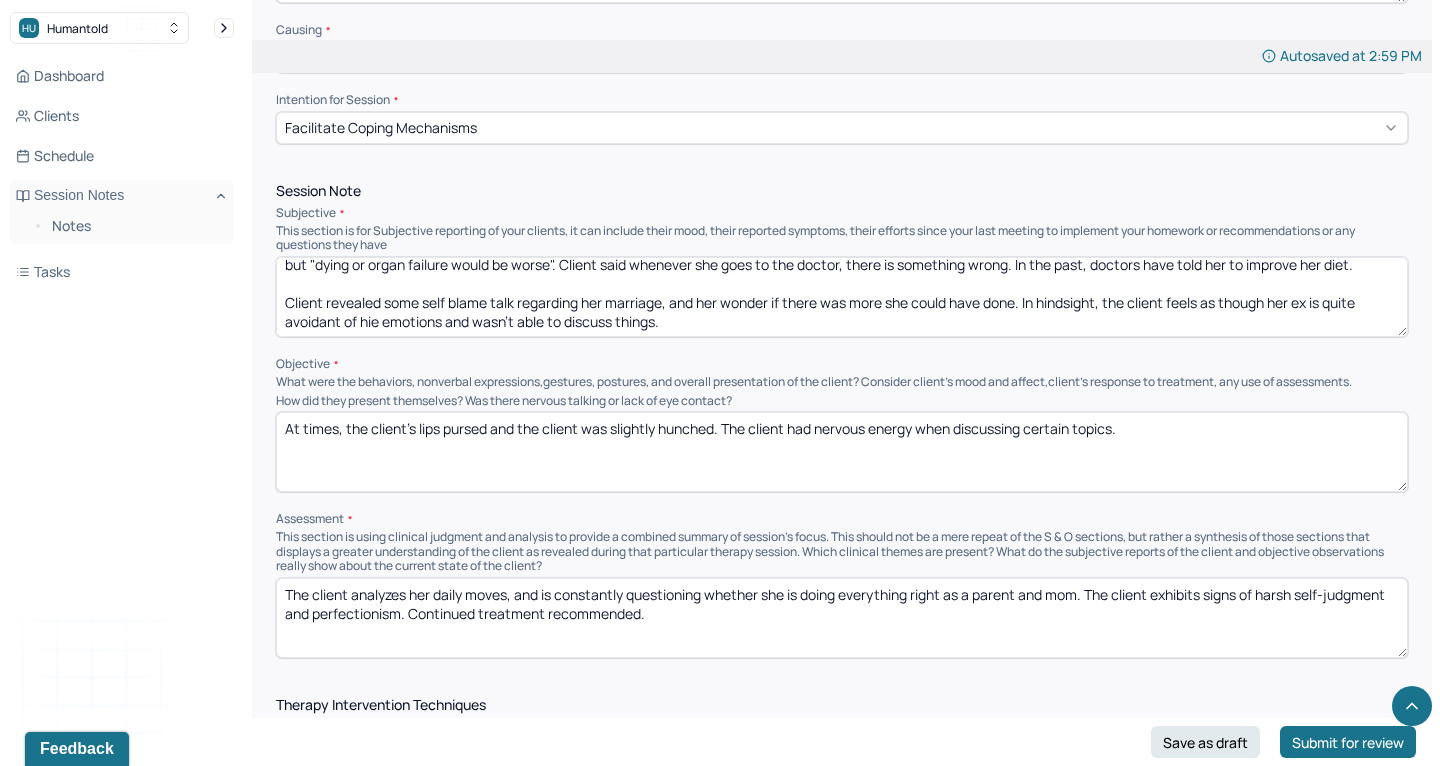 click on "The client analyzes her daily moves, and is constantly questioning whether she is fitThe client exhibits signs of harsh self-judgment and perfectionism. Continued treatment recommended." at bounding box center [842, 618] 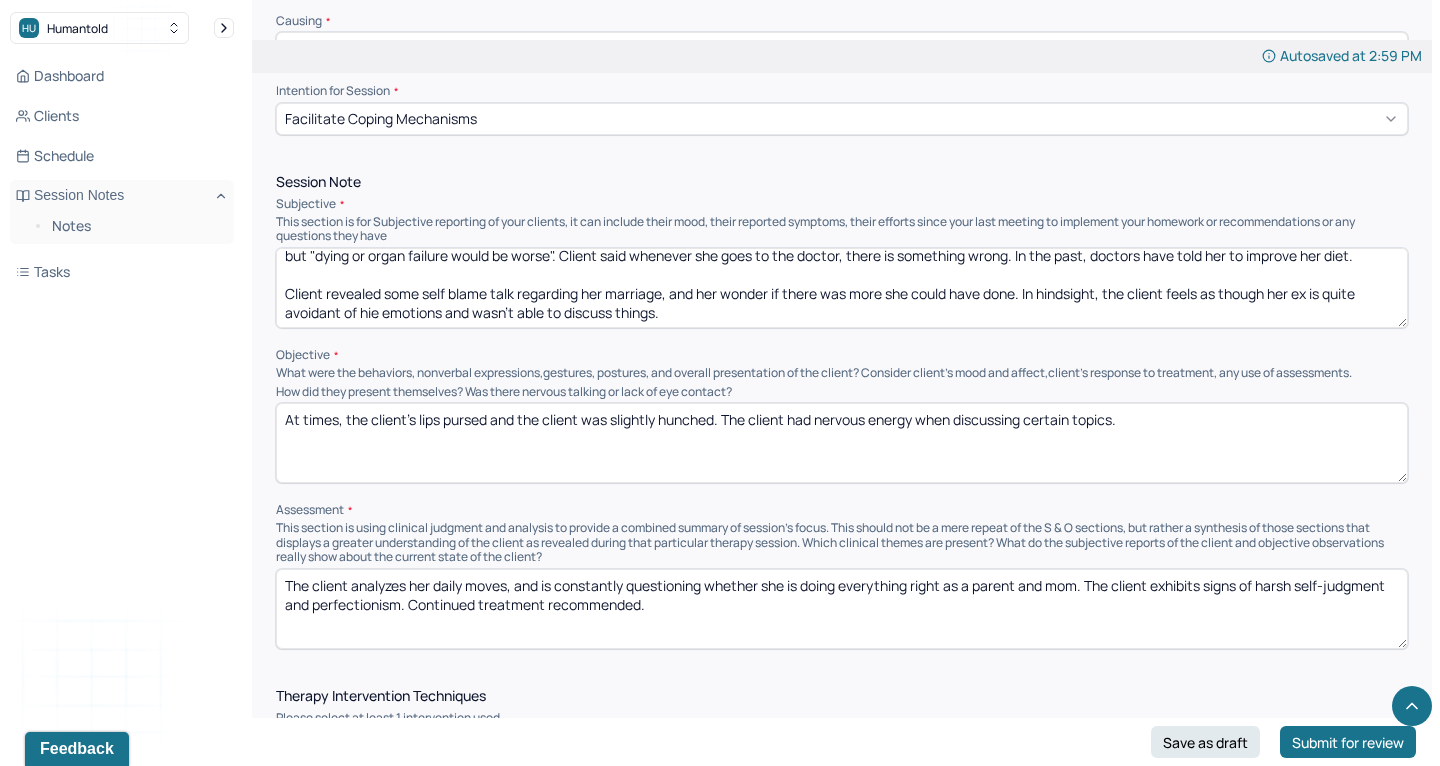scroll, scrollTop: 1079, scrollLeft: 0, axis: vertical 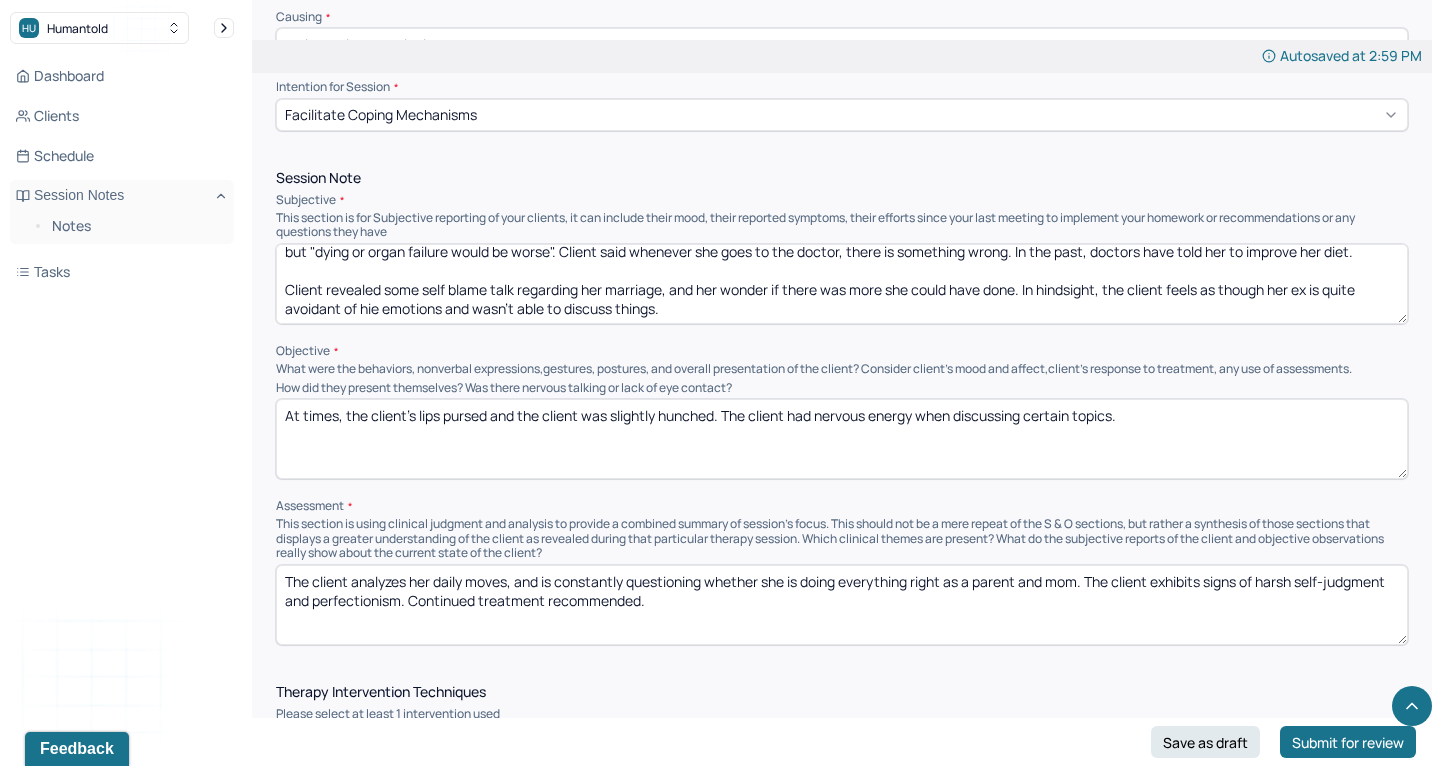 click on "The client analyzes her daily moves, and is constantly questioning whether she is doing everything right as a parent and mom. The client exhibits signs of harsh self-judgment and perfectionism. Continued treatment recommended." at bounding box center (842, 605) 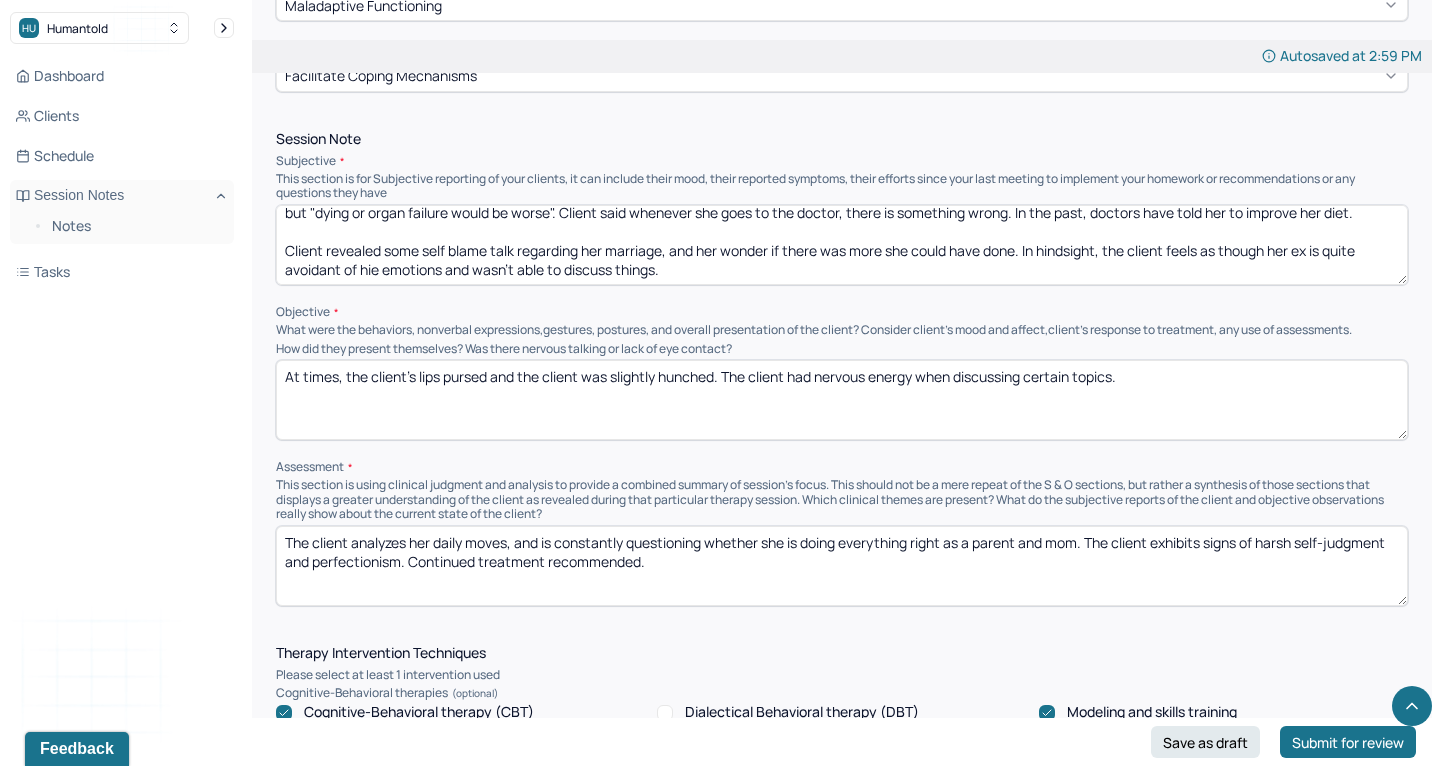 scroll, scrollTop: 1119, scrollLeft: 0, axis: vertical 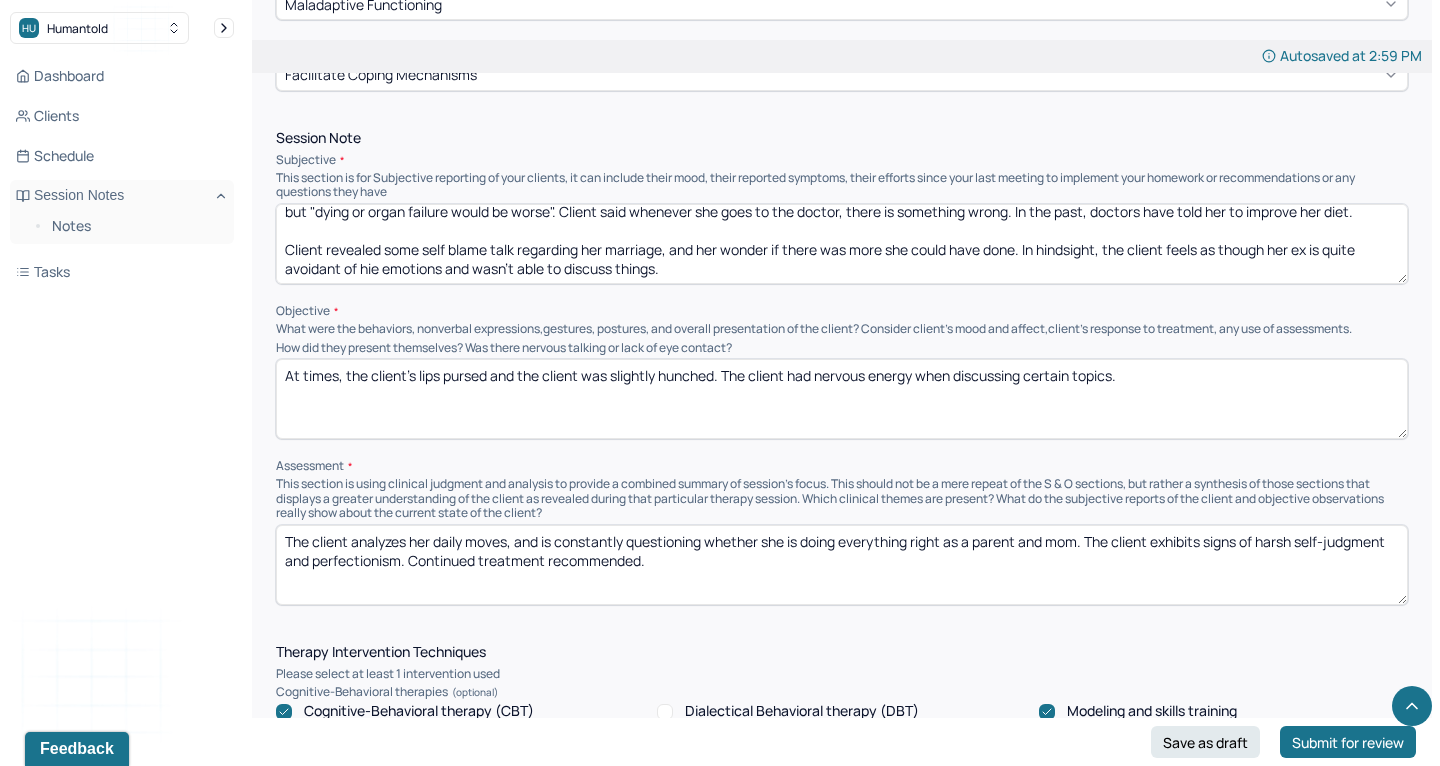click on "The client analyzes her daily moves, and is constantly questioning whether she is doing everything right as a parent and mom. The client exhibits signs of harsh self-judgment and perfectionism. Continued treatment recommended." at bounding box center [842, 565] 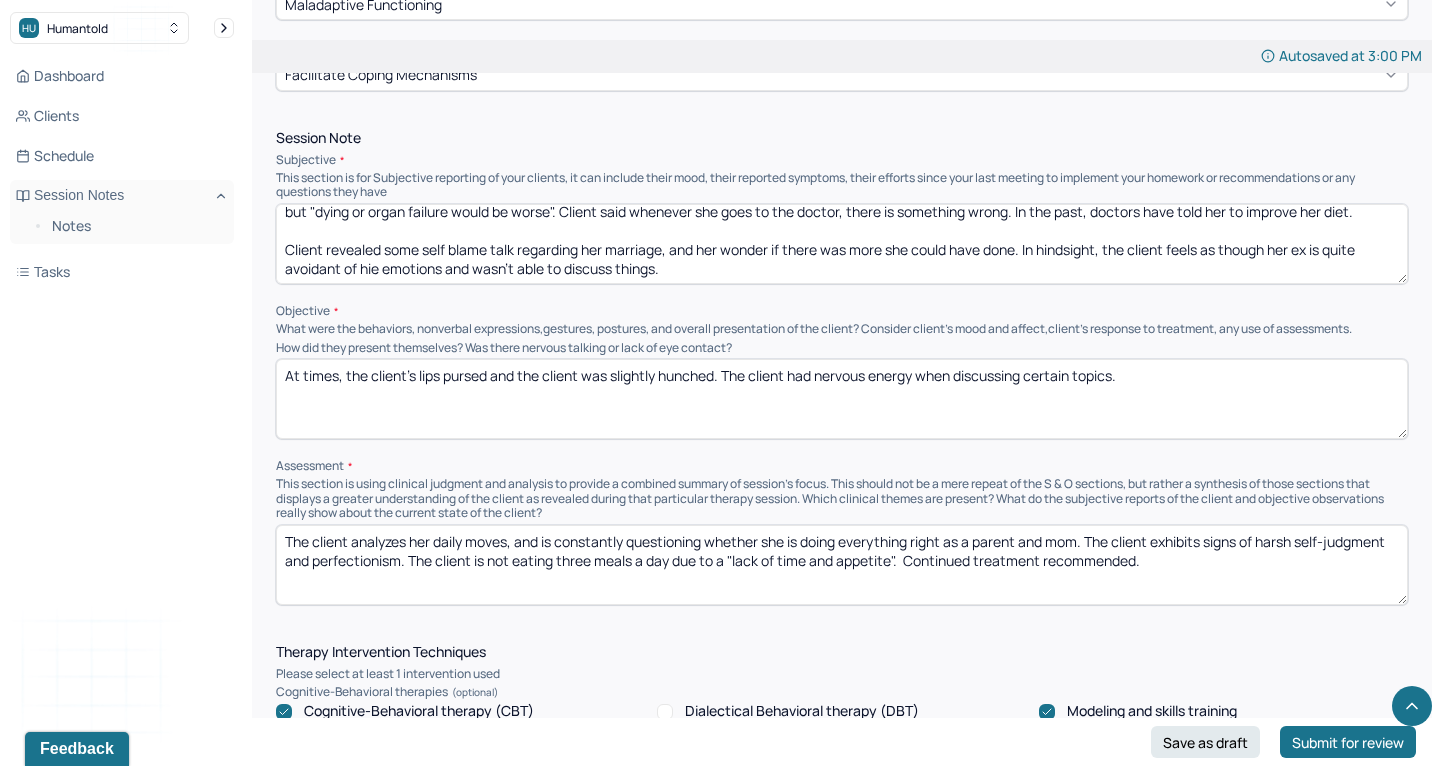 scroll, scrollTop: 1090, scrollLeft: 0, axis: vertical 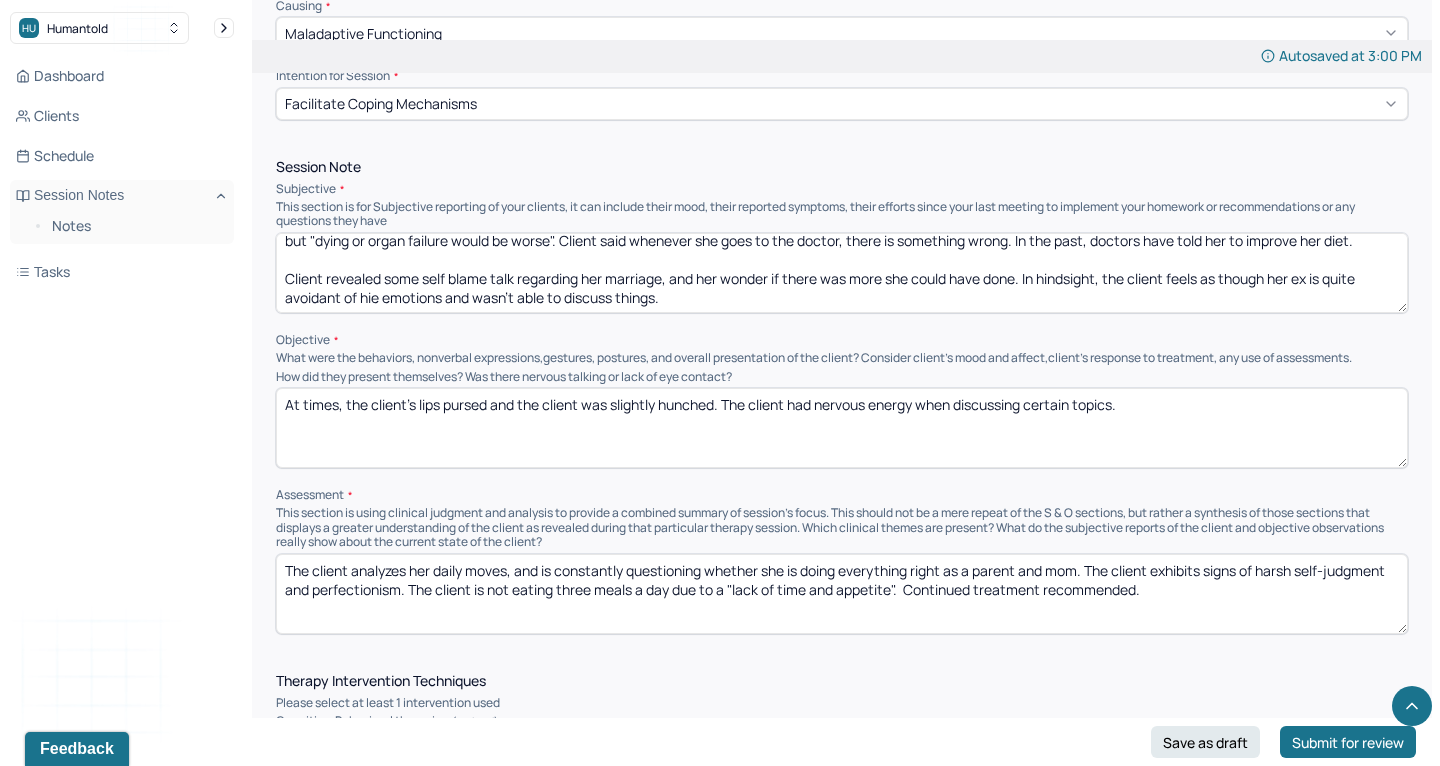 type on "The client analyzes her daily moves, and is constantly questioning whether she is doing everything right as a parent and mom. The client exhibits signs of harsh self-judgment and perfectionism. The client is not eating three meals a day due to a "lack of time and appetite".  Continued treatment recommended." 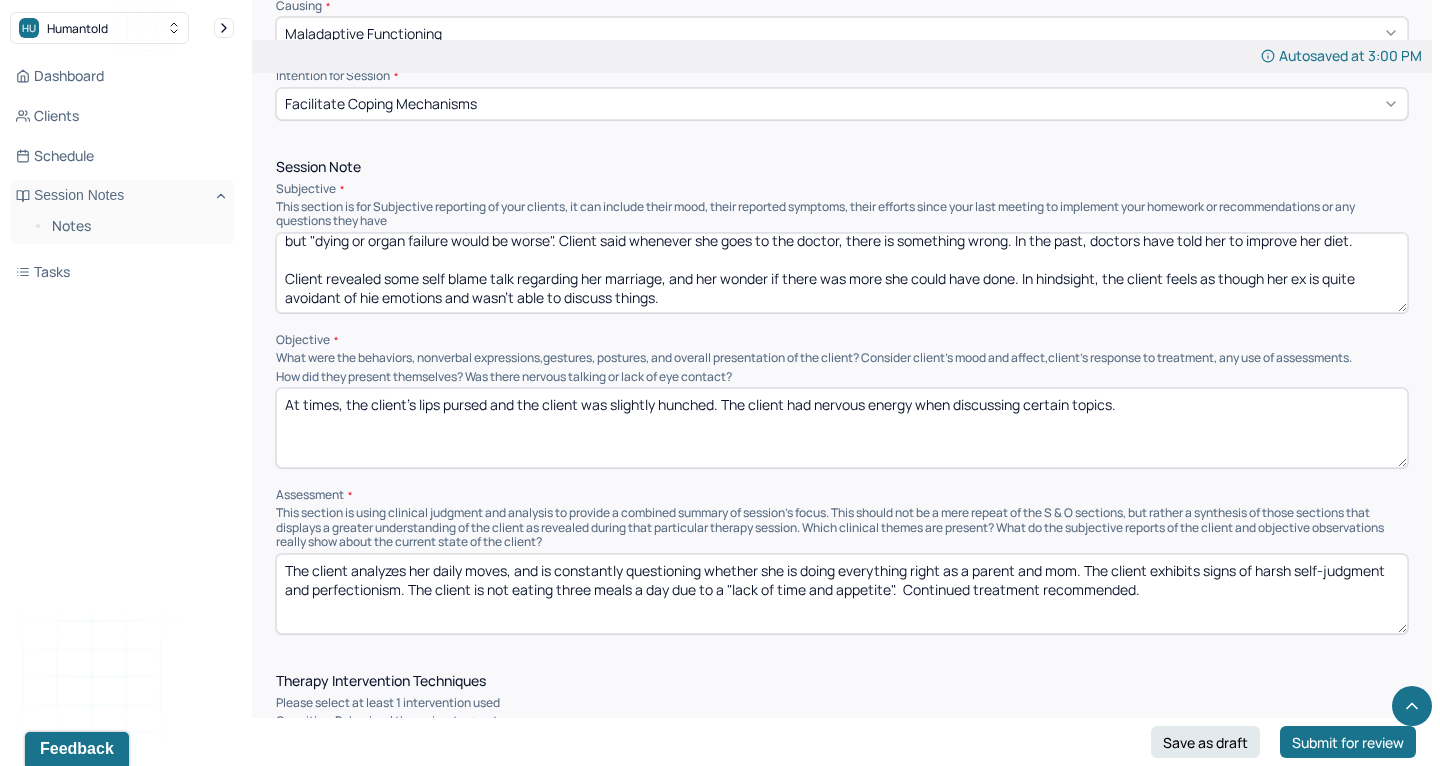 drag, startPoint x: 1140, startPoint y: 387, endPoint x: 344, endPoint y: 386, distance: 796.0006 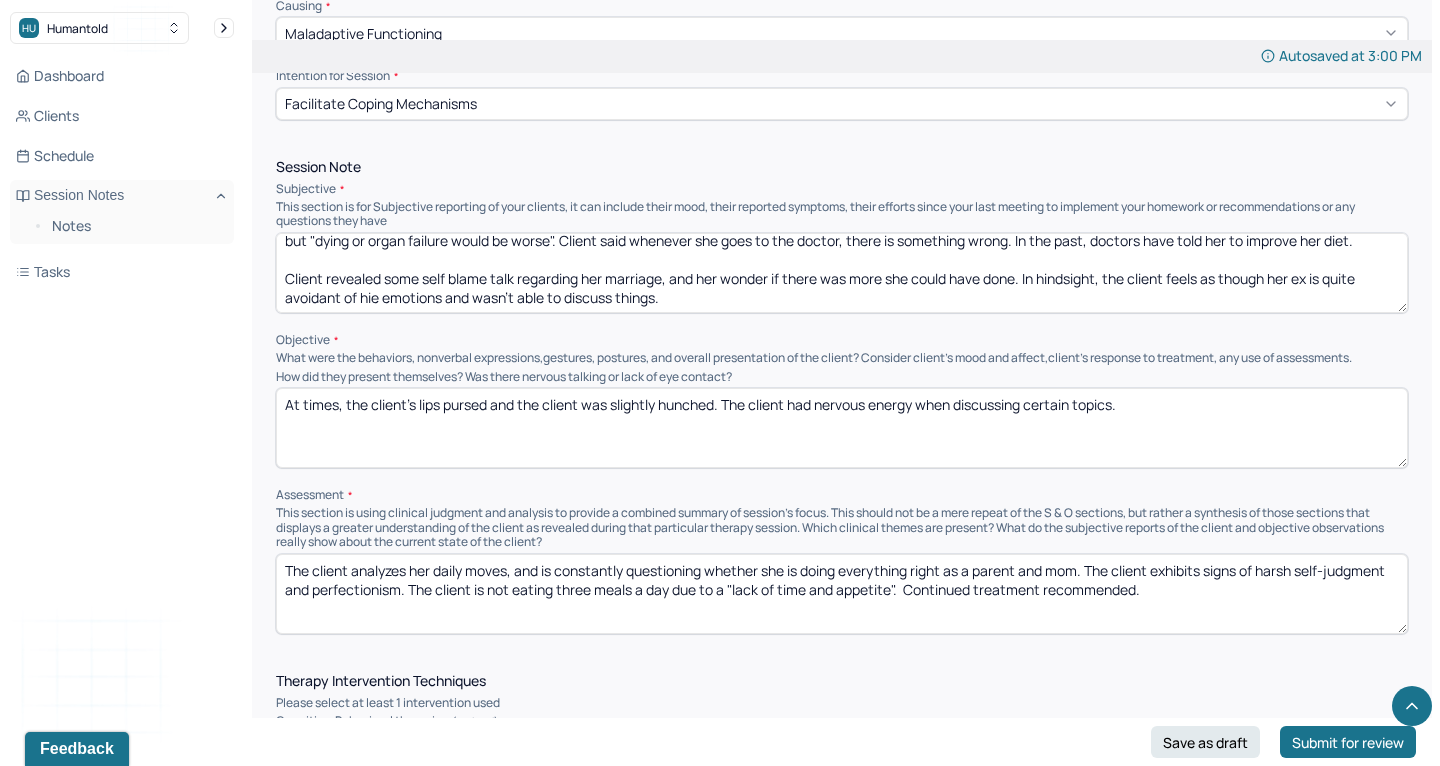 click on "At times, the client's lips pursed and the client was slightly hunched. The client had nervous energy when discussing certain topics." at bounding box center (842, 428) 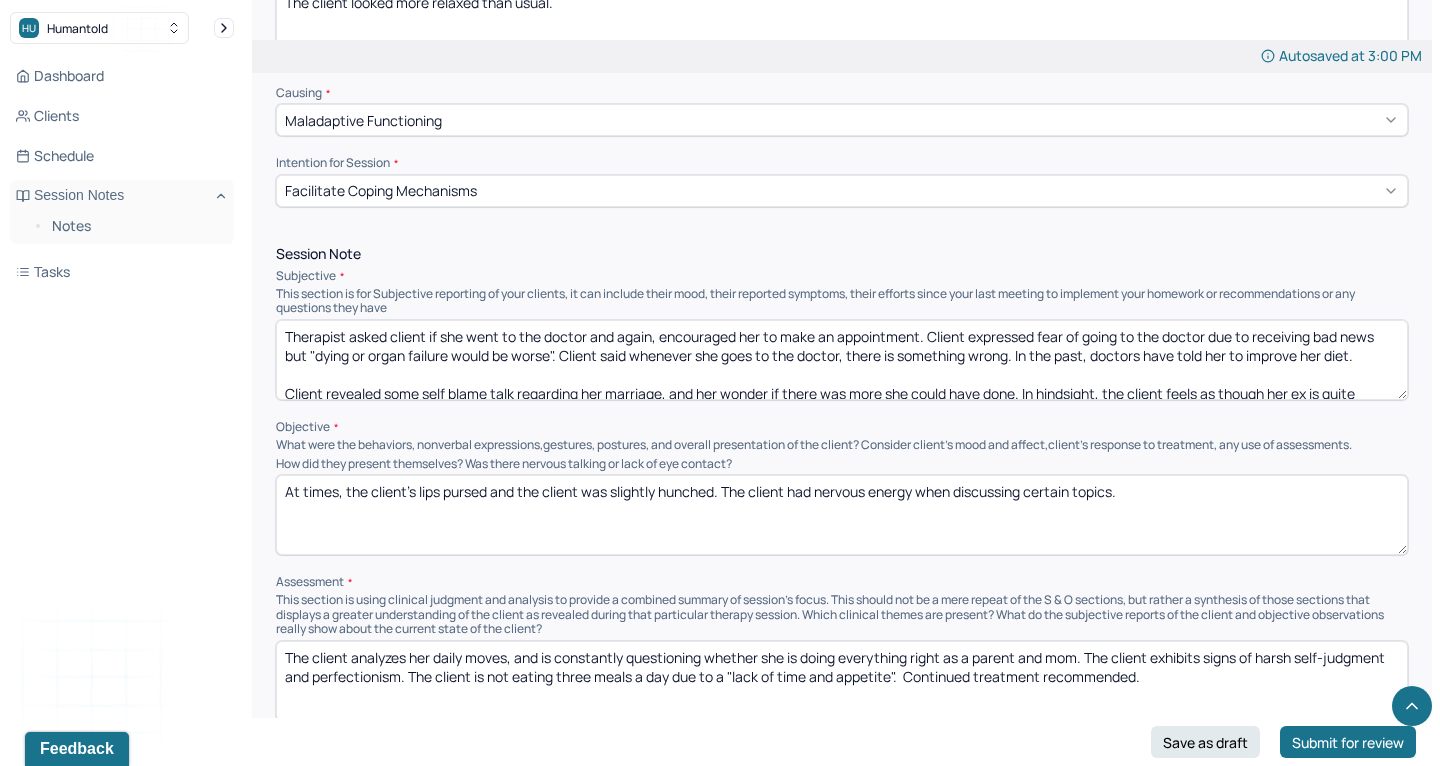 scroll, scrollTop: 0, scrollLeft: 0, axis: both 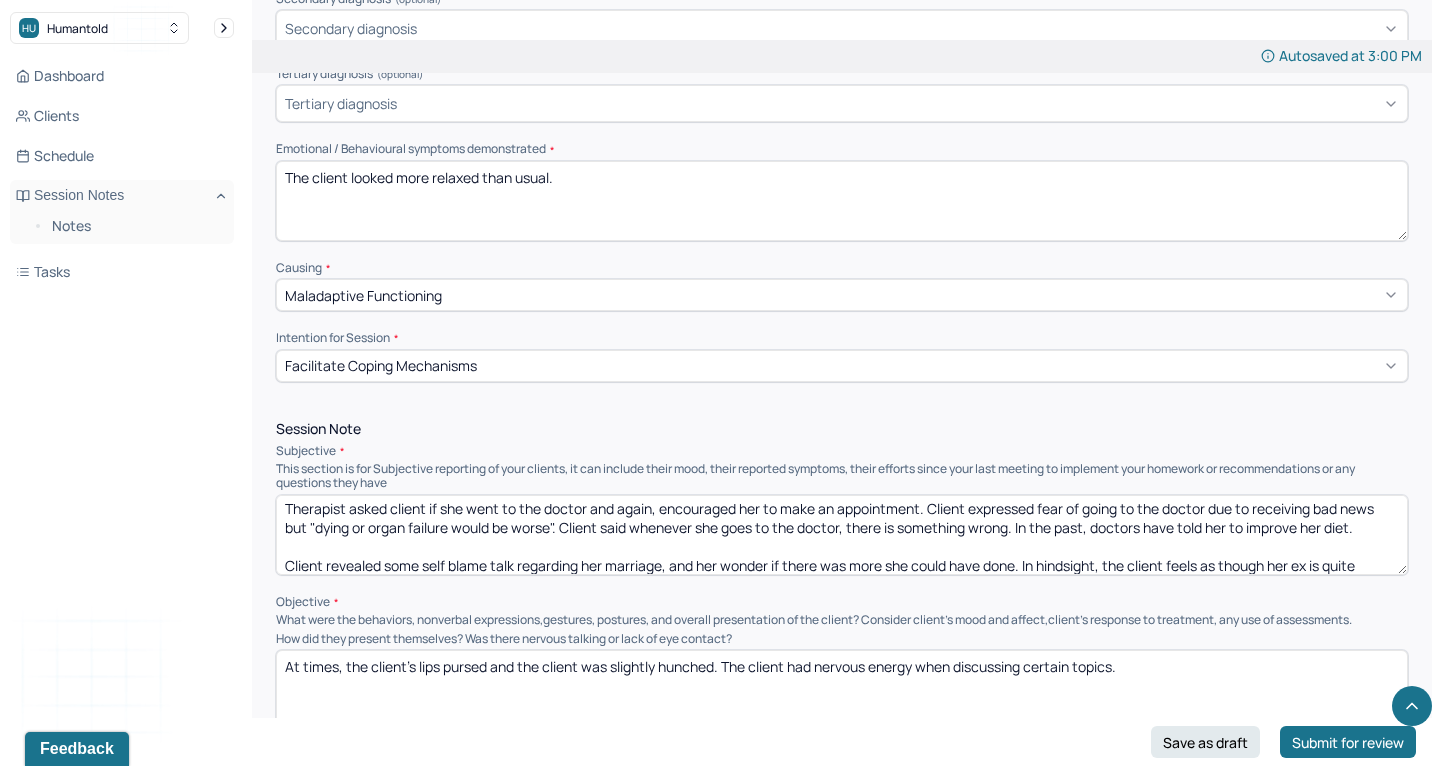 drag, startPoint x: 486, startPoint y: 160, endPoint x: 551, endPoint y: 161, distance: 65.00769 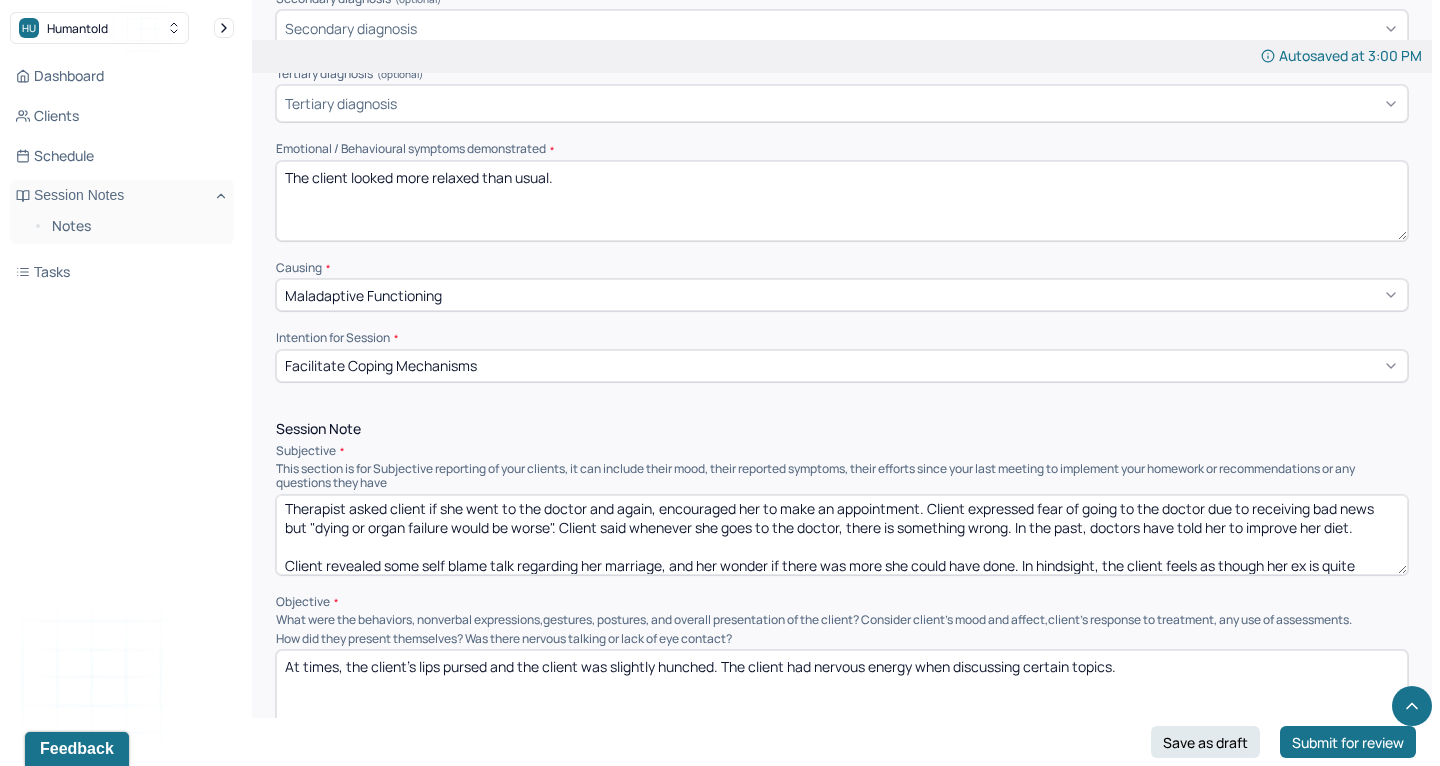 click on "The client looked more relaxed than usual." at bounding box center (842, 201) 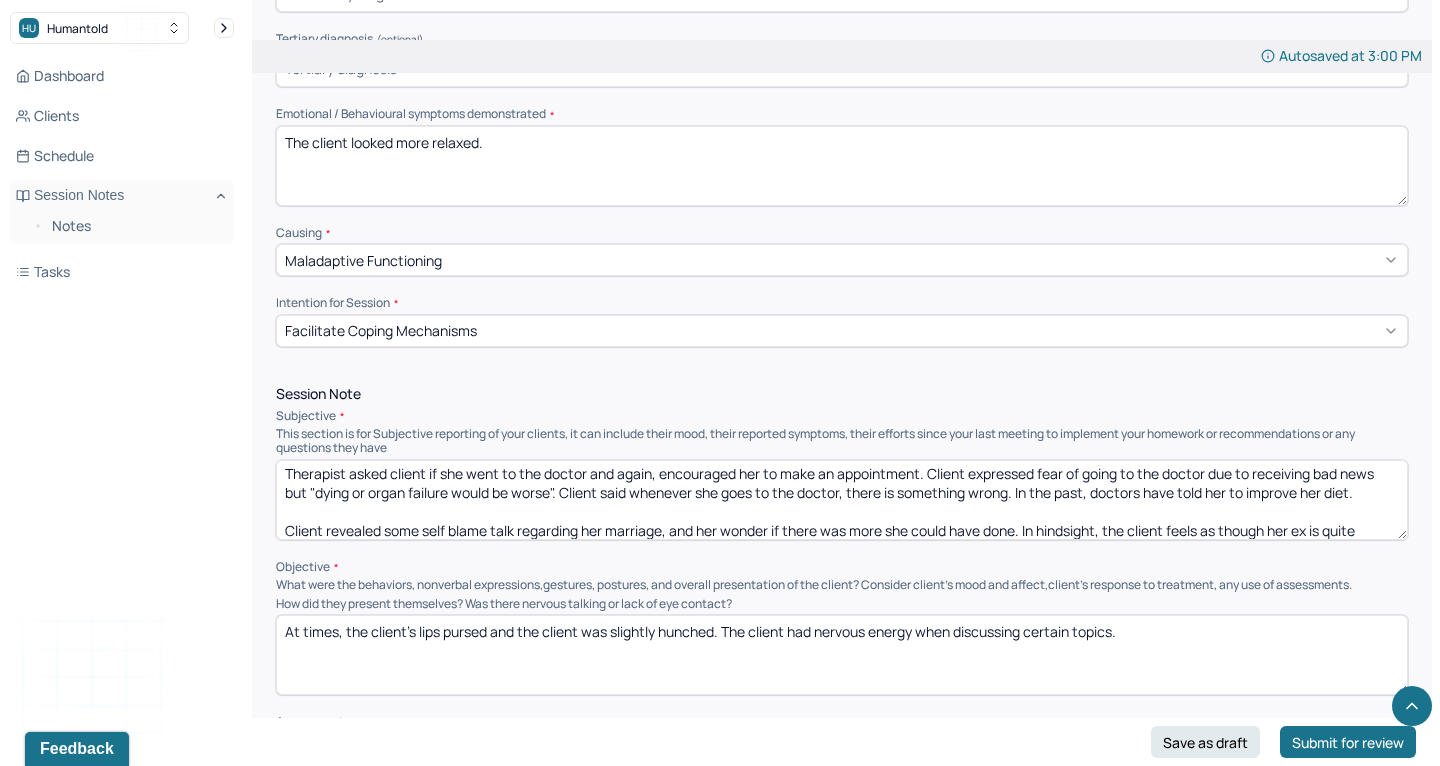 scroll, scrollTop: 871, scrollLeft: 0, axis: vertical 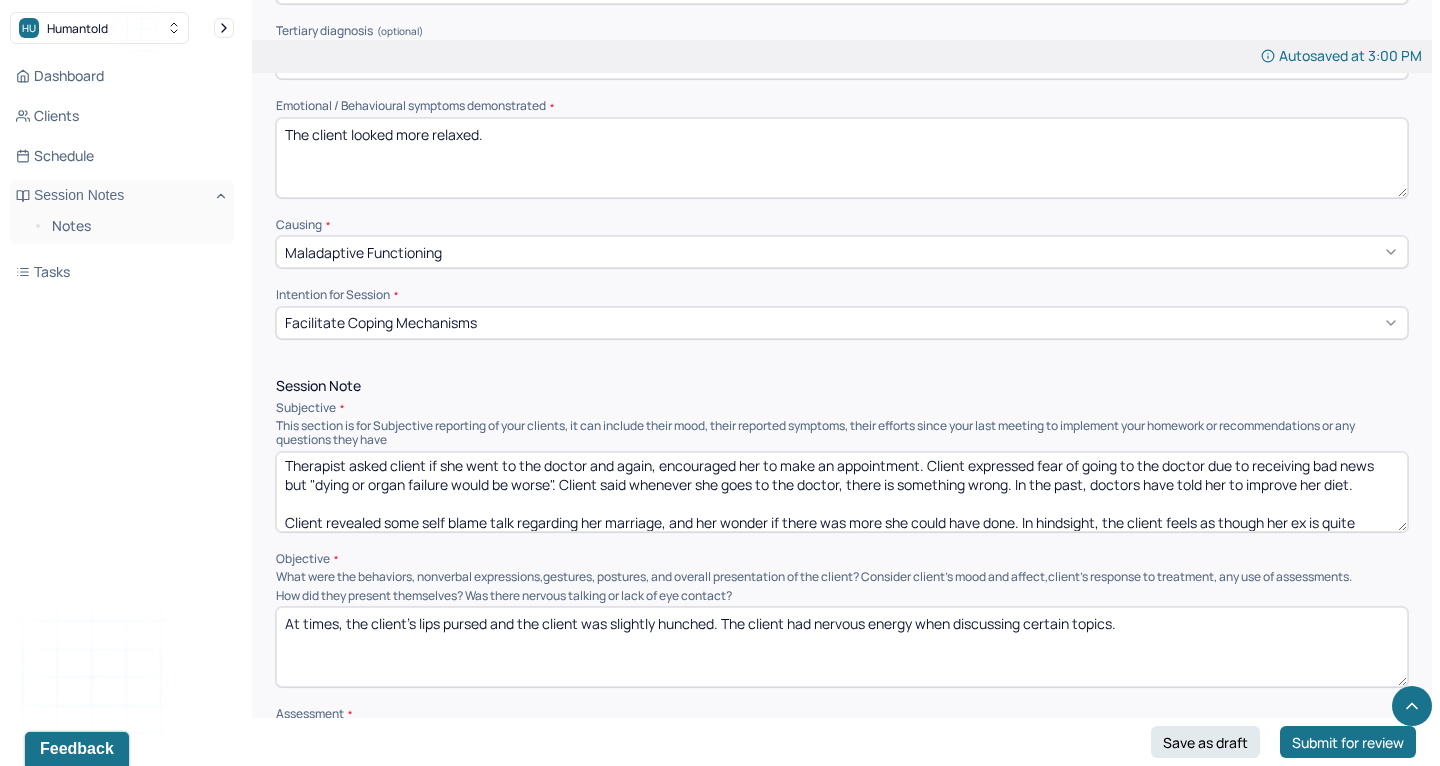 type on "The client looked more relaxed." 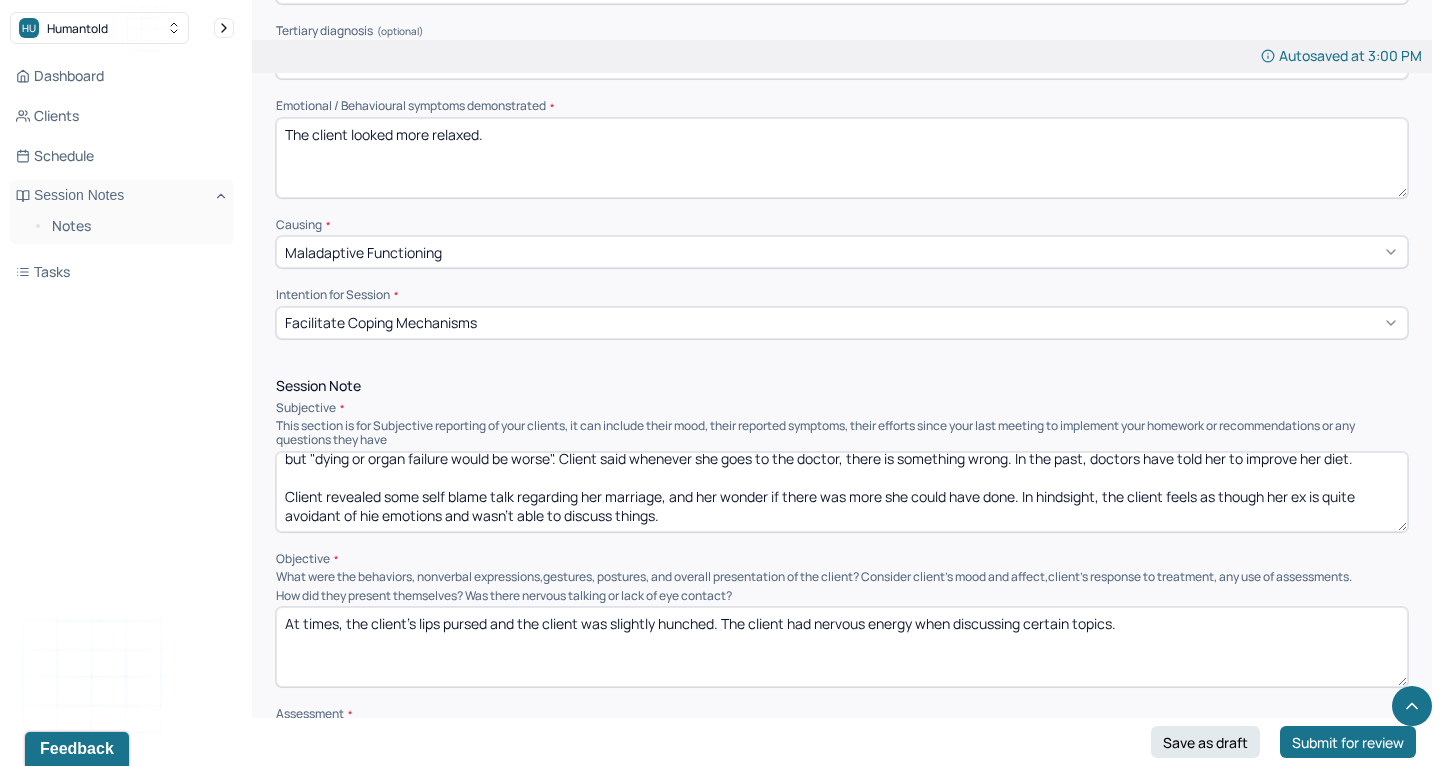 scroll, scrollTop: 28, scrollLeft: 0, axis: vertical 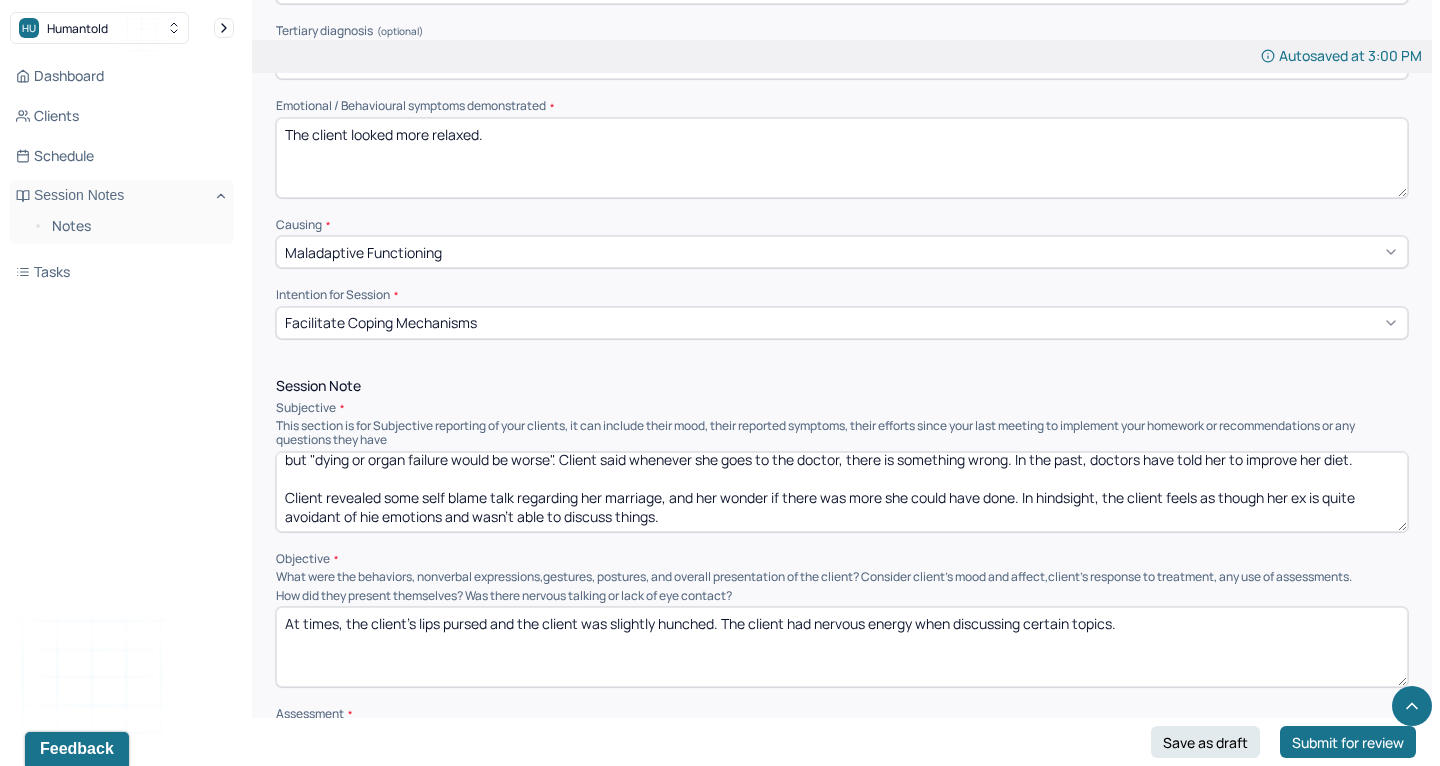 drag, startPoint x: 723, startPoint y: 602, endPoint x: 1137, endPoint y: 597, distance: 414.03018 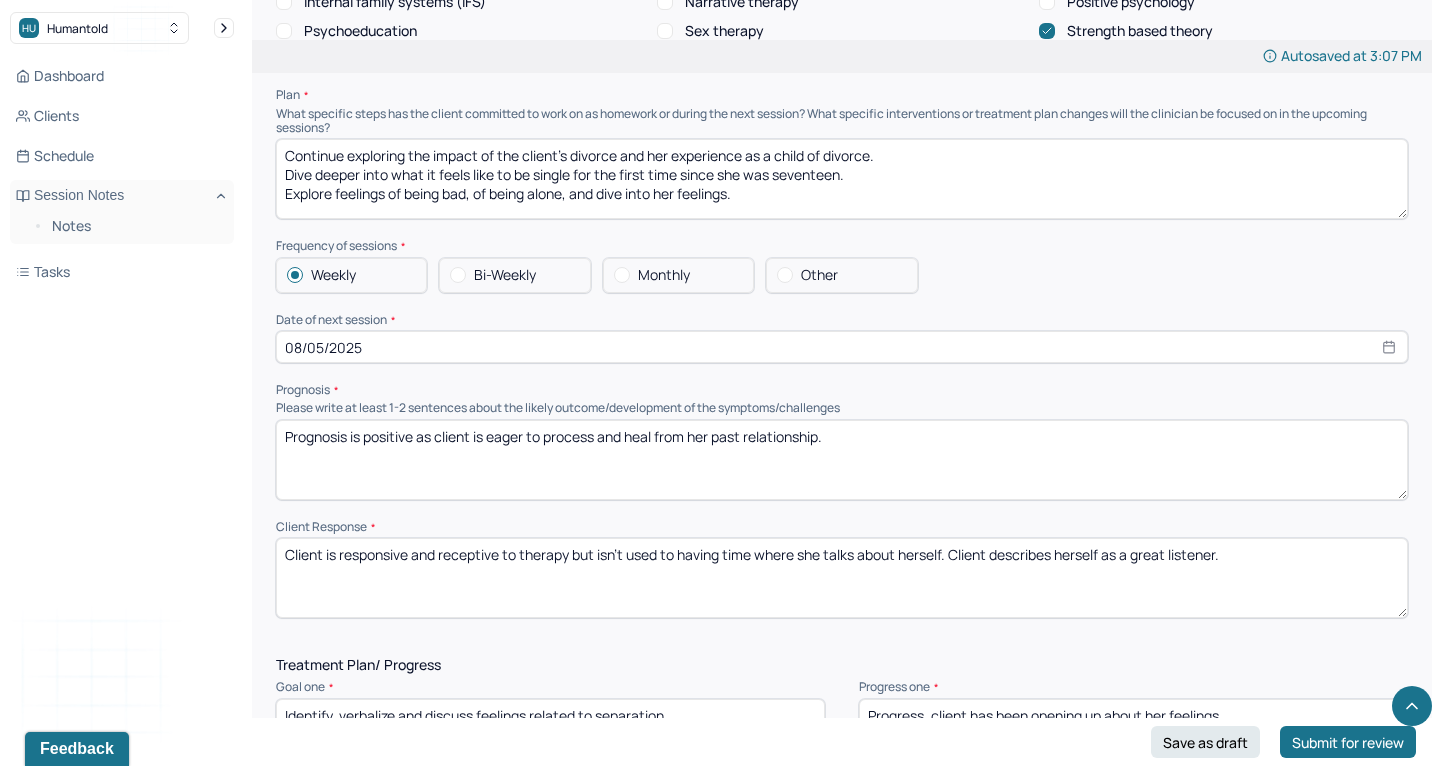 scroll, scrollTop: 2061, scrollLeft: 0, axis: vertical 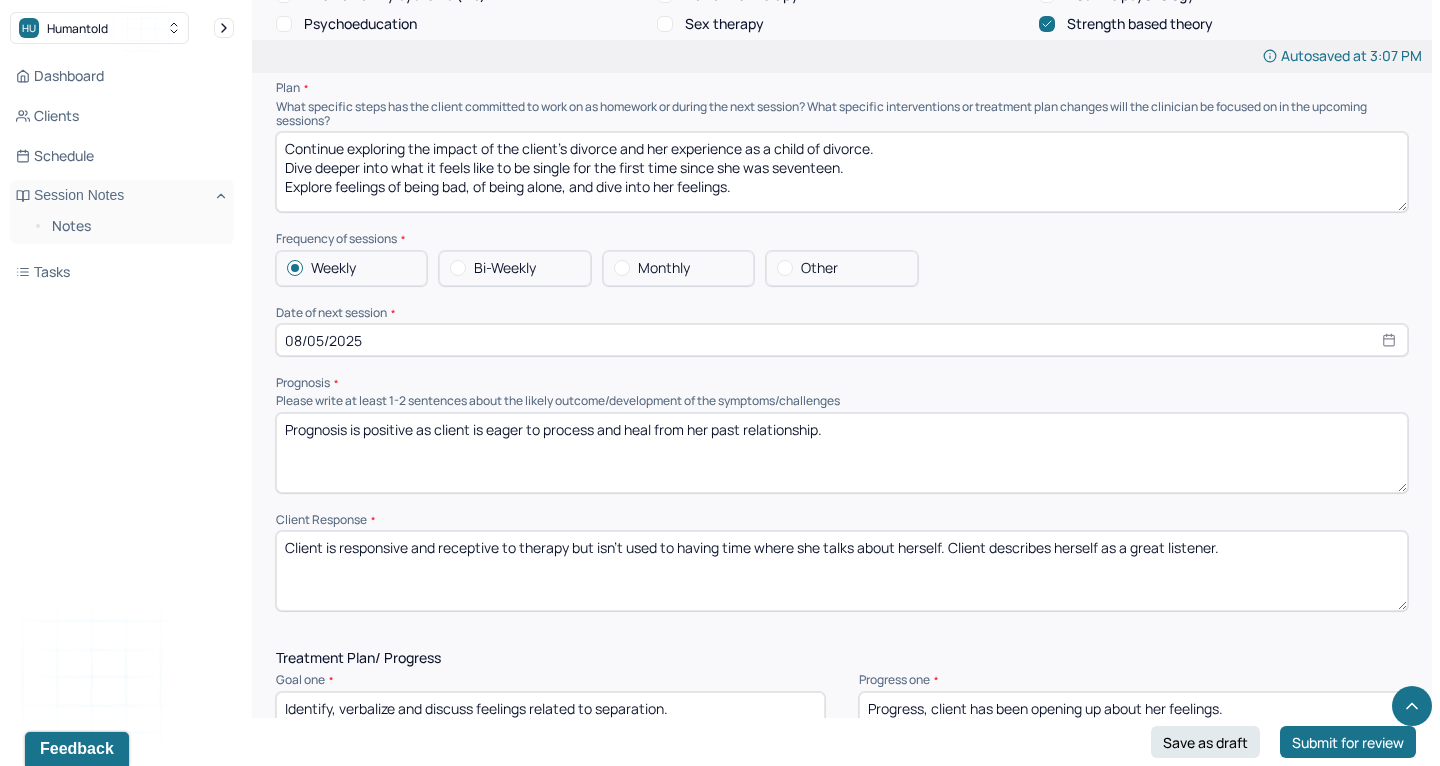 type on "At times, the client's lips pursed and the client was slightly hunched." 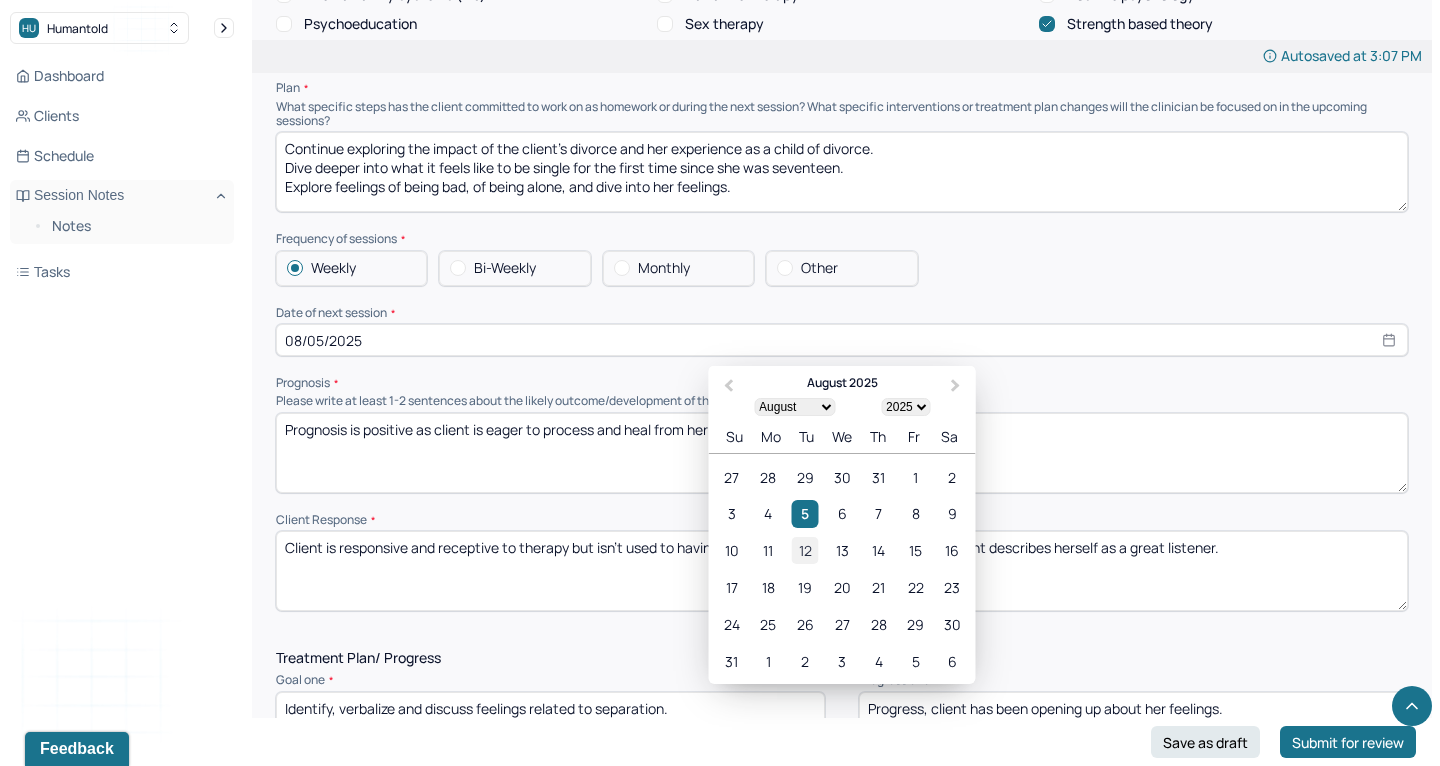 click on "12" at bounding box center [805, 550] 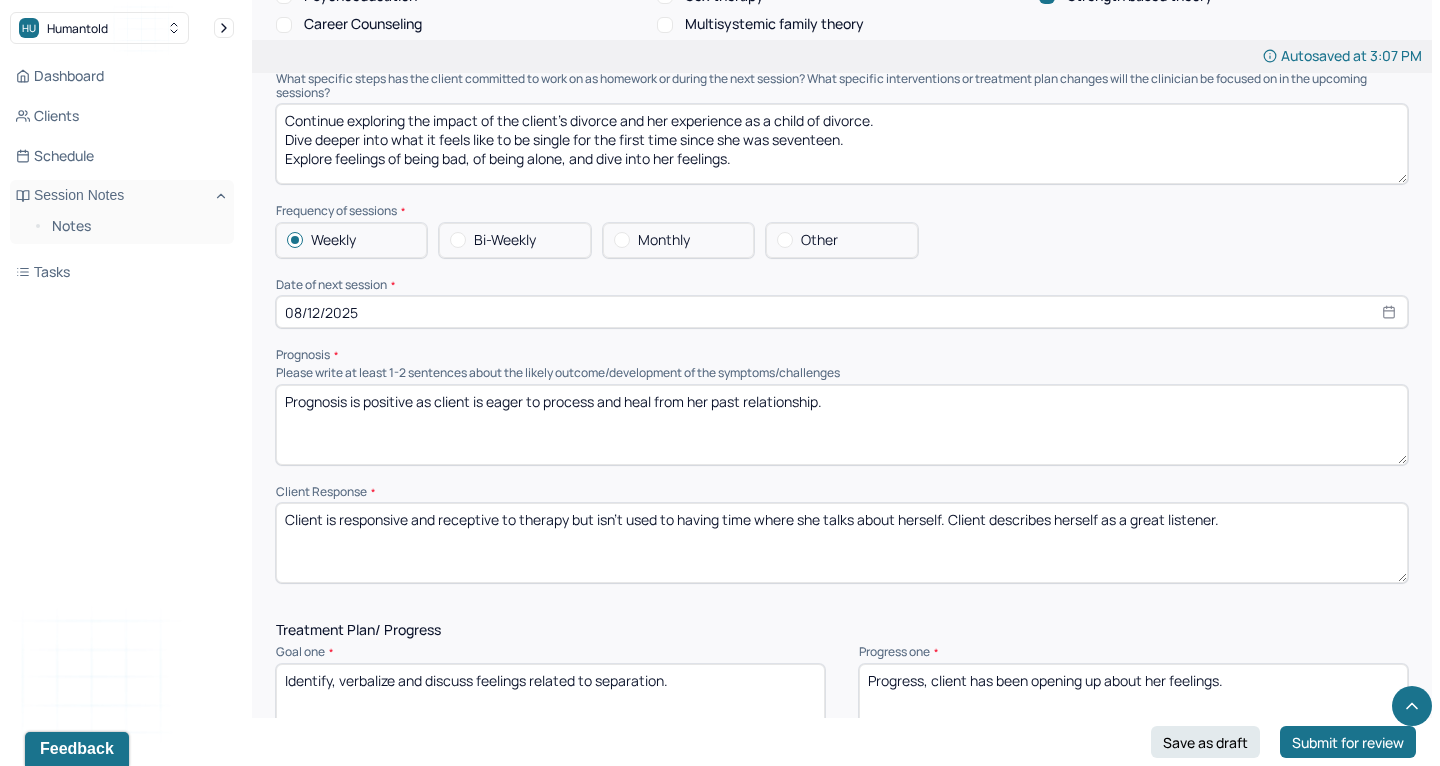 scroll, scrollTop: 2090, scrollLeft: 0, axis: vertical 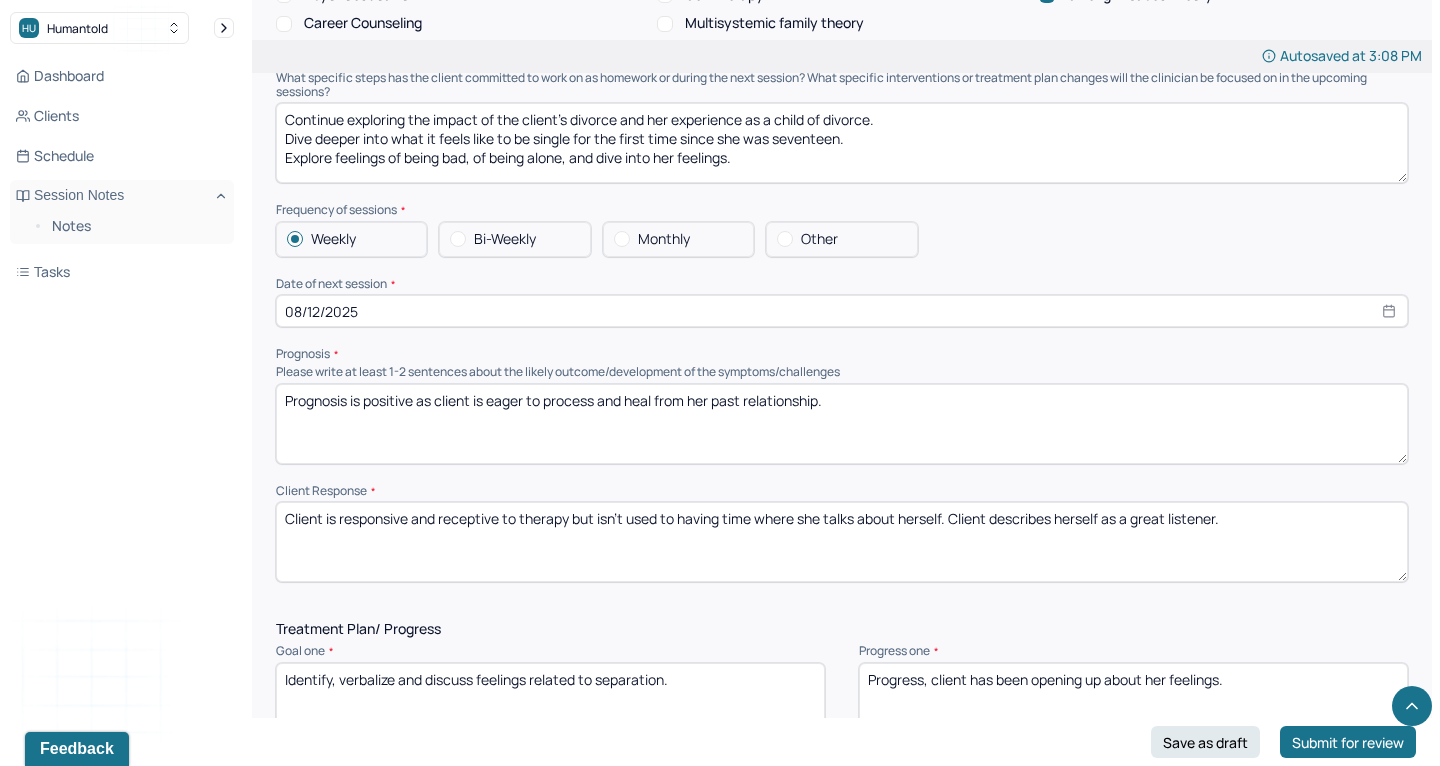 drag, startPoint x: 478, startPoint y: 362, endPoint x: 837, endPoint y: 361, distance: 359.0014 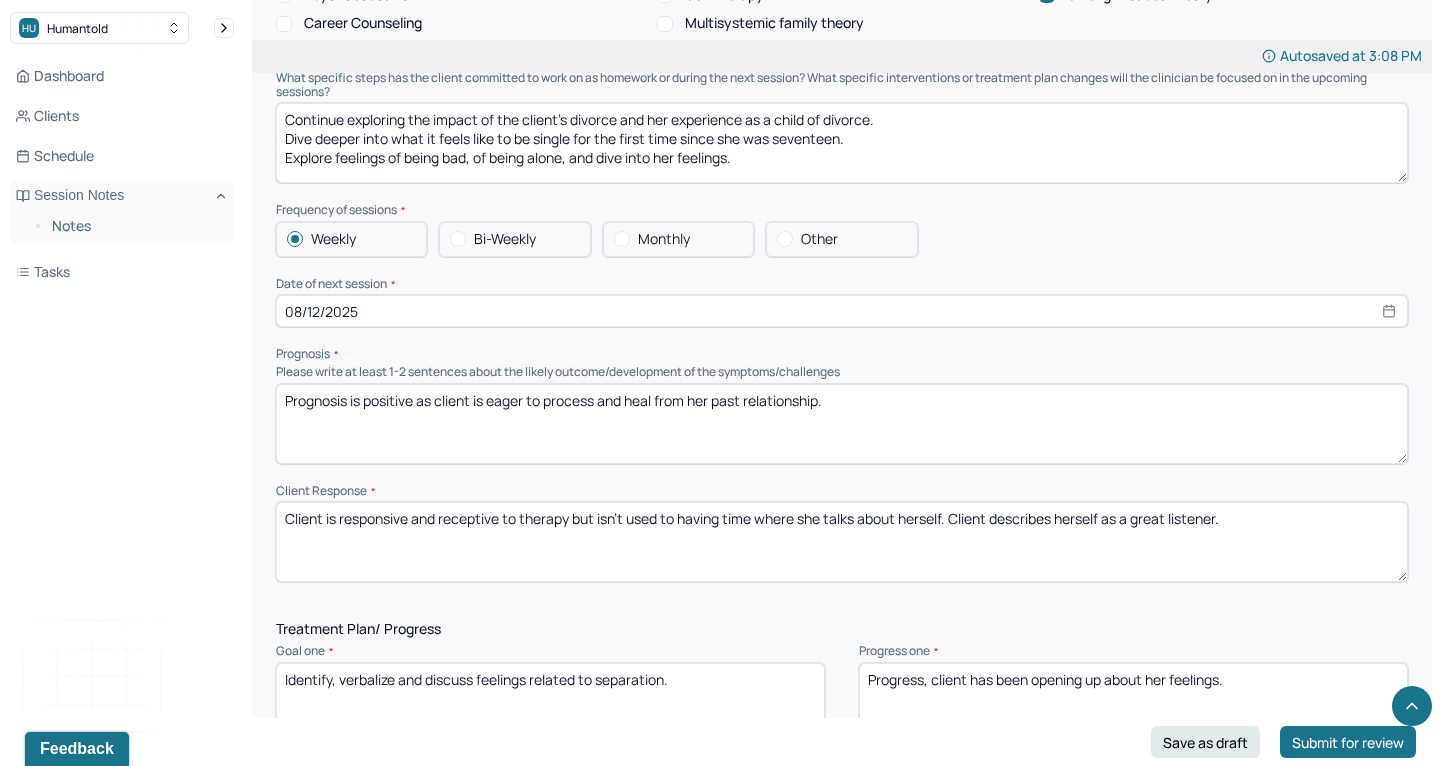 click on "Prognosis is positive as client is eager to process and heal from her past relationship." at bounding box center (842, 424) 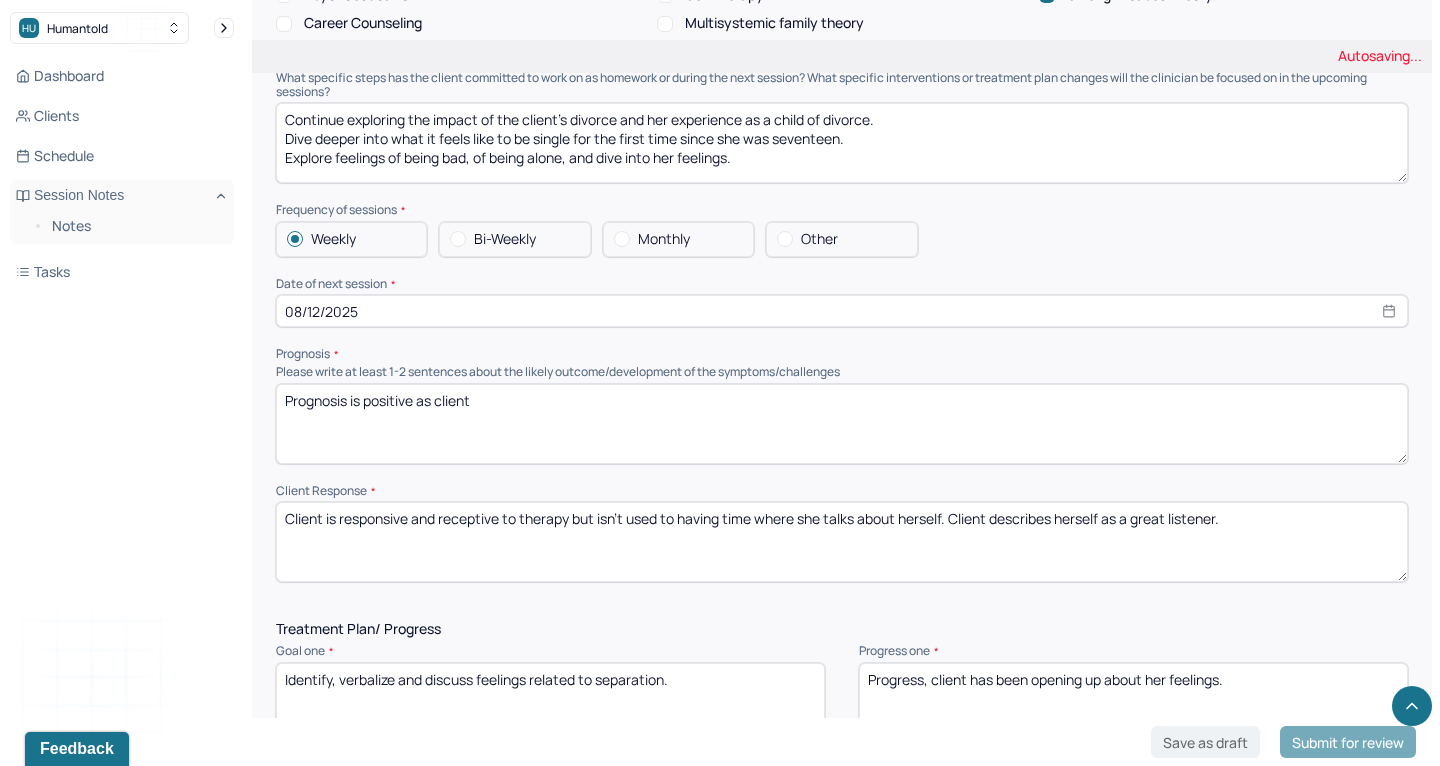 scroll, scrollTop: 2108, scrollLeft: 0, axis: vertical 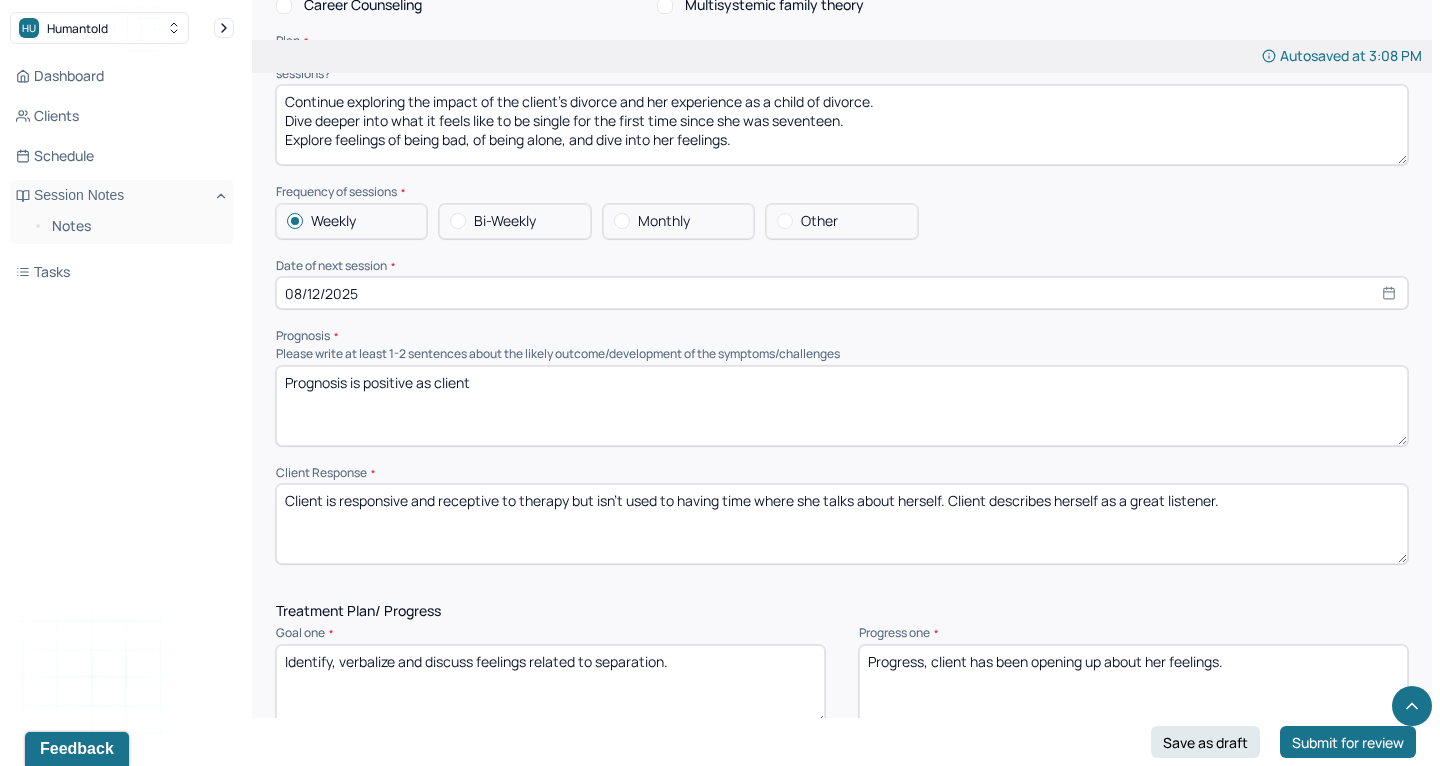 type on "Prognosis is positive as client" 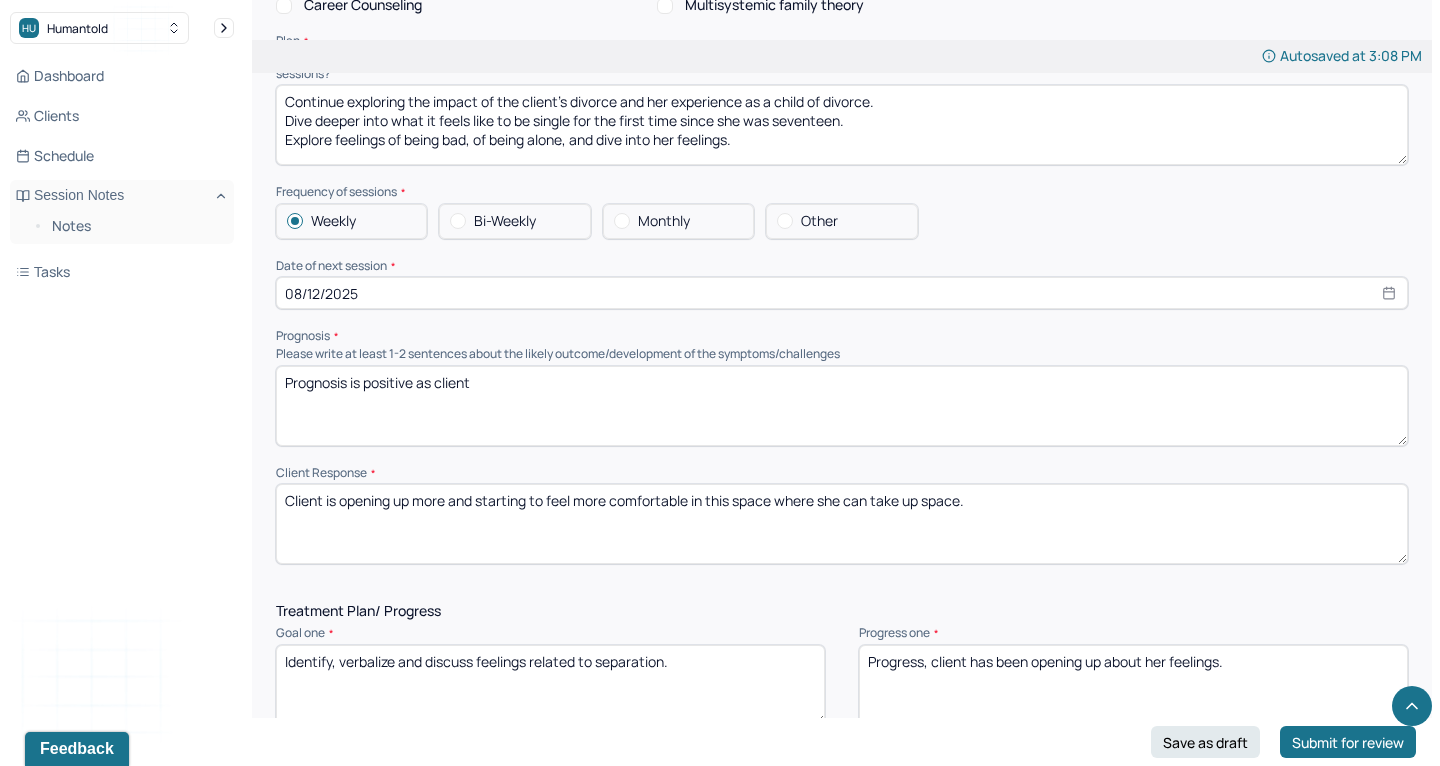 drag, startPoint x: 695, startPoint y: 464, endPoint x: 897, endPoint y: 473, distance: 202.2004 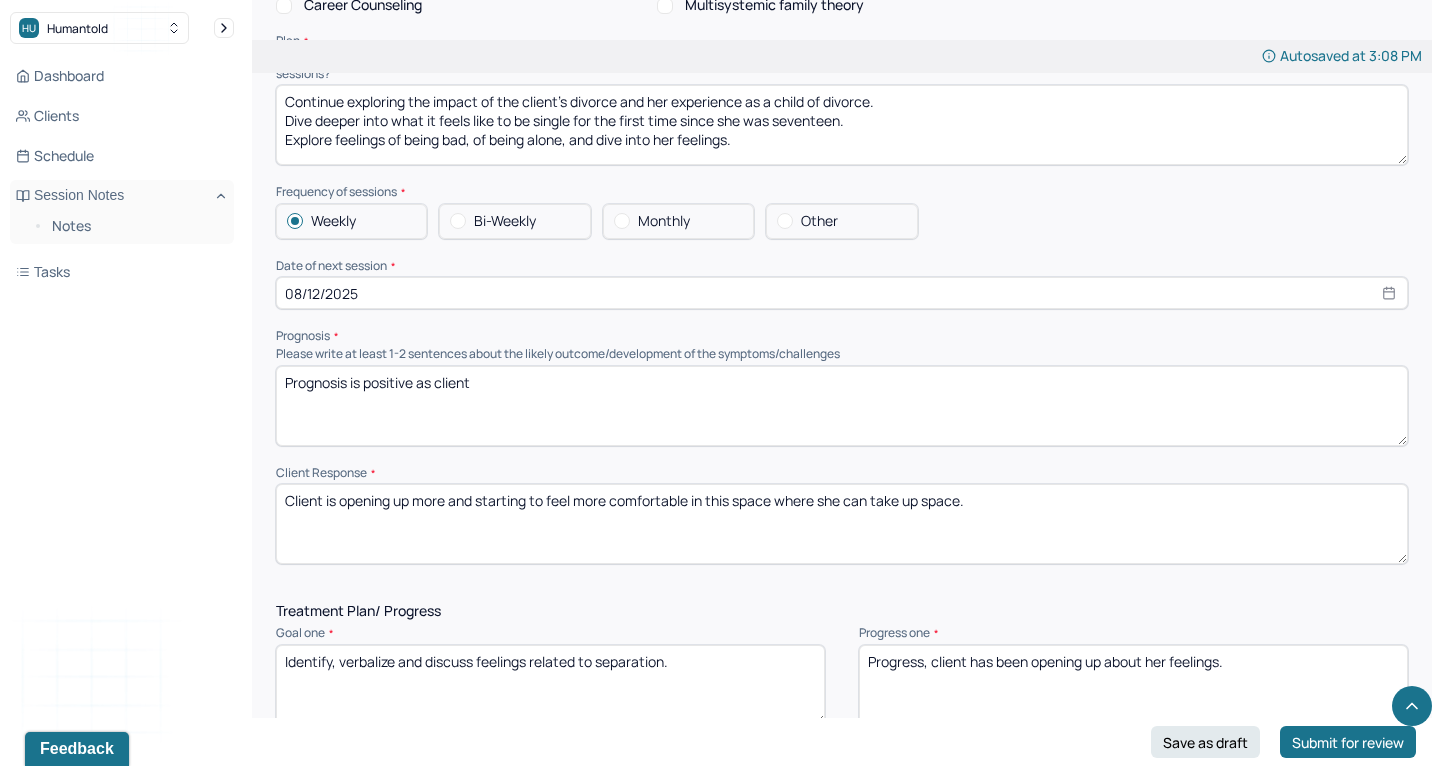 click on "Client is opening up more and starting to feel more comfortable in this space where she can take up space." at bounding box center [842, 524] 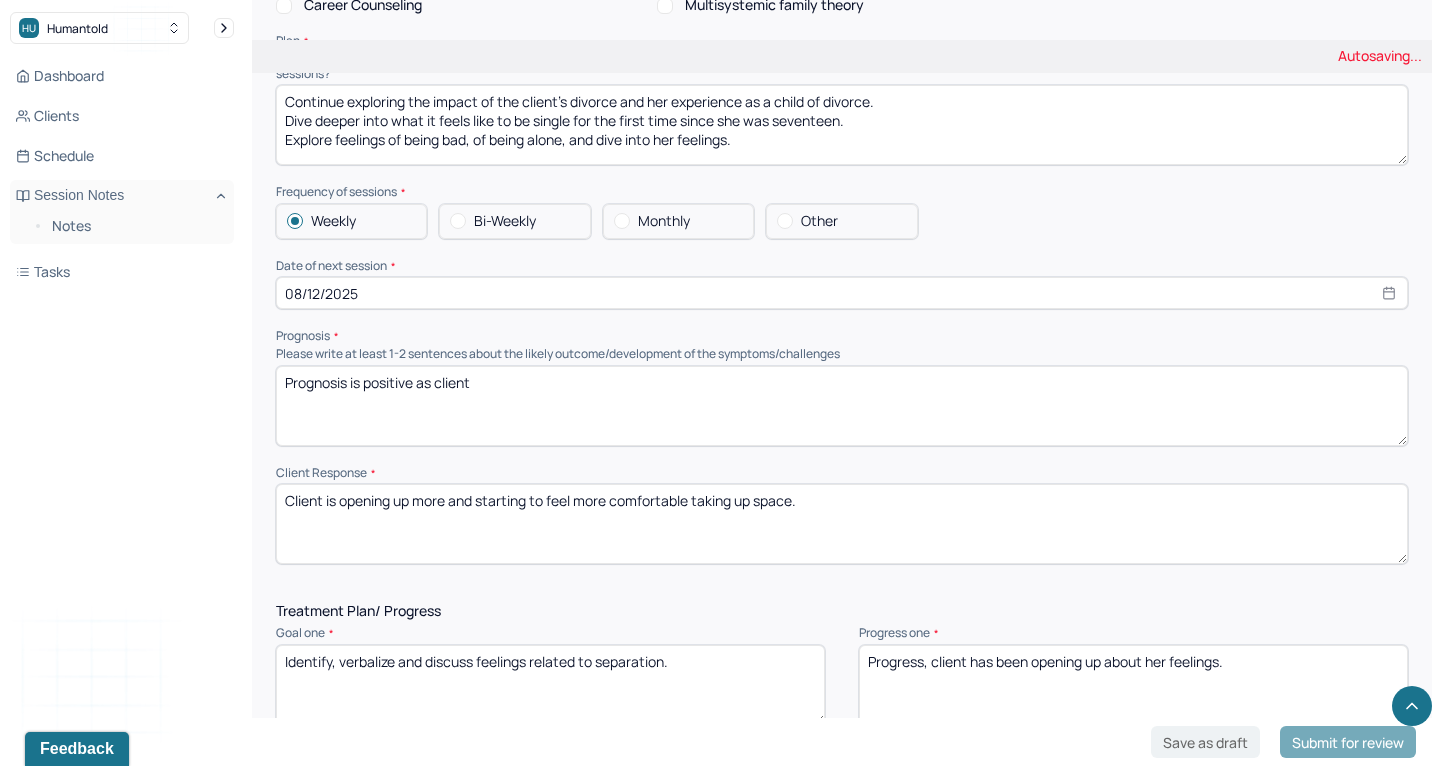 click on "Client is opening up more and starting to feel more comfortable in this space where she can take up space." at bounding box center (842, 524) 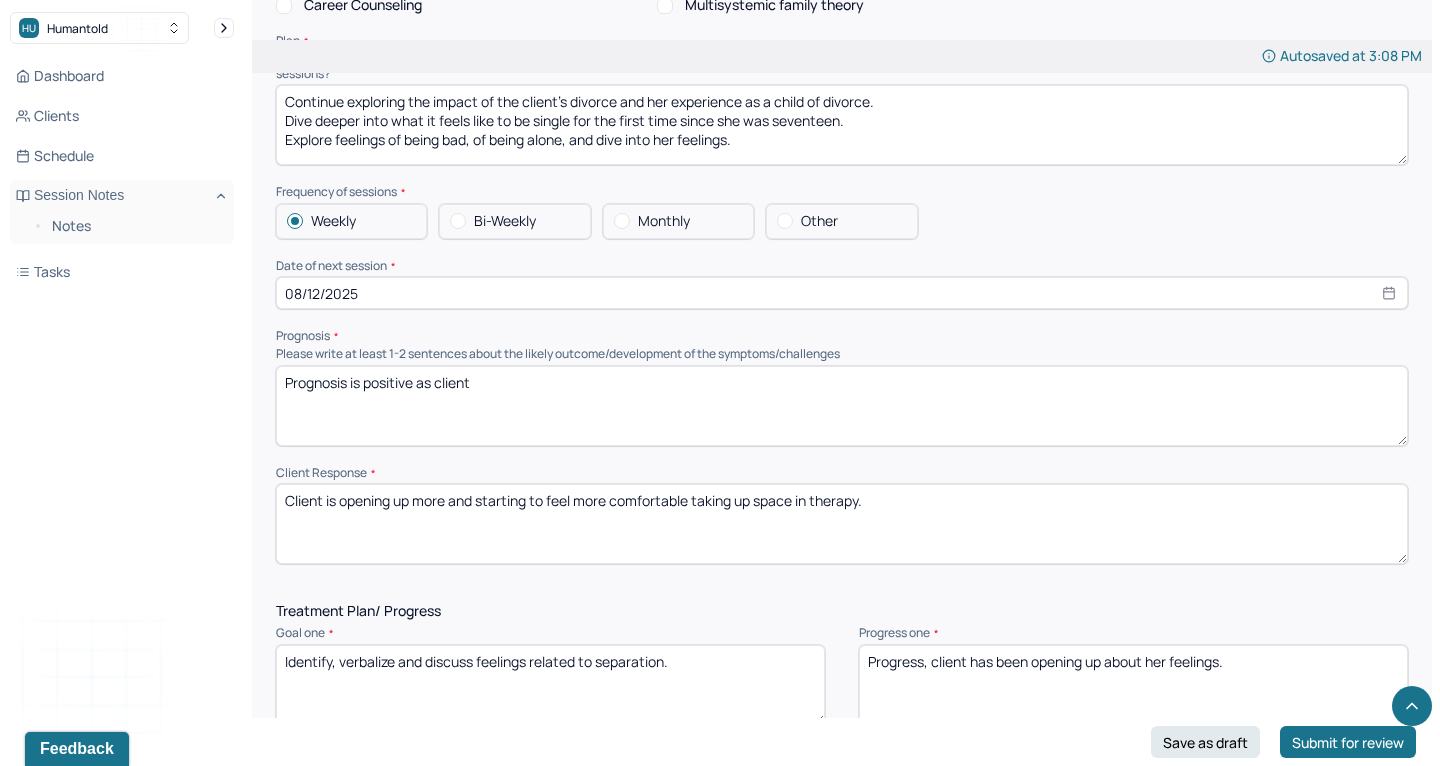 type on "Client is opening up more and starting to feel more comfortable taking up space in therapy." 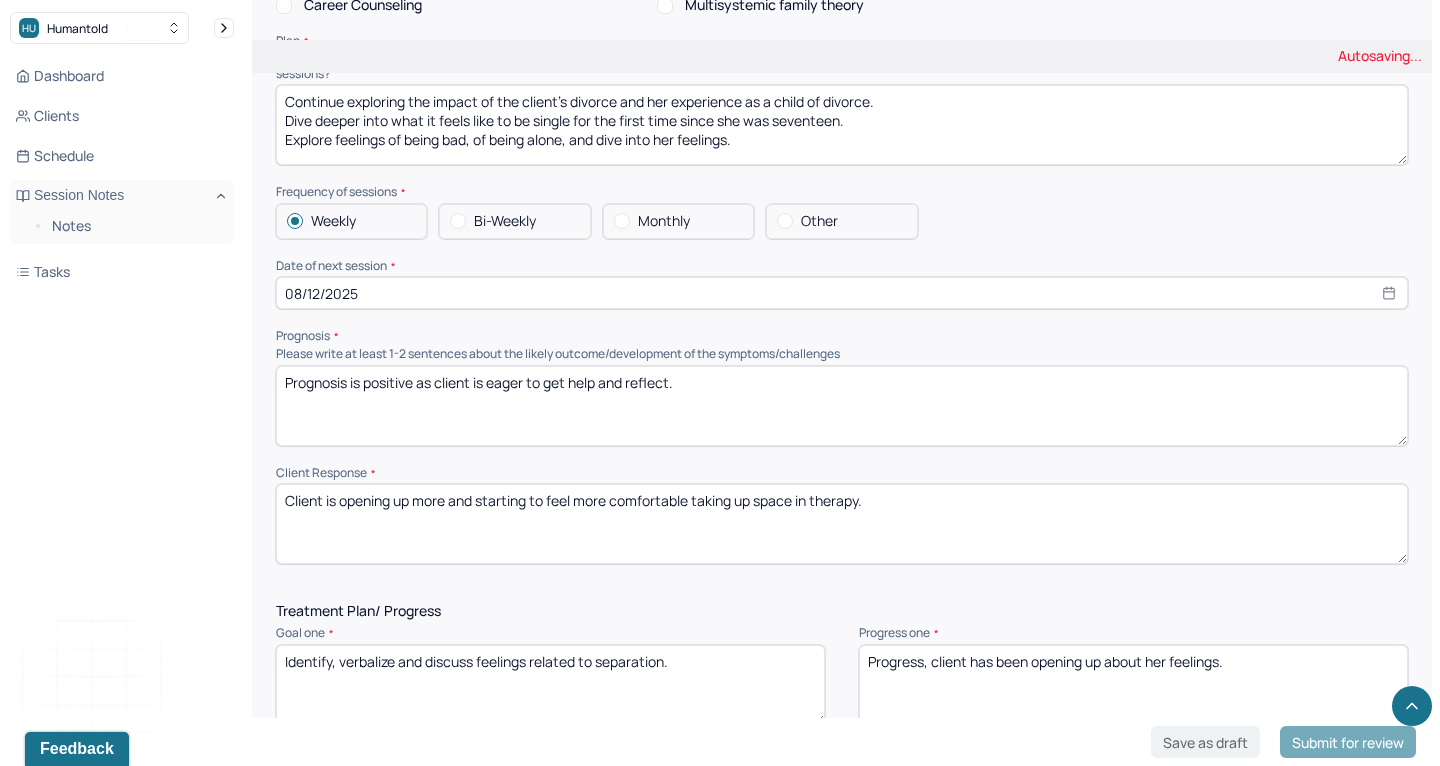 drag, startPoint x: 608, startPoint y: 345, endPoint x: 713, endPoint y: 341, distance: 105.076164 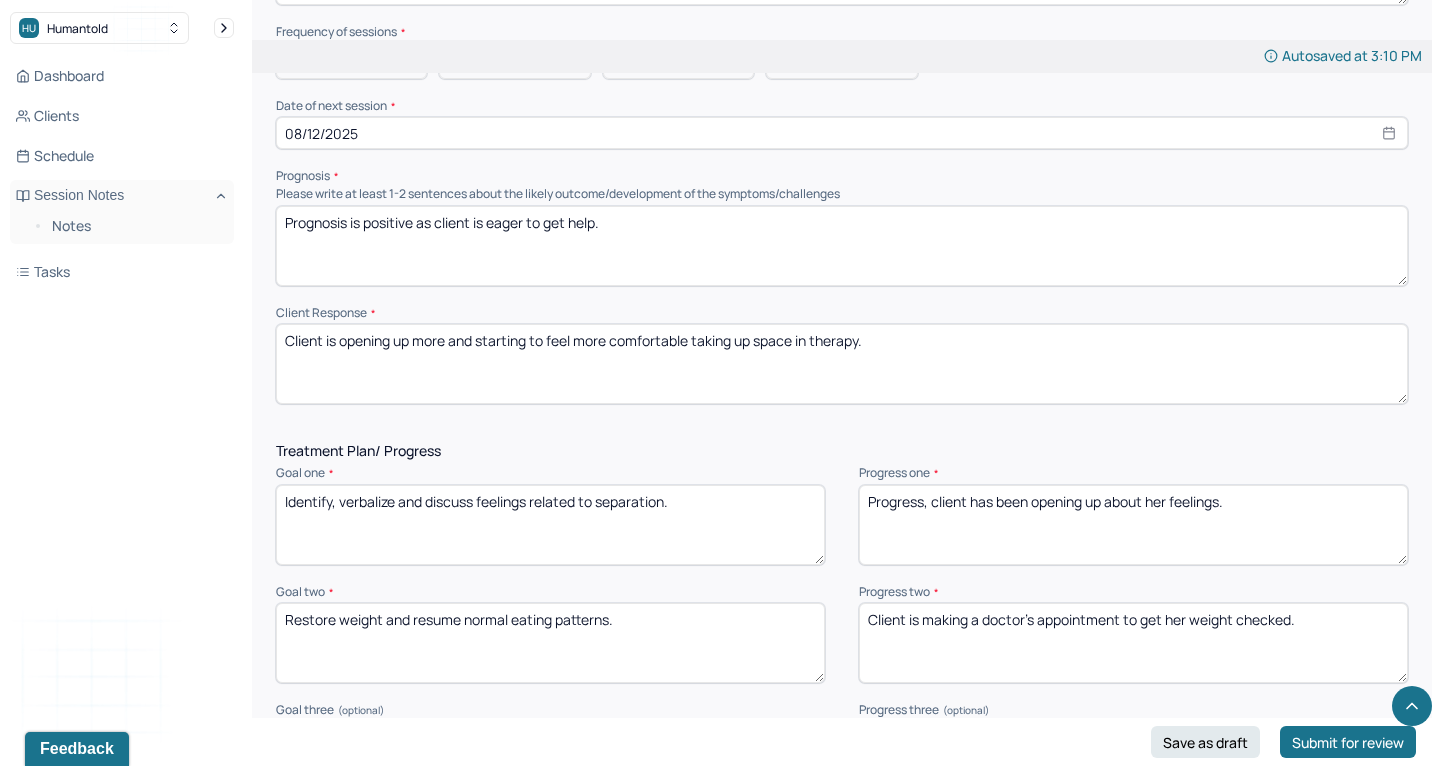 scroll, scrollTop: 2277, scrollLeft: 0, axis: vertical 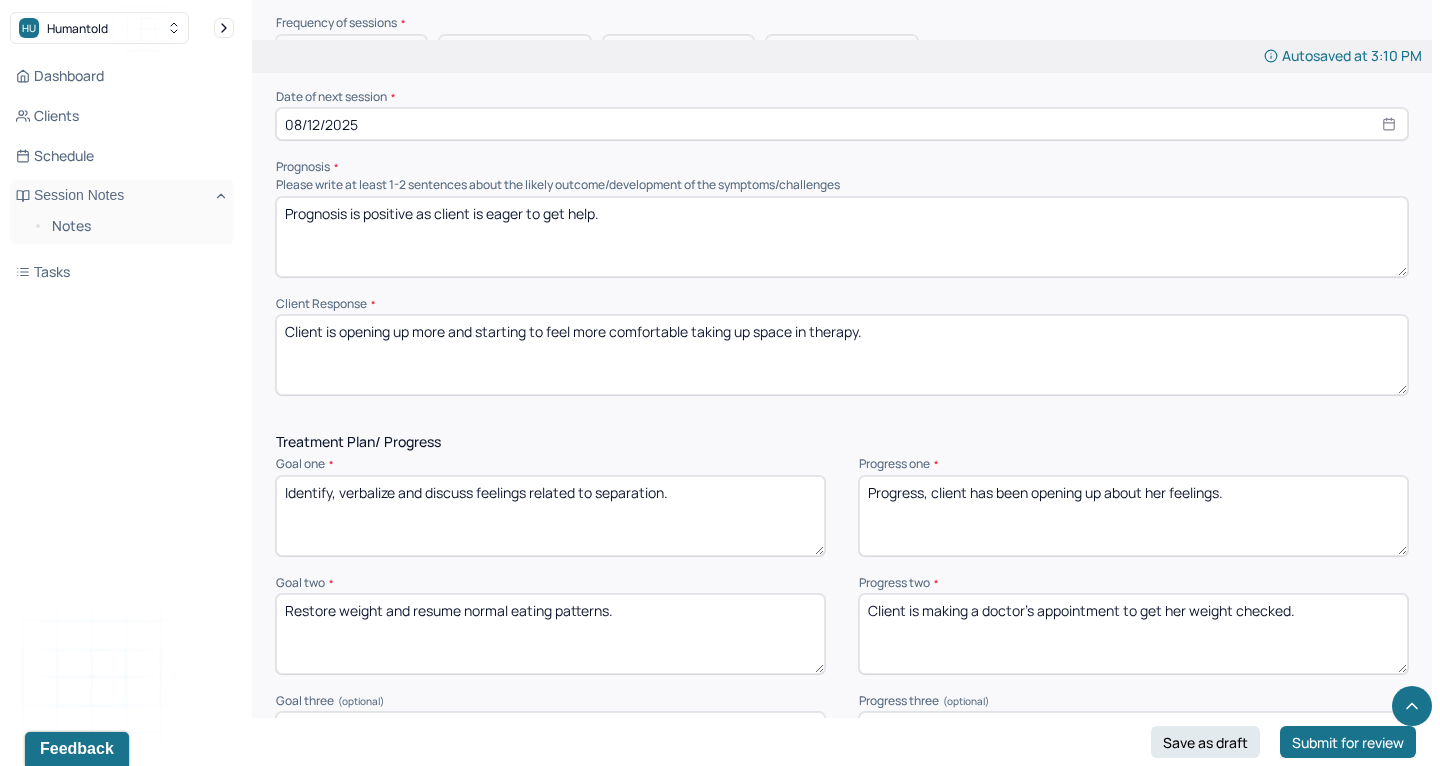 drag, startPoint x: 549, startPoint y: 182, endPoint x: 751, endPoint y: 169, distance: 202.41788 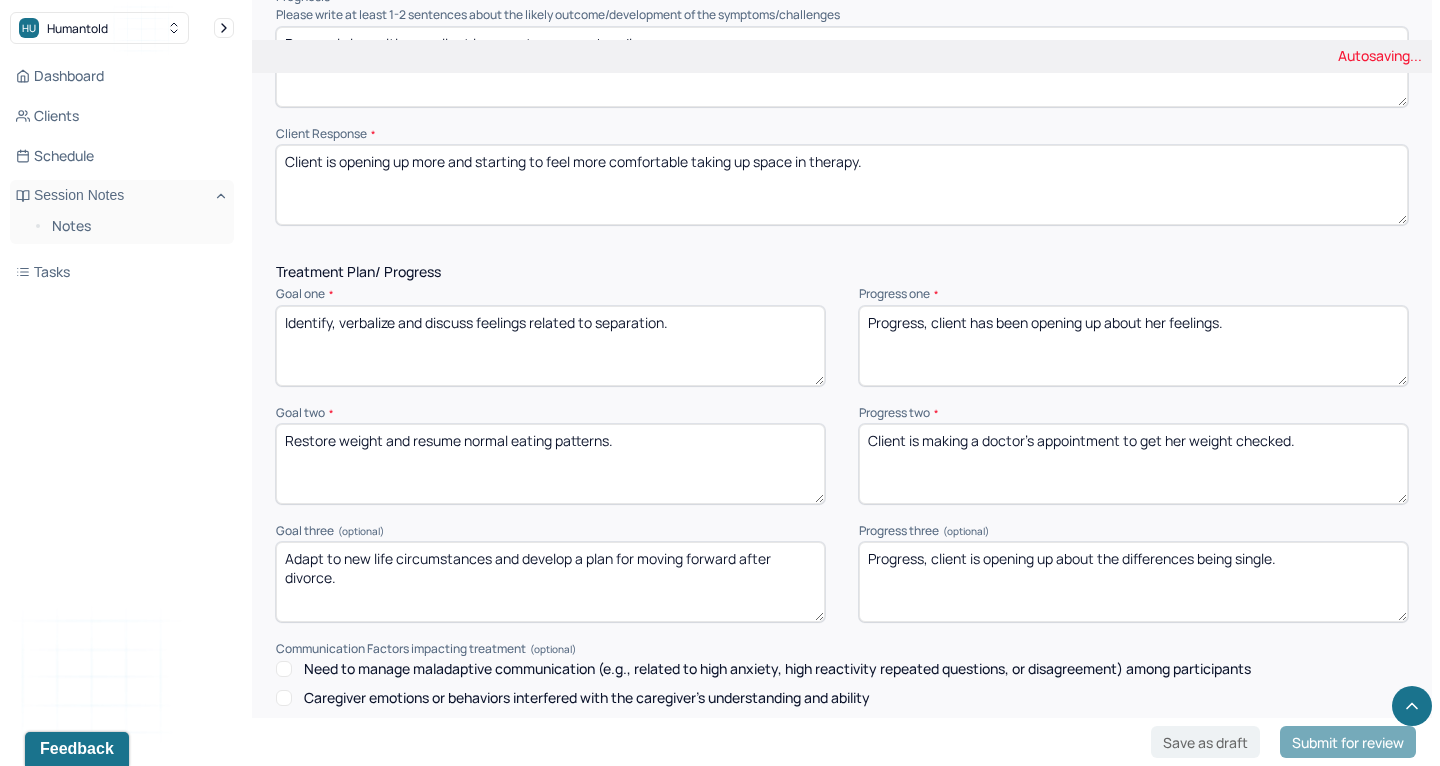 scroll, scrollTop: 2452, scrollLeft: 0, axis: vertical 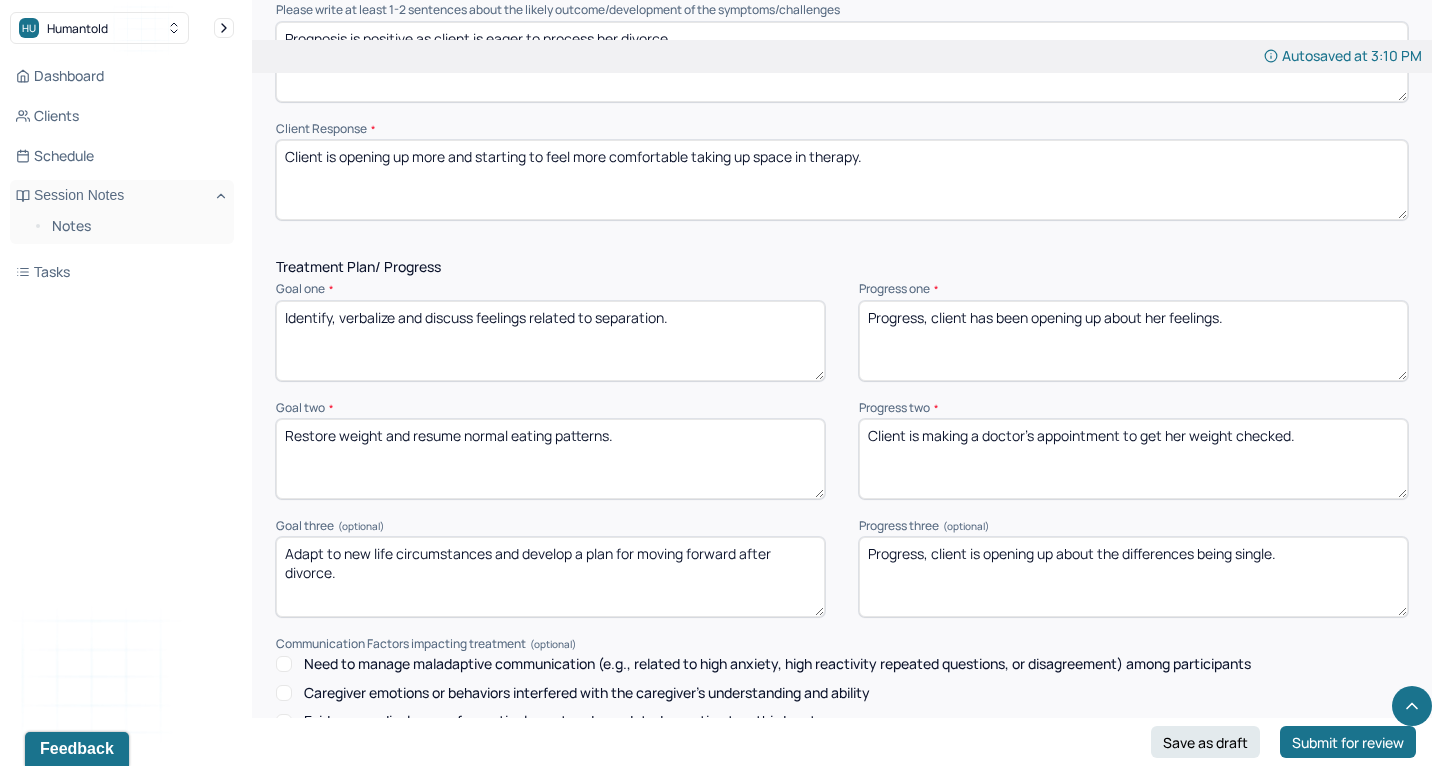 type on "Prognosis is positive as client is eager to process her divorce." 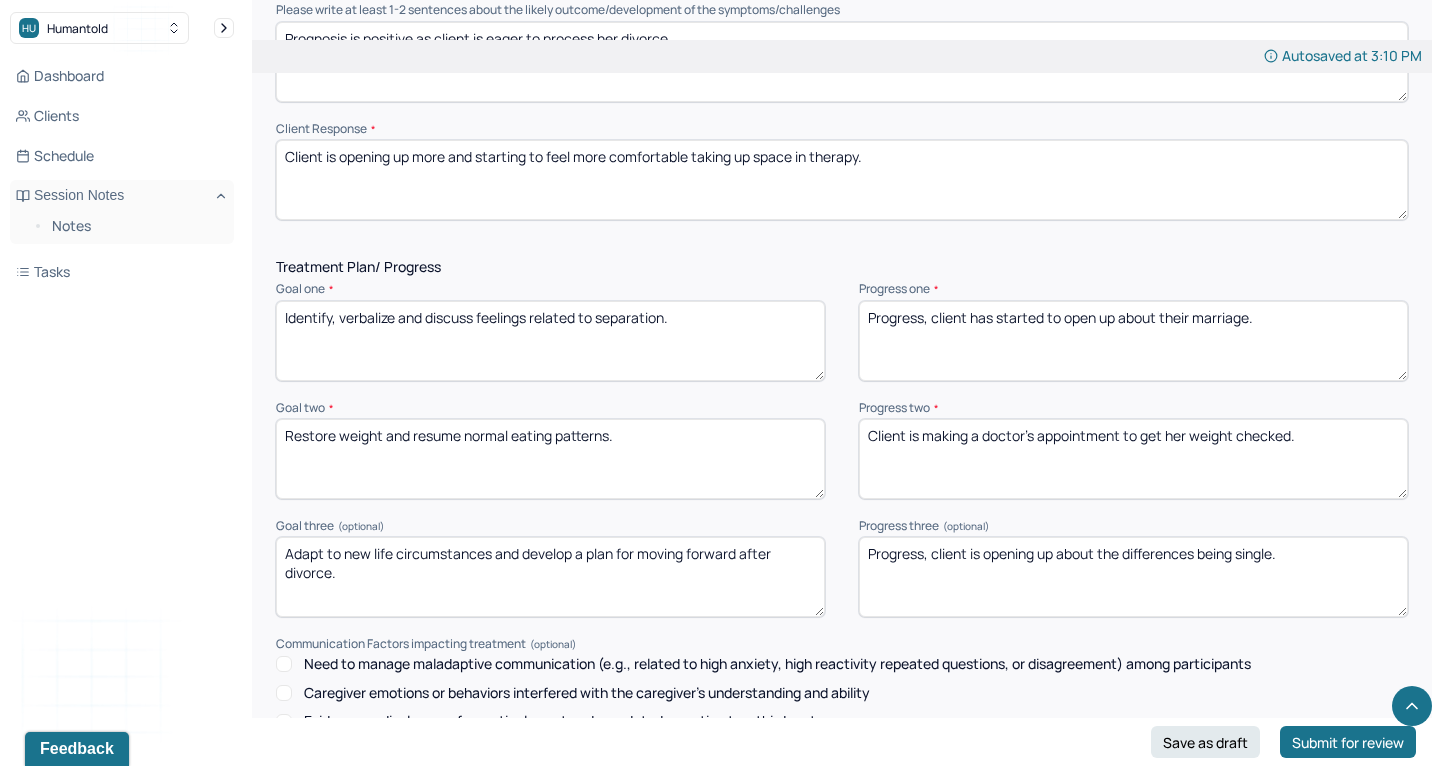 type on "Progress, client has started to open up about their marriage." 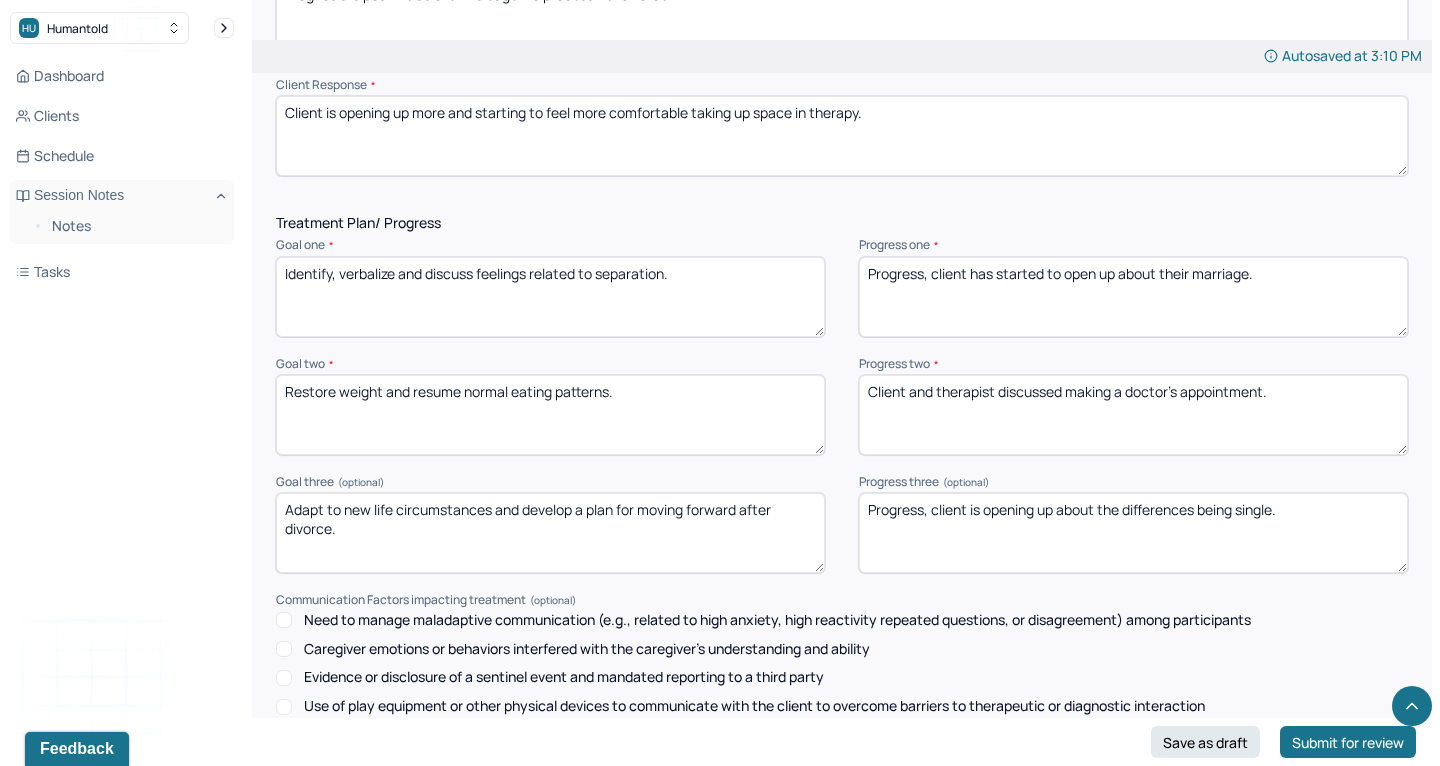scroll, scrollTop: 2503, scrollLeft: 0, axis: vertical 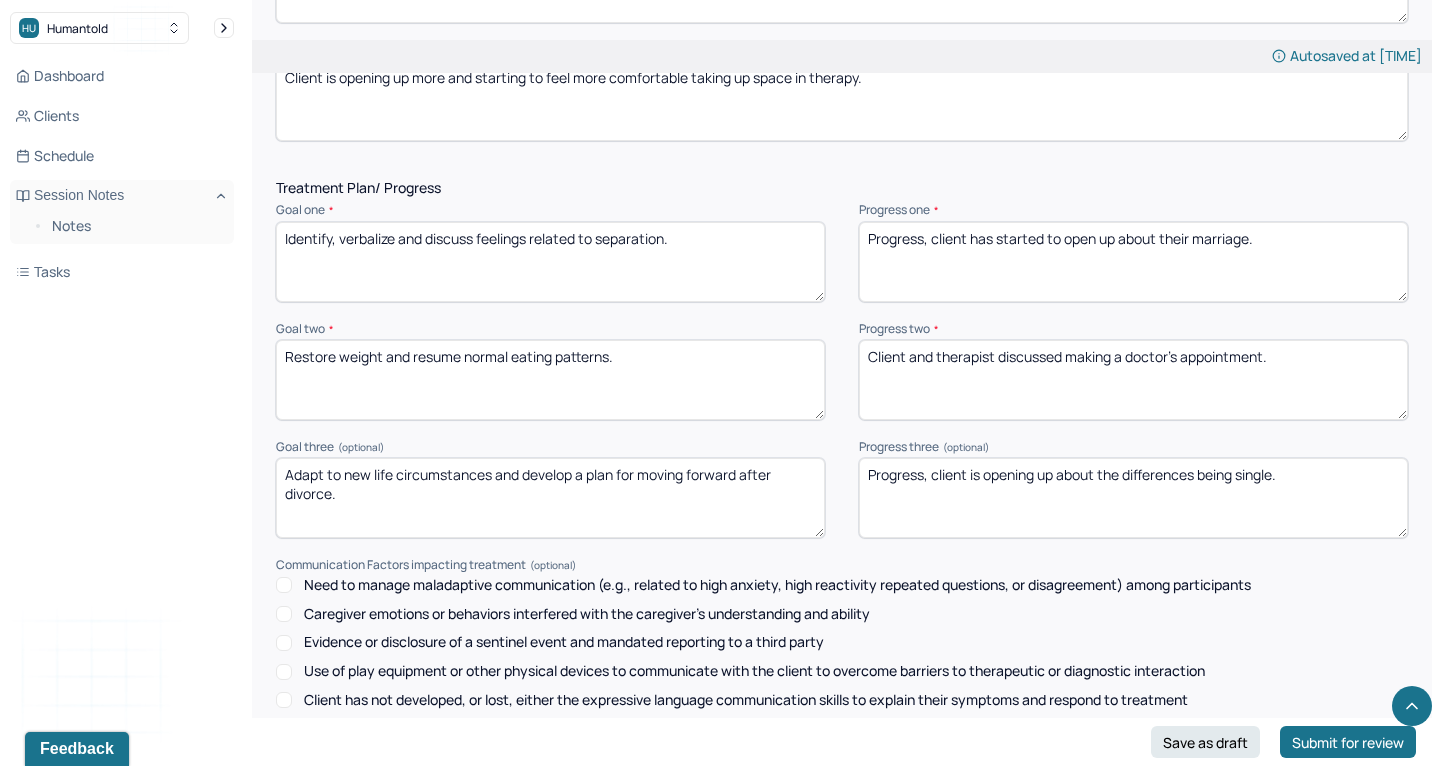 type on "Client and therapist discussed making a doctor's appointment." 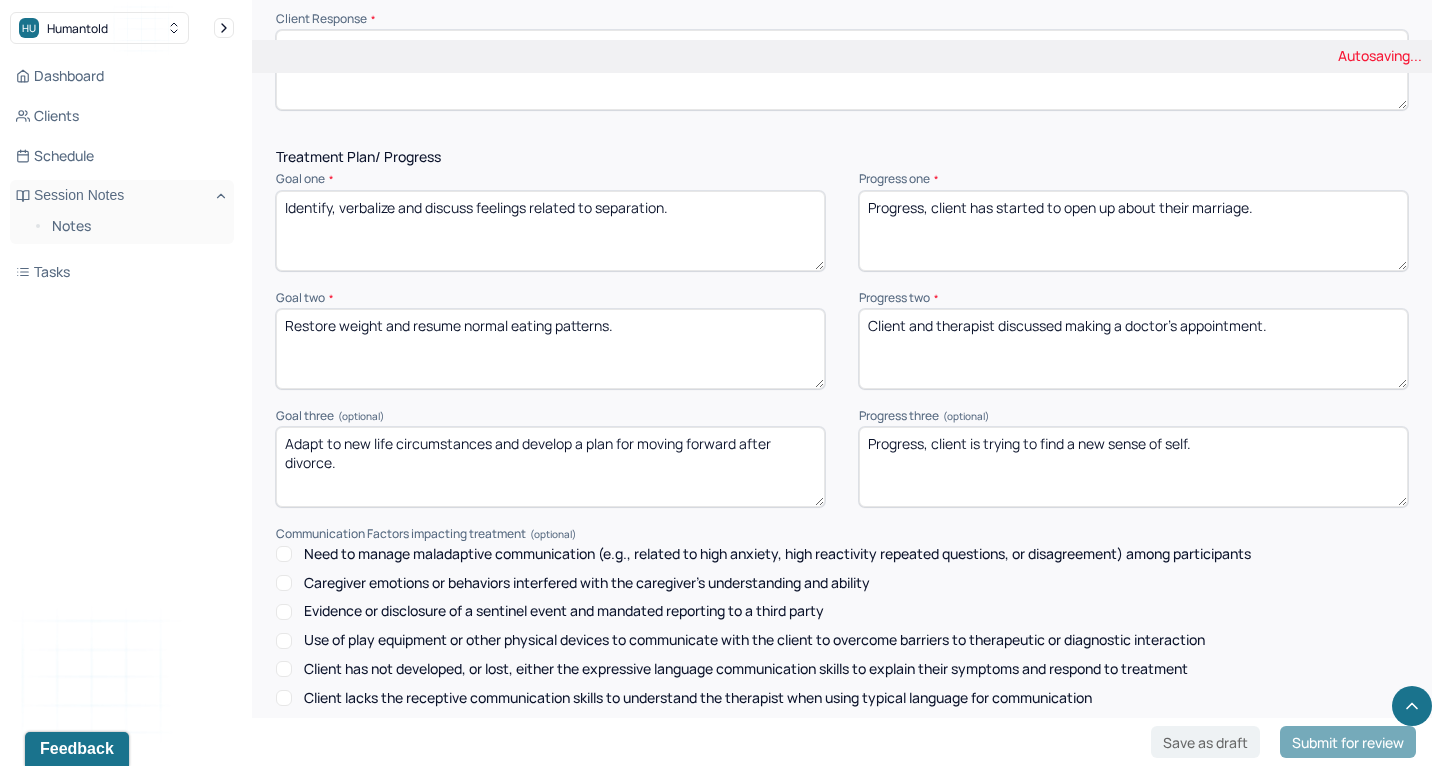 scroll, scrollTop: 2565, scrollLeft: 0, axis: vertical 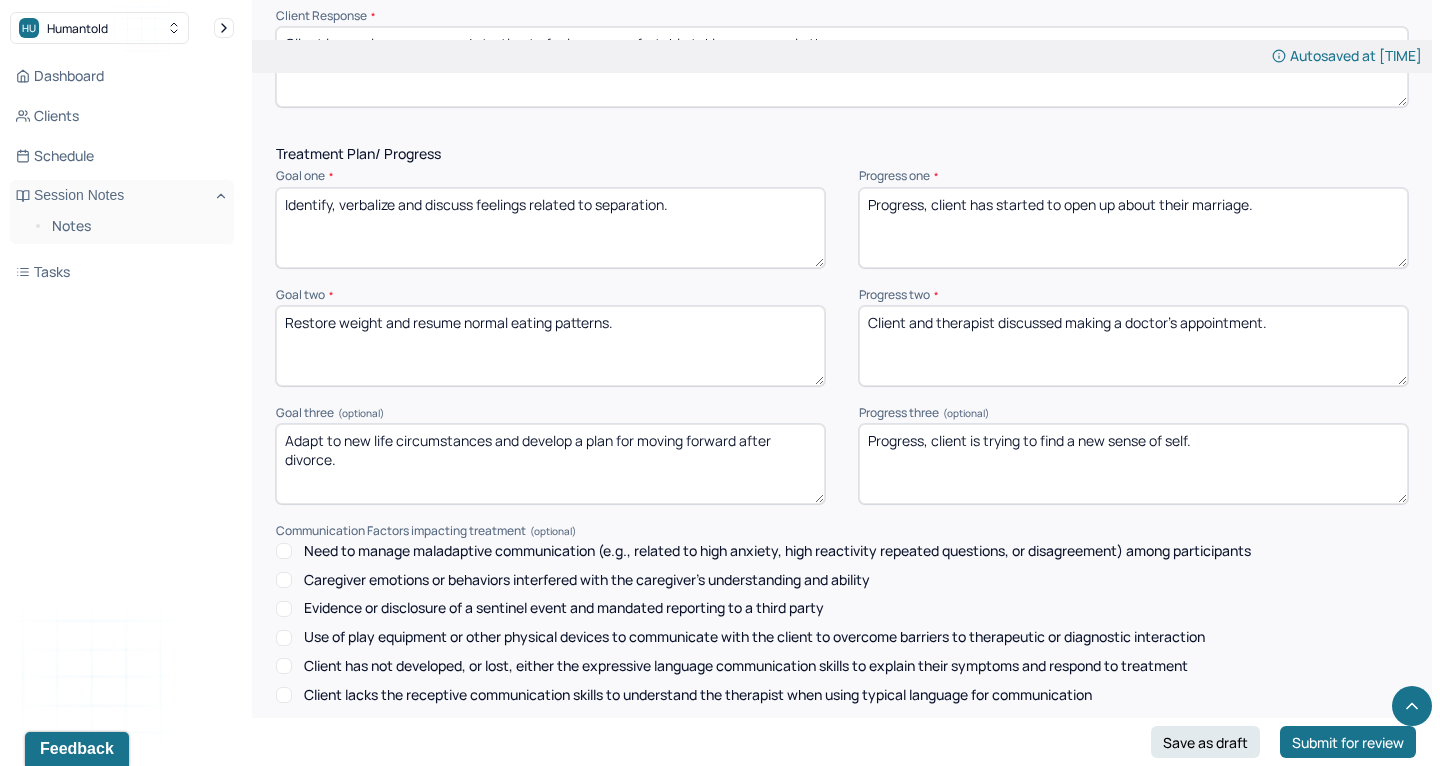 type on "Progress, client is trying to find a new sense of self." 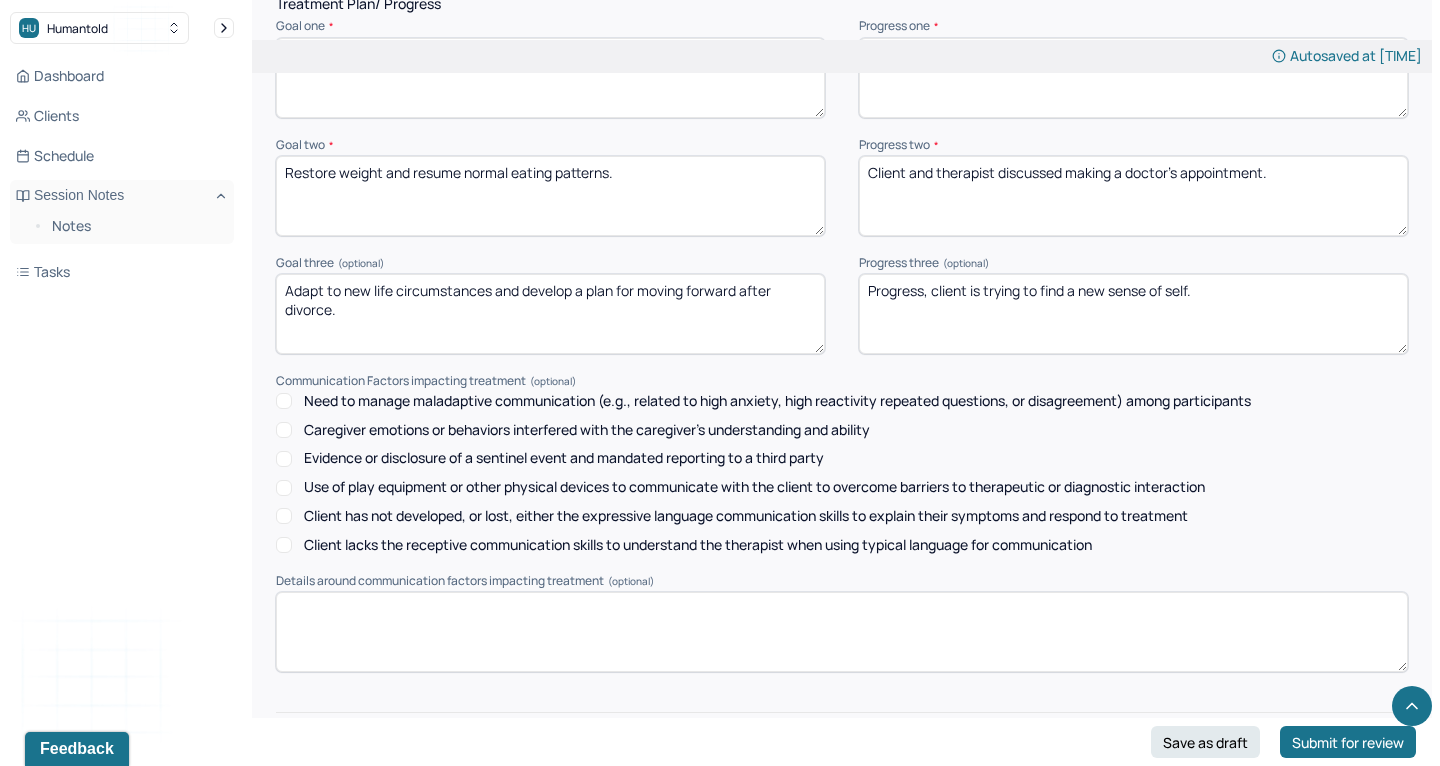 scroll, scrollTop: 2702, scrollLeft: 0, axis: vertical 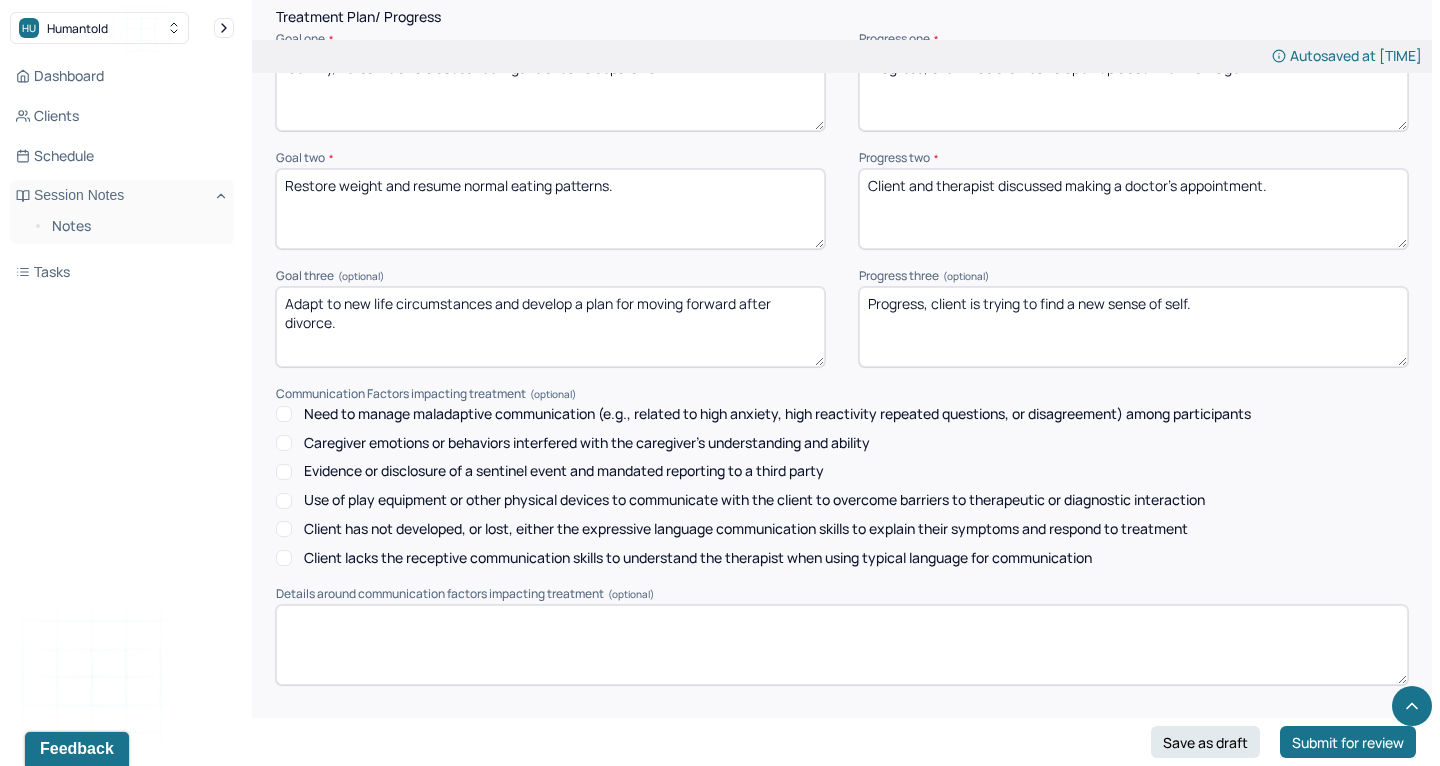 type on "Progress, client has started to open up about her marriage." 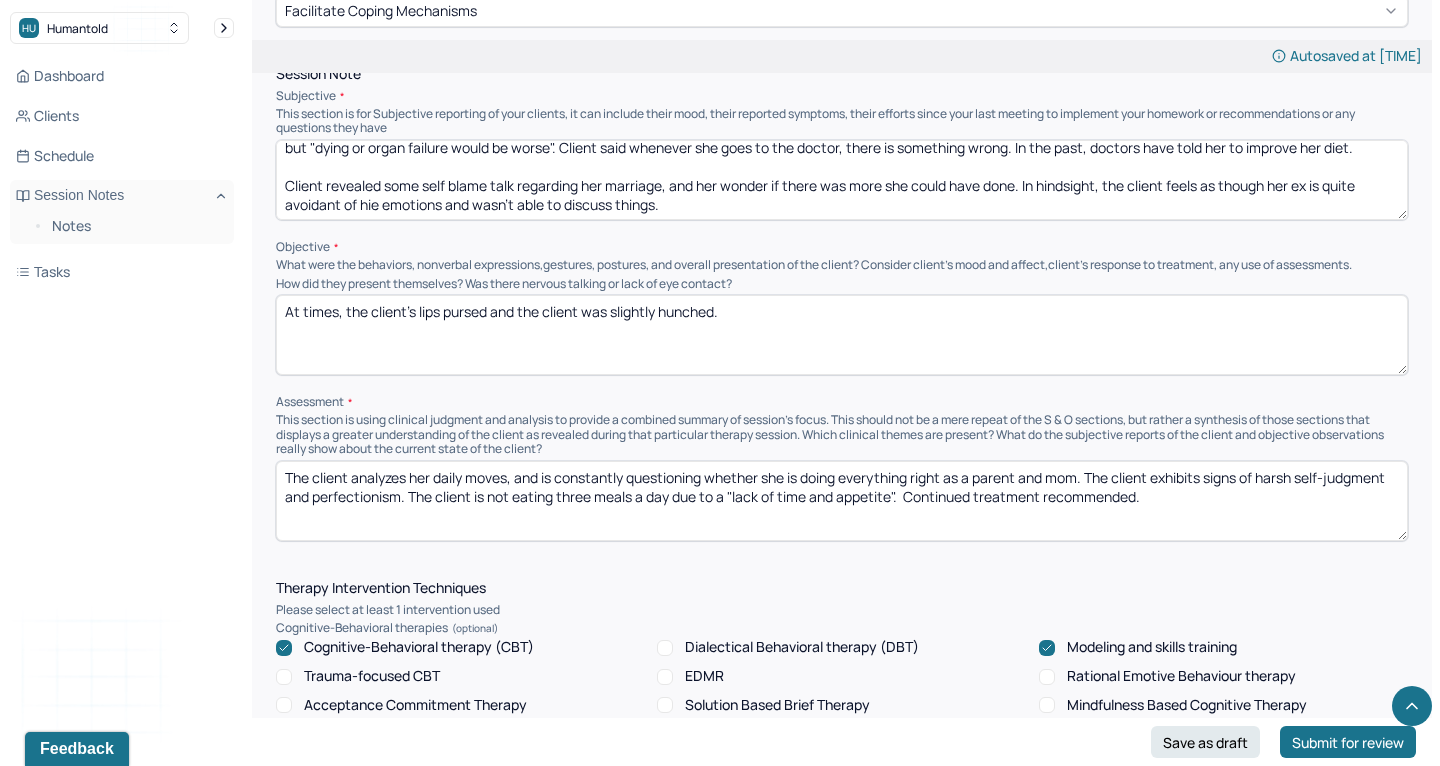 scroll, scrollTop: 1181, scrollLeft: 0, axis: vertical 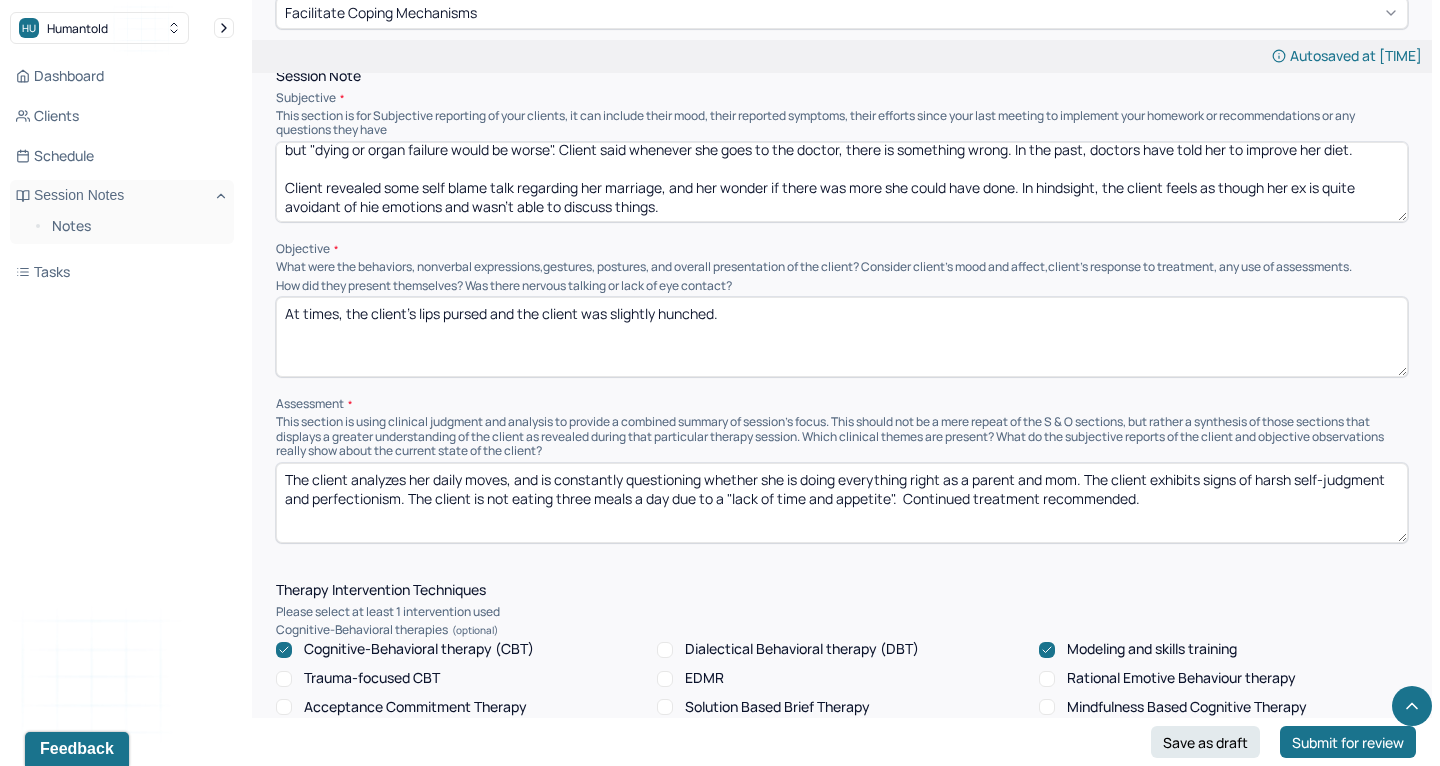 type on "Client and therapist discussed making a doctor's appointment ASAP." 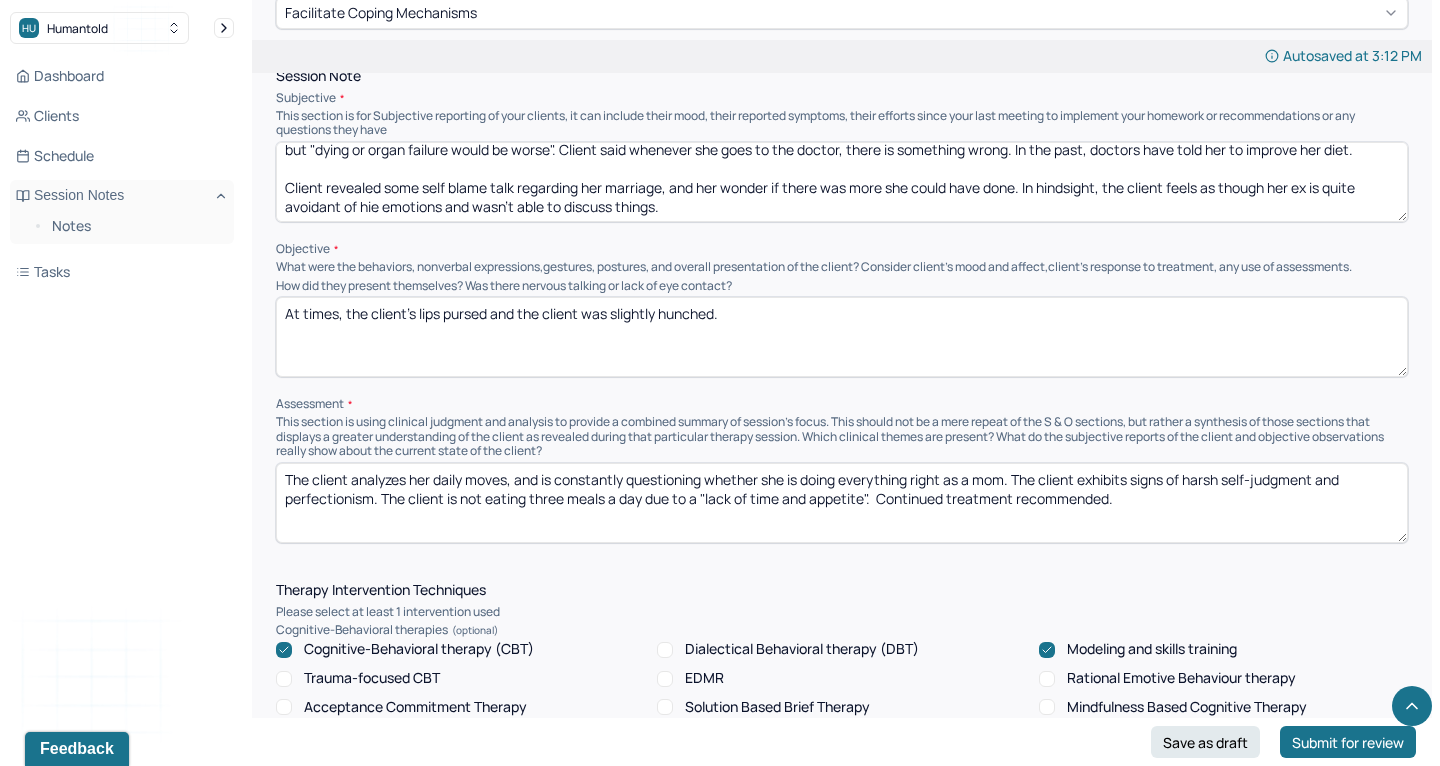 click on "The client analyzes her daily moves, and is constantly questioning whether she is doing everything right as a mom. The client exhibits signs of harsh self-judgment and perfectionism. The client is not eating three meals a day due to a "lack of time and appetite".  Continued treatment recommended." at bounding box center (842, 503) 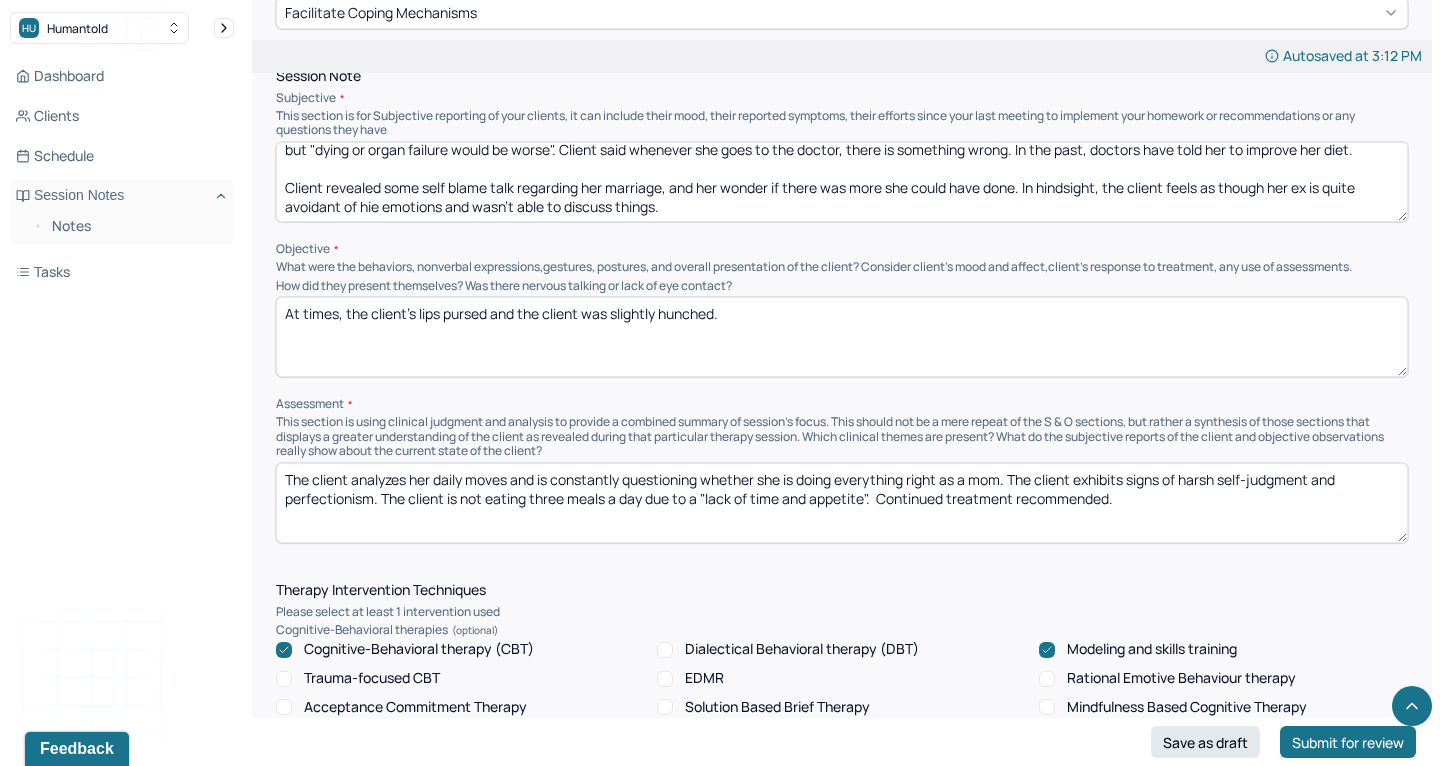click on "The client analyzes her daily moves and is constantly questioning whether she is doing everything right as a mom. The client exhibits signs of harsh self-judgment and perfectionism. The client is not eating three meals a day due to a "lack of time and appetite".  Continued treatment recommended." at bounding box center (842, 503) 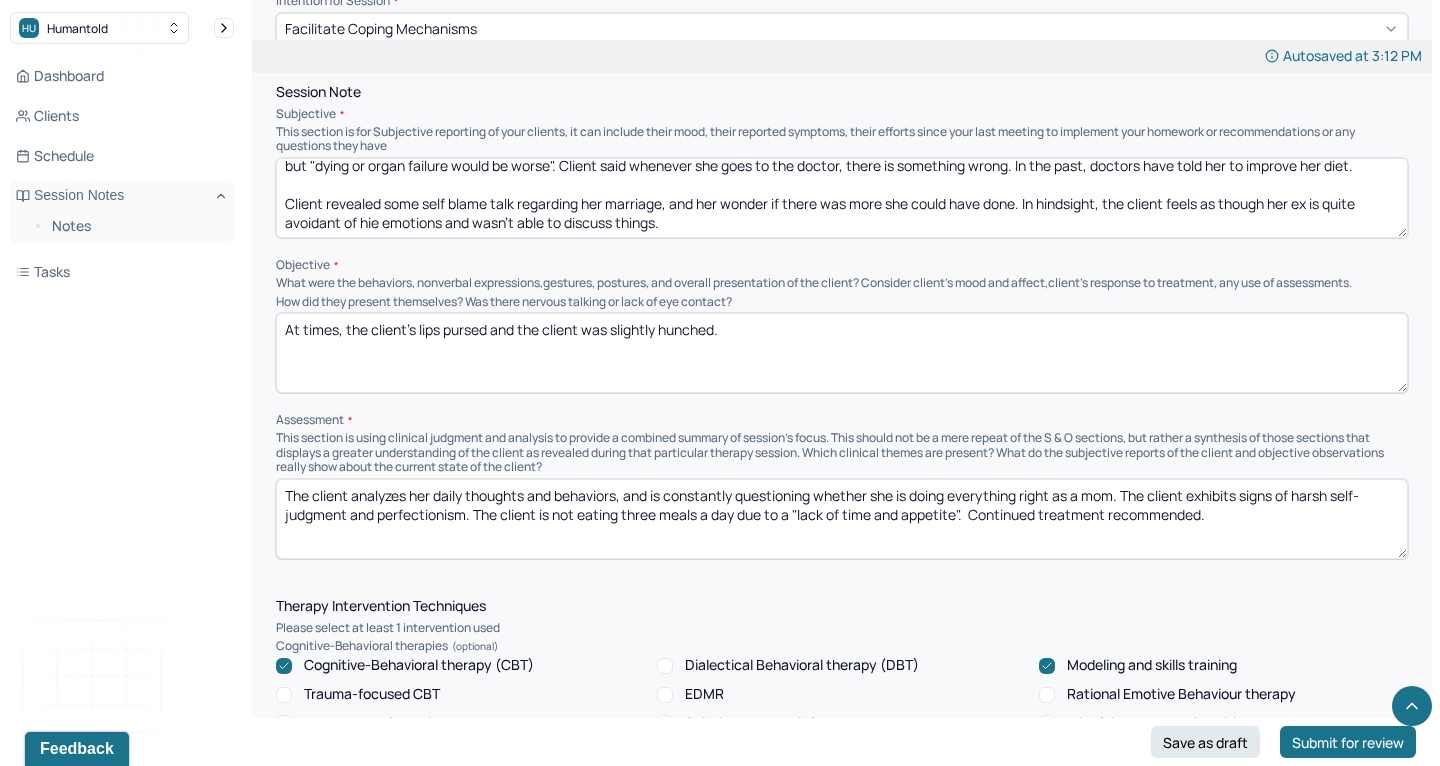 scroll, scrollTop: 1156, scrollLeft: 0, axis: vertical 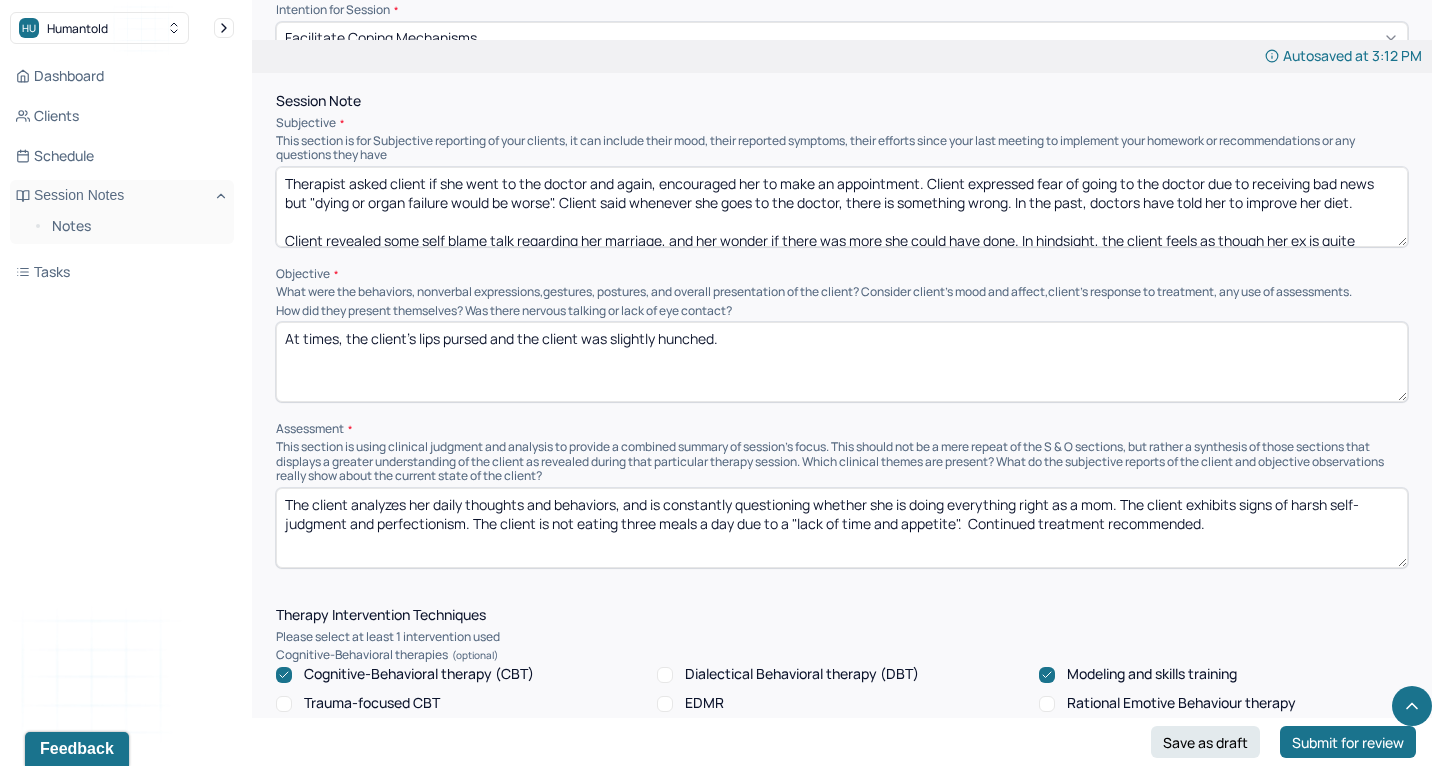 type on "The client analyzes her daily thoughts and behaviors, and is constantly questioning whether she is doing everything right as a mom. The client exhibits signs of harsh self-judgment and perfectionism. The client is not eating three meals a day due to a "lack of time and appetite".  Continued treatment recommended." 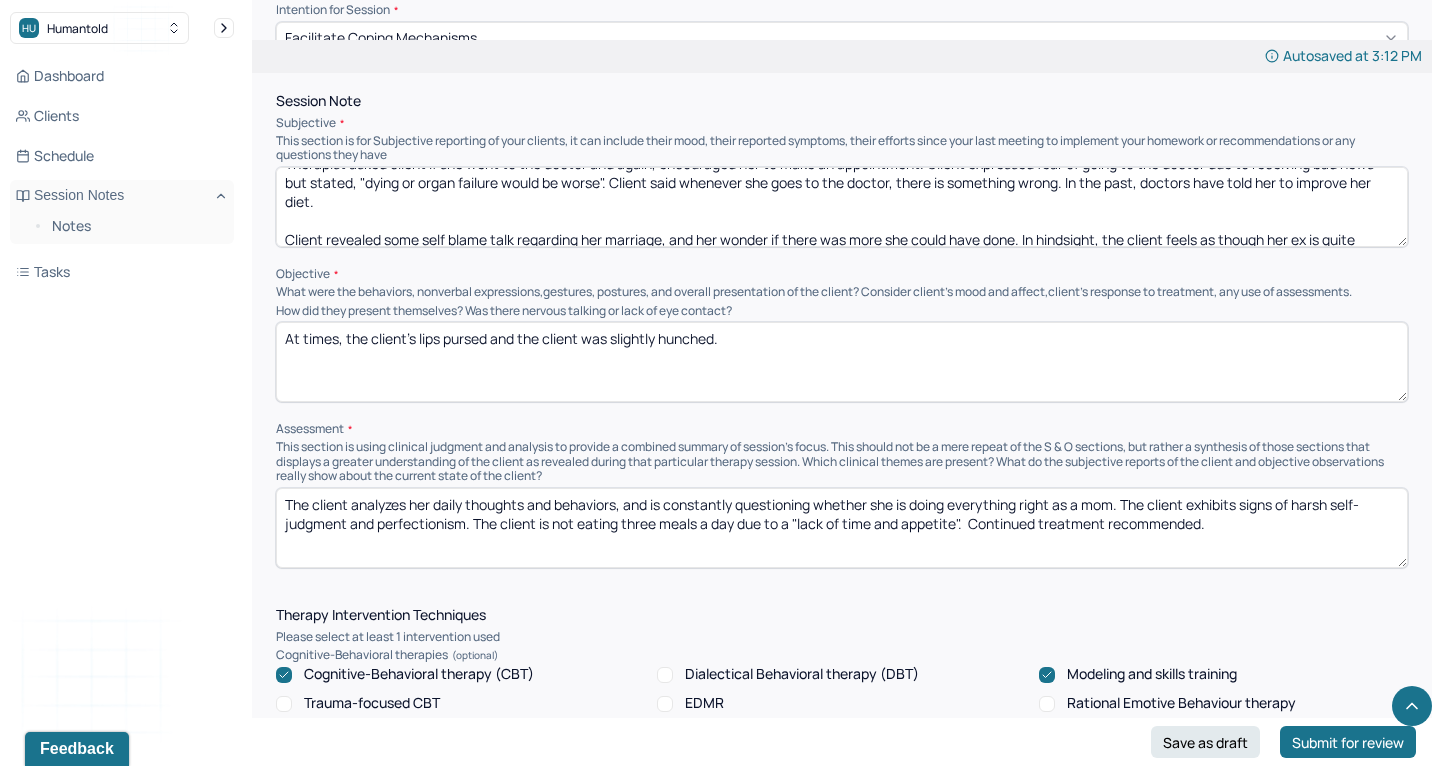 scroll, scrollTop: 21, scrollLeft: 0, axis: vertical 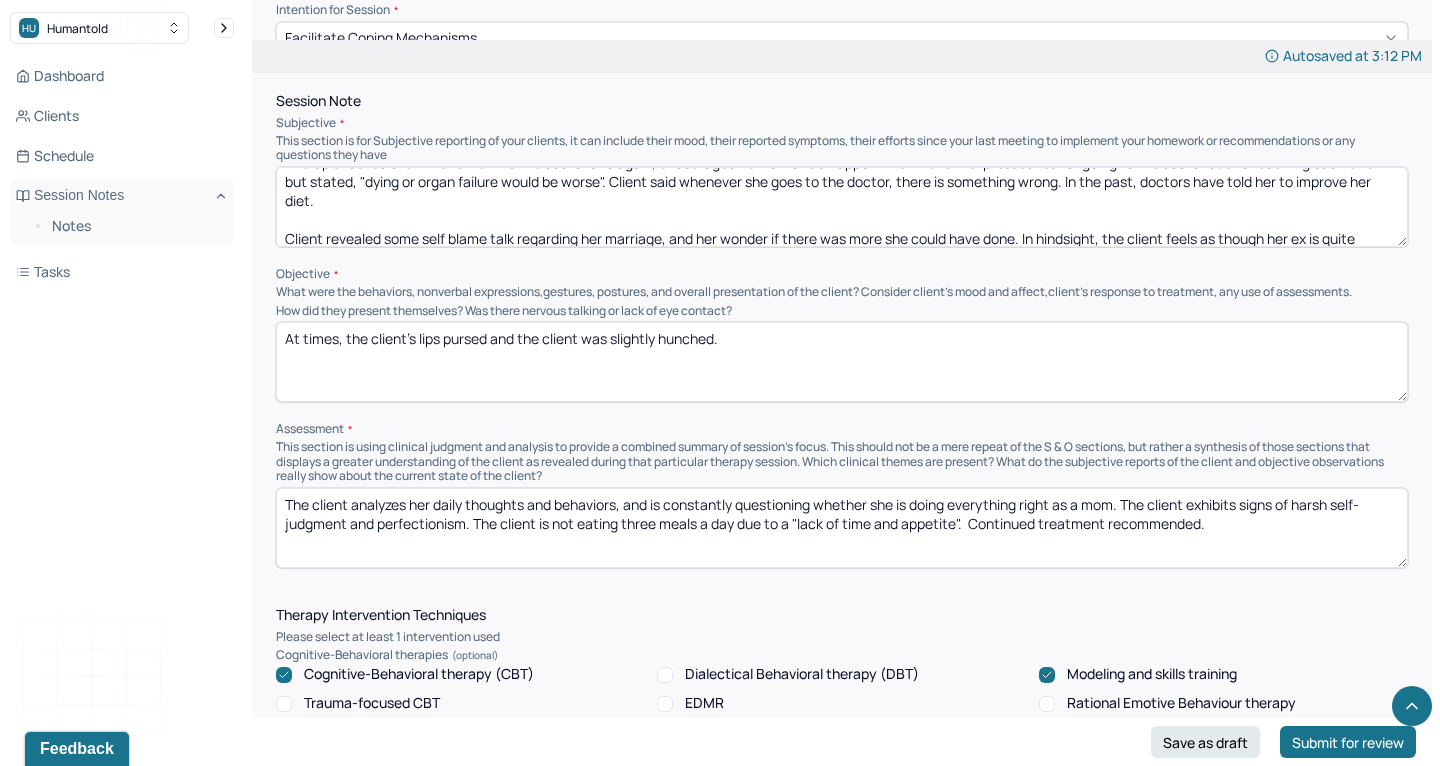 click on "Therapist asked client if she went to the doctor and again, encouraged her to make an appointment. Client expressed fear of going to the doctor due to receiving bad news  but stated, "dying or organ failure would be worse". Client said whenever she goes to the doctor, there is something wrong. In the past, doctors have told her to improve her diet.
Client revealed some self blame talk regarding her marriage, and her wonder if there was more she could have done. In hindsight, the client feels as though her ex is quite avoidant of hie emotions and wasn't able to discuss things." at bounding box center [842, 207] 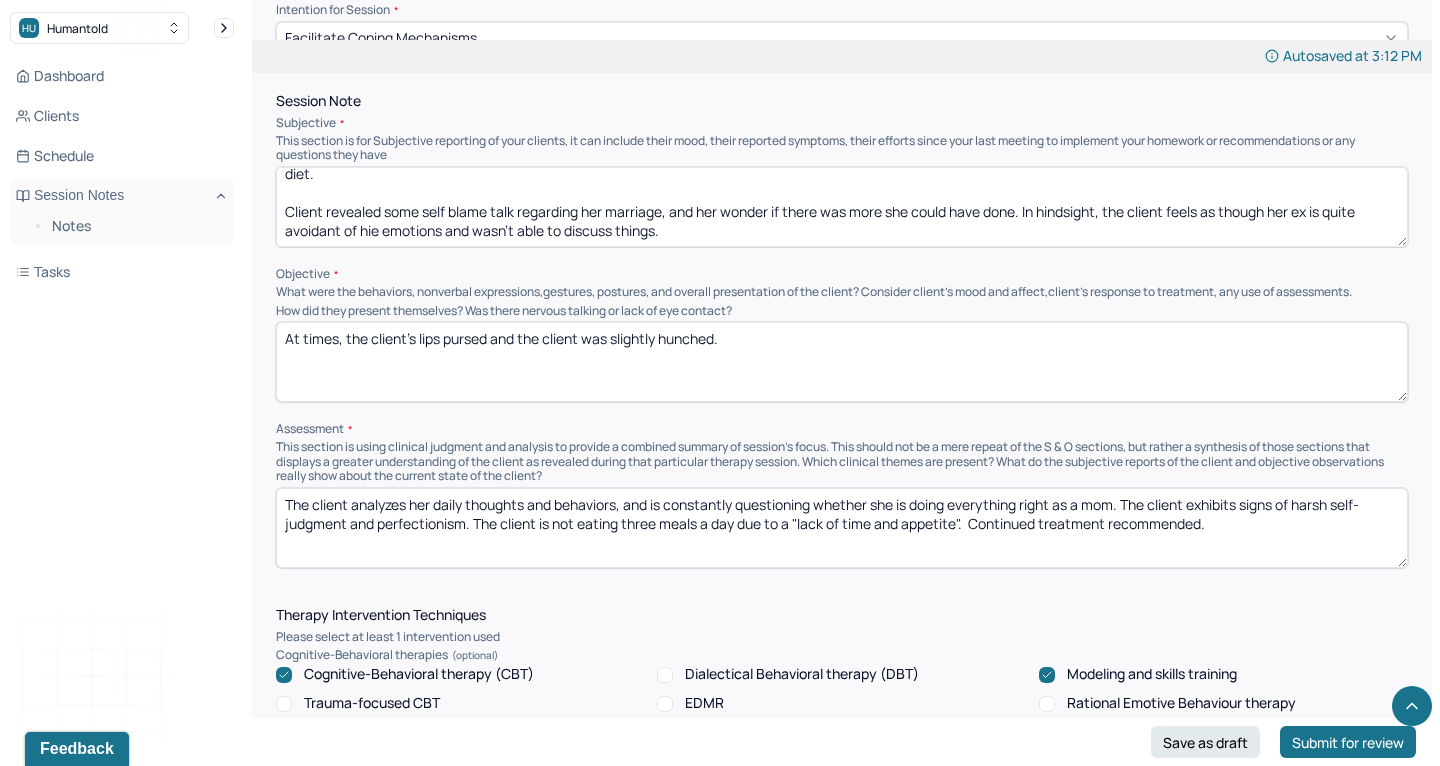 scroll, scrollTop: 47, scrollLeft: 0, axis: vertical 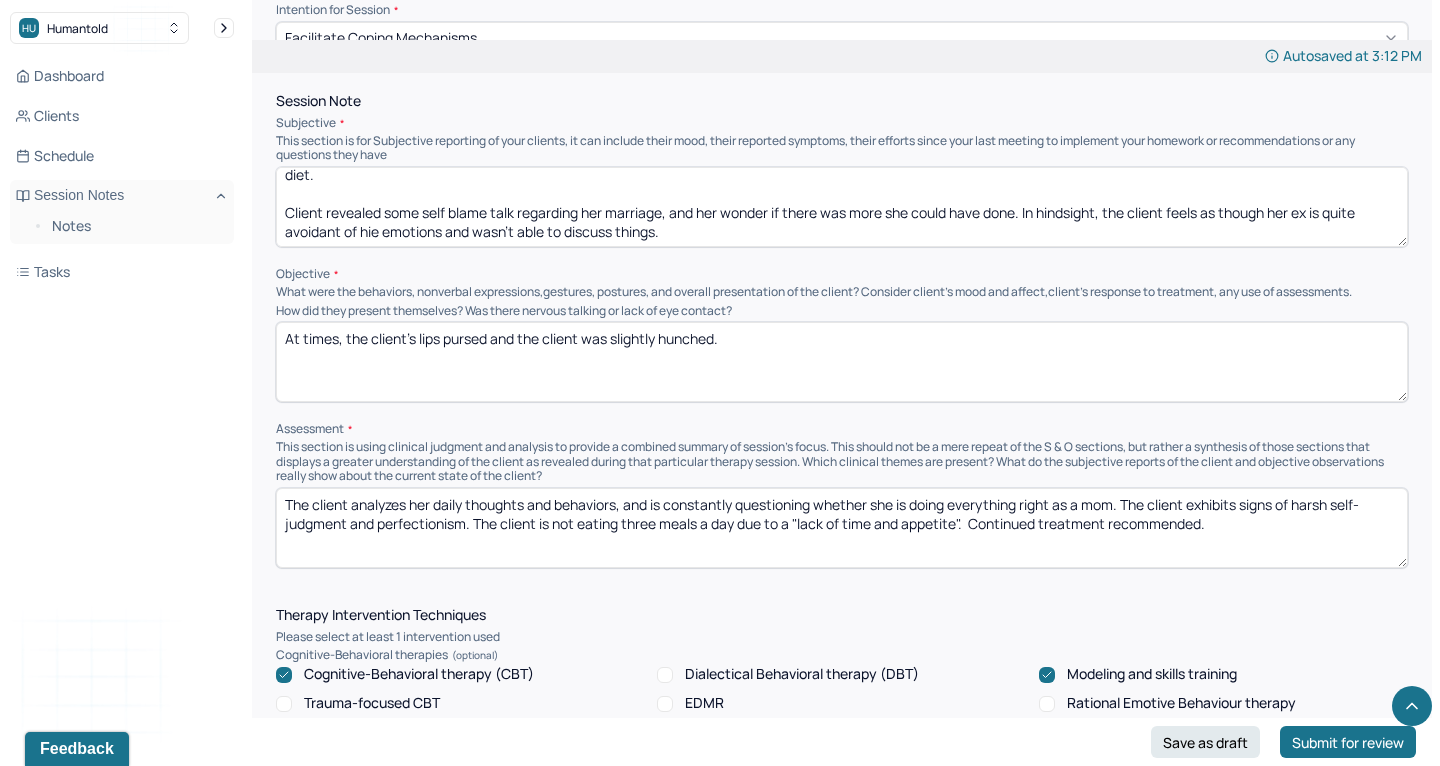 click on "Therapist asked client if she went to the doctor and again, encouraged her to make an appointment. Client expressed fear of going to the doctor due to receiving bad news  but stated, "dying or organ failure would be worse". Client said whenever she goes to the doctor there is something wrong. In the past, doctors have told her to improve her diet.
Client revealed some self blame talk regarding her marriage, and her wonder if there was more she could have done. In hindsight, the client feels as though her ex is quite avoidant of hie emotions and wasn't able to discuss things." at bounding box center (842, 207) 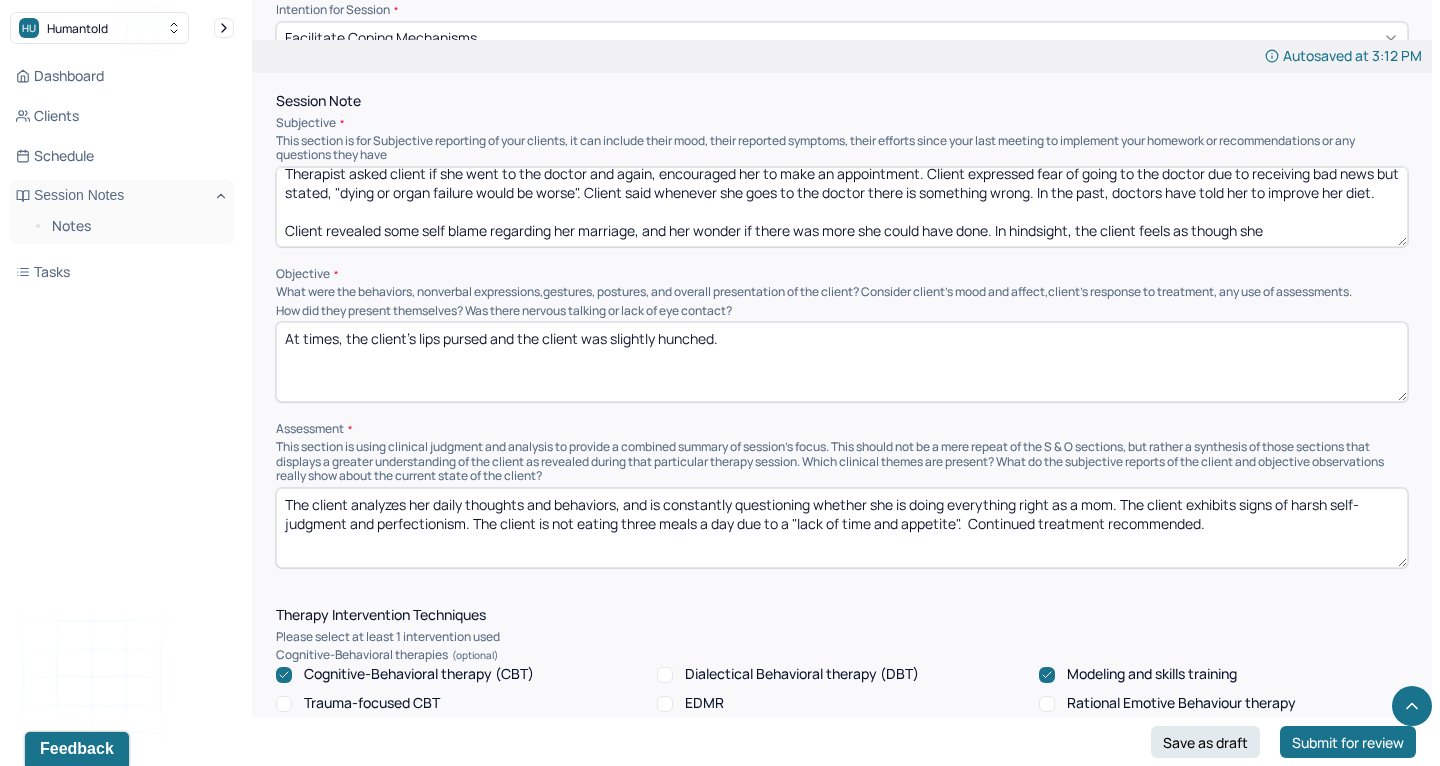 click on "Therapist asked client if she went to the doctor and again, encouraged her to make an appointment. Client expressed fear of going to the doctor due to receiving bad news but stated, "dying or organ failure would be worse". Client said whenever she goes to the doctor there is something wrong. In the past, doctors have told her to improve her diet.
Client revealed some self blame regarding her marriage, and her wonder if there was more she could have done. In hindsight, the client feels as though she" at bounding box center (842, 207) 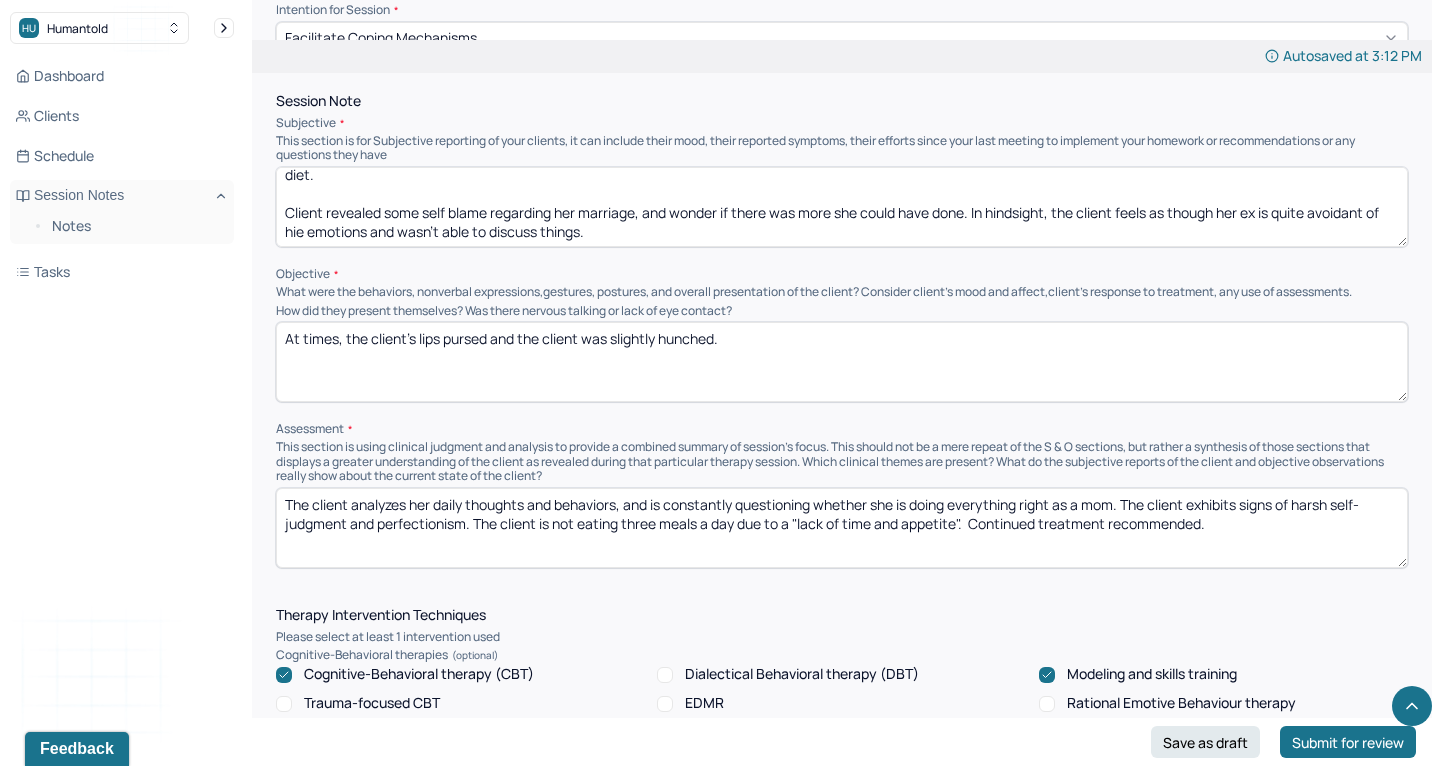 click on "Therapist asked client if she went to the doctor and again, encouraged her to make an appointment. Client expressed fear of going to the doctor due to receiving bad news but stated, "dying or organ failure would be worse". Client said whenever she goes to the doctor there is something wrong. In the past, doctors have told her to improve her diet.
Client revealed some self blame regarding her marriage, and her wonder if there was more she could have done. In hindsight, the client feels as though she" at bounding box center [842, 207] 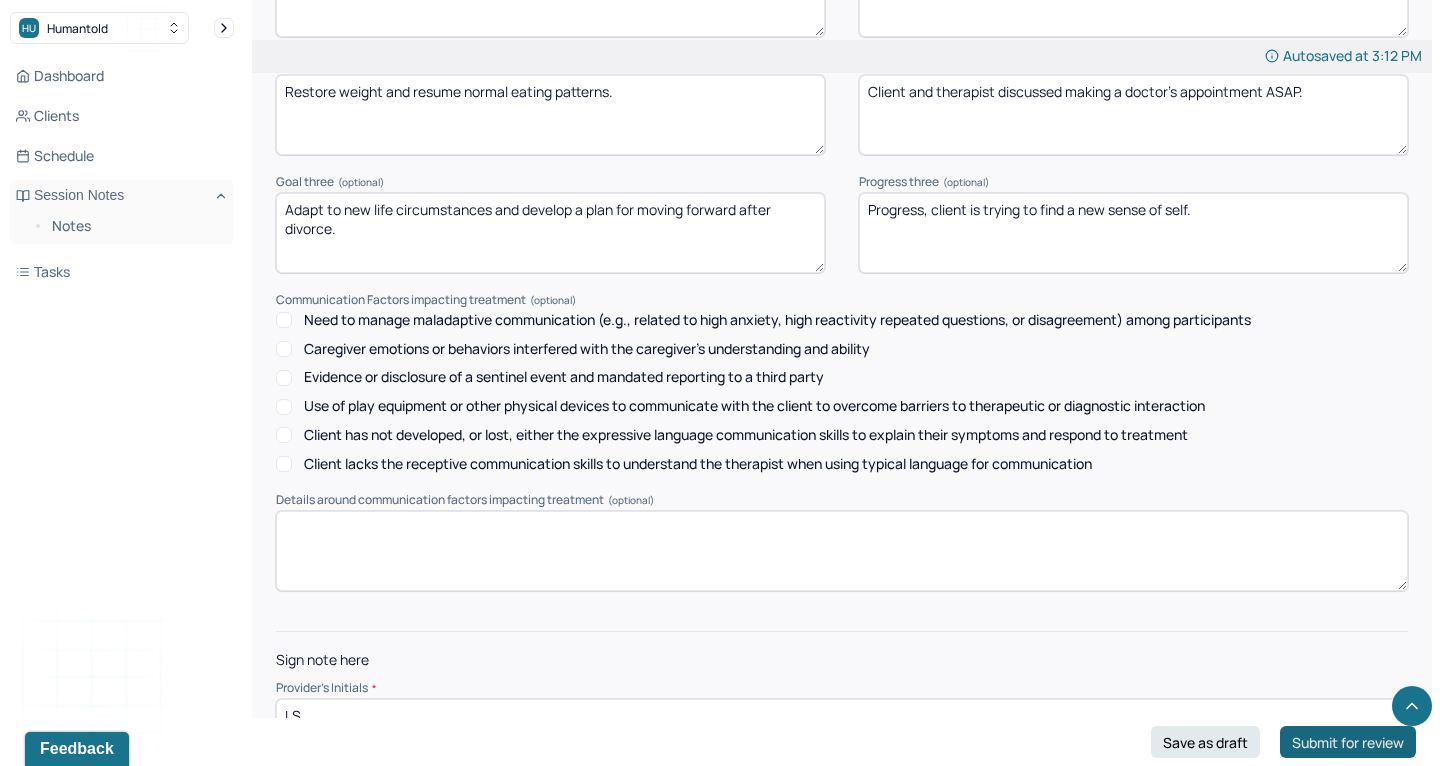 scroll, scrollTop: 2795, scrollLeft: 0, axis: vertical 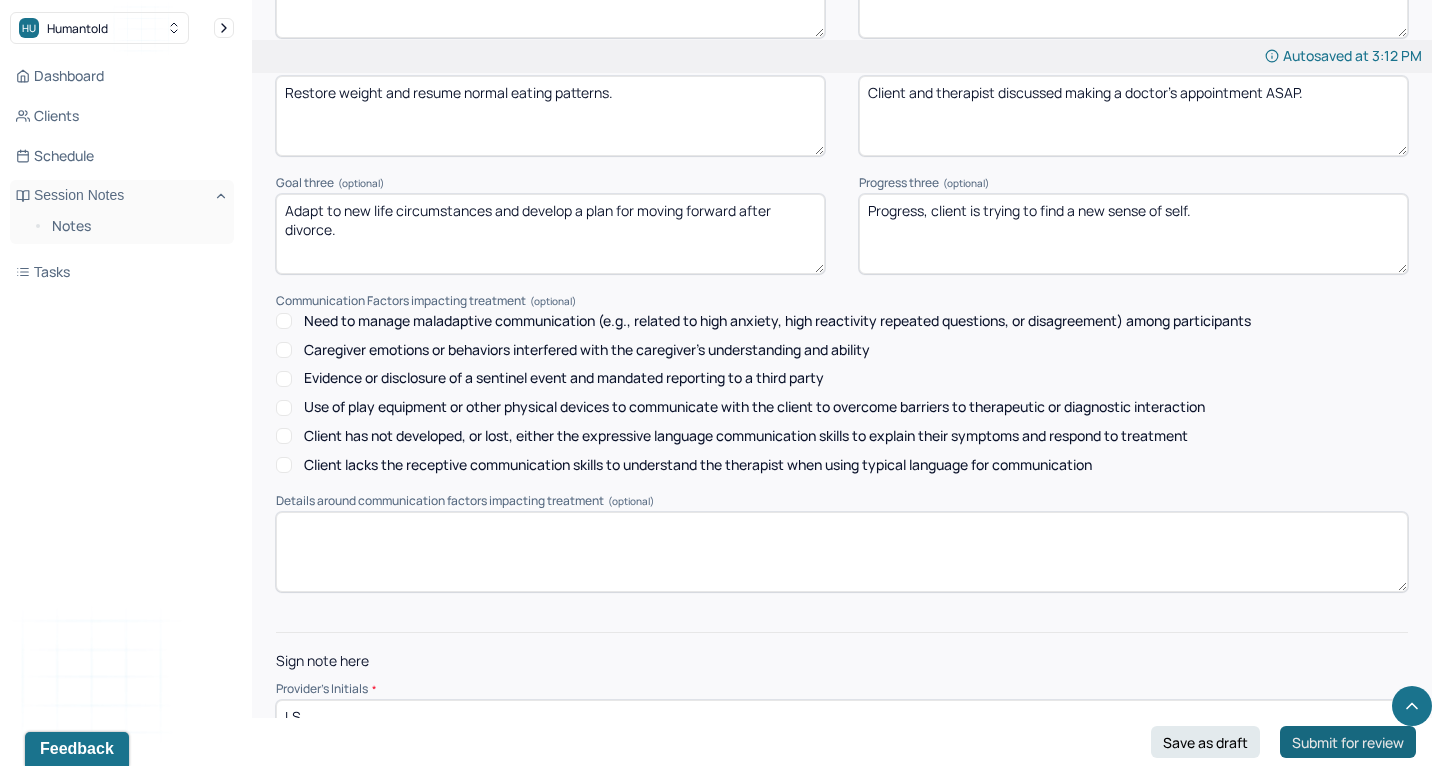 type on "Therapist asked client if she went to the doctor and again, encouraged her to make an appointment. Client expressed fear of going to the doctor due to receiving bad news  but stated, "dying or organ failure would be worse". Client said whenever she goes to the doctor there is something wrong. In the past, doctors have told her to improve her diet.
Client revealed some self blame regarding her marriage, and wonders if there was more she could have done. In hindsight, the client feels as though her ex is quite avoidant of hie emotions and wasn't able to discuss things." 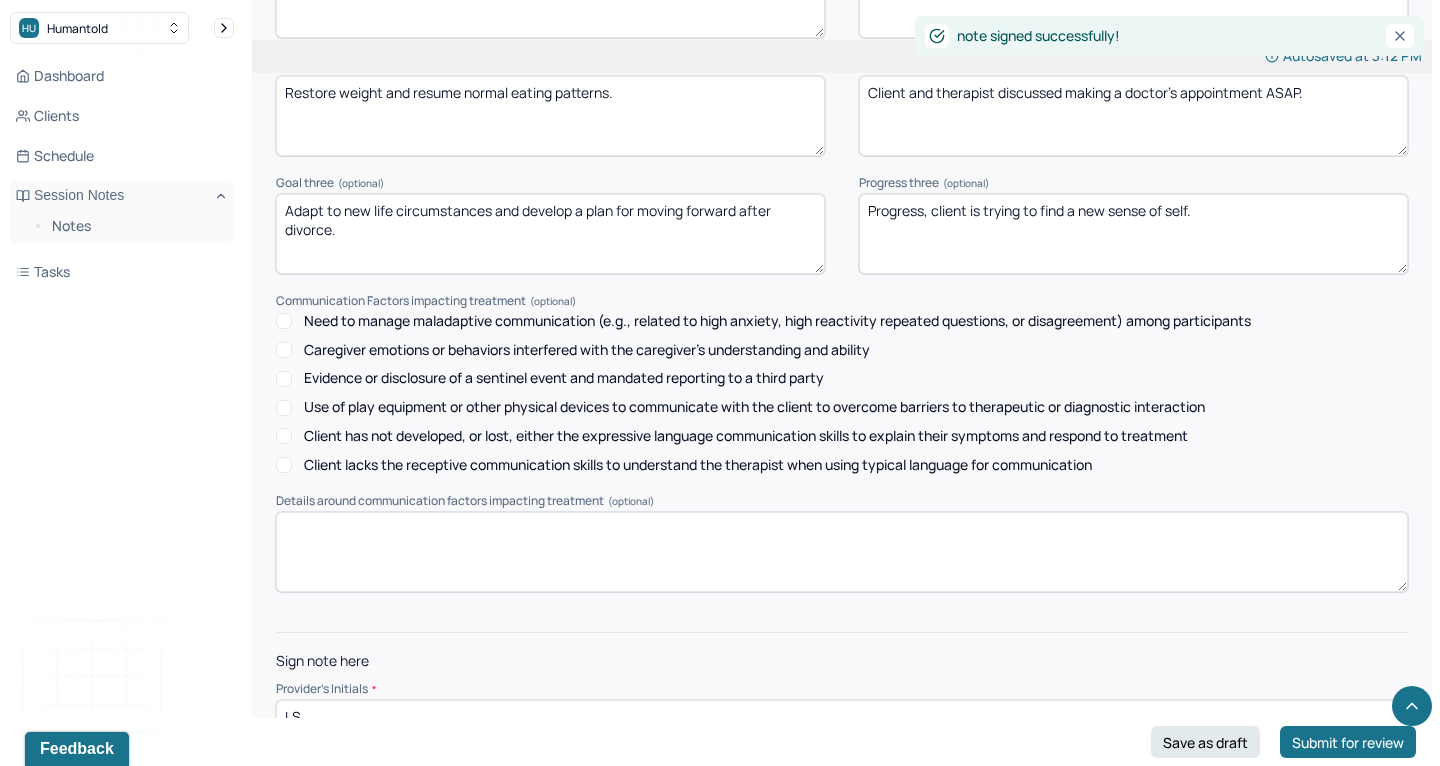 scroll, scrollTop: 0, scrollLeft: 0, axis: both 